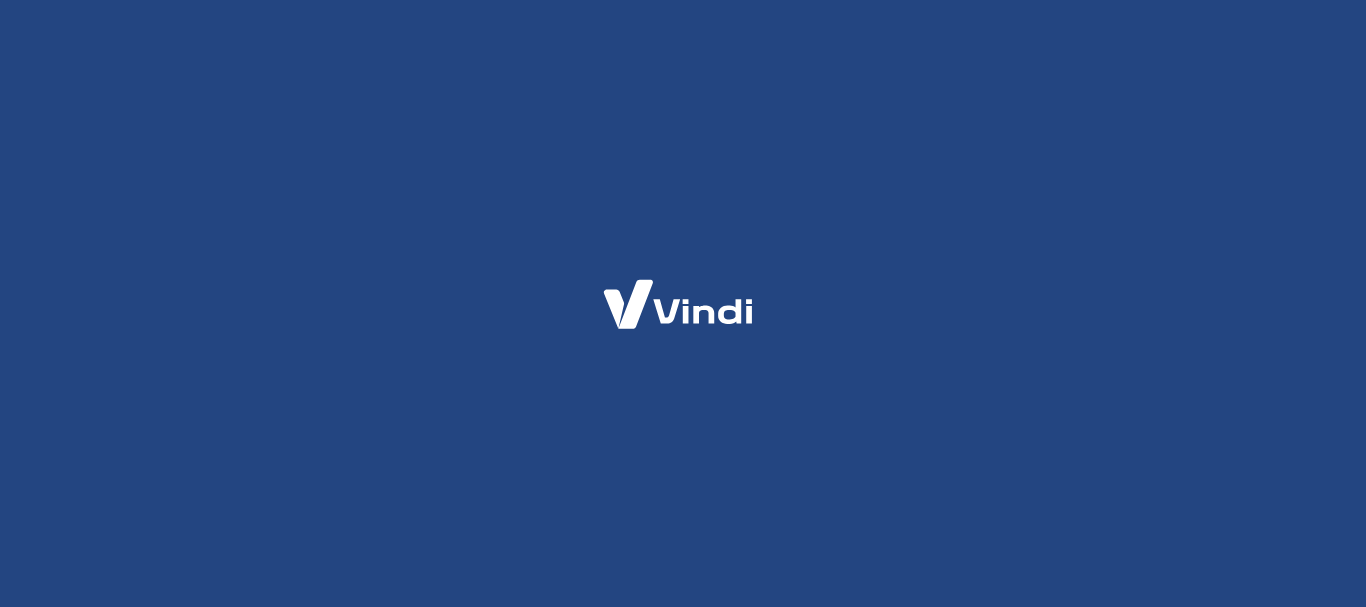 scroll, scrollTop: 0, scrollLeft: 0, axis: both 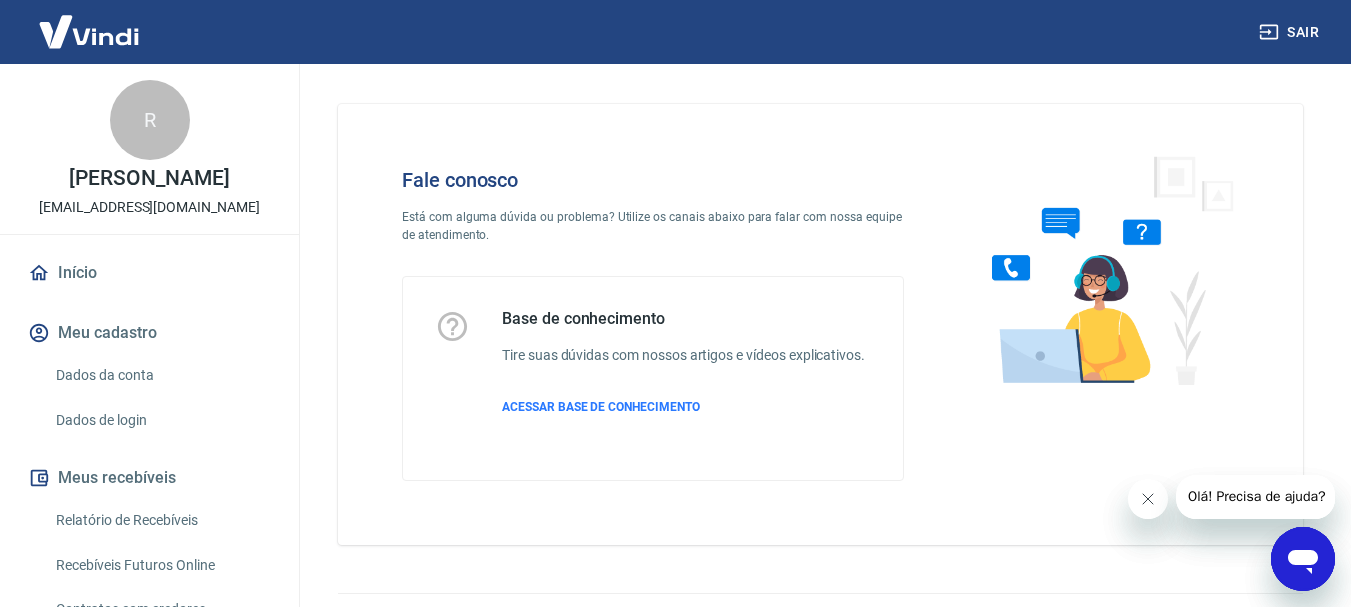 click 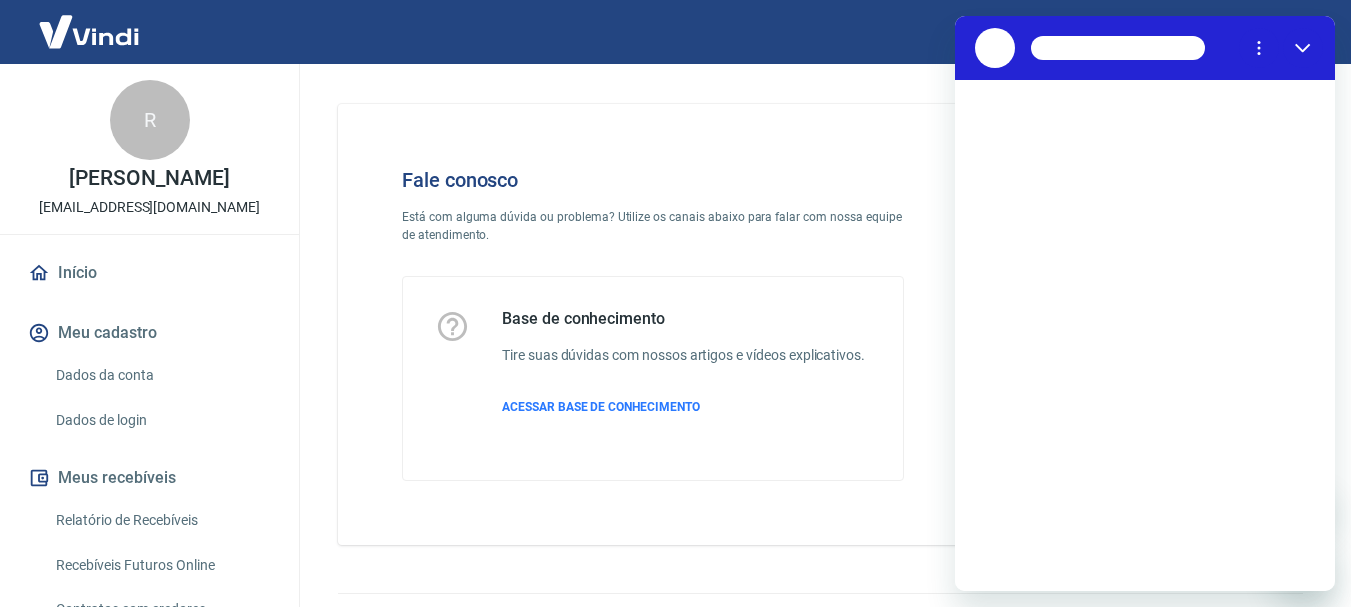 scroll, scrollTop: 0, scrollLeft: 0, axis: both 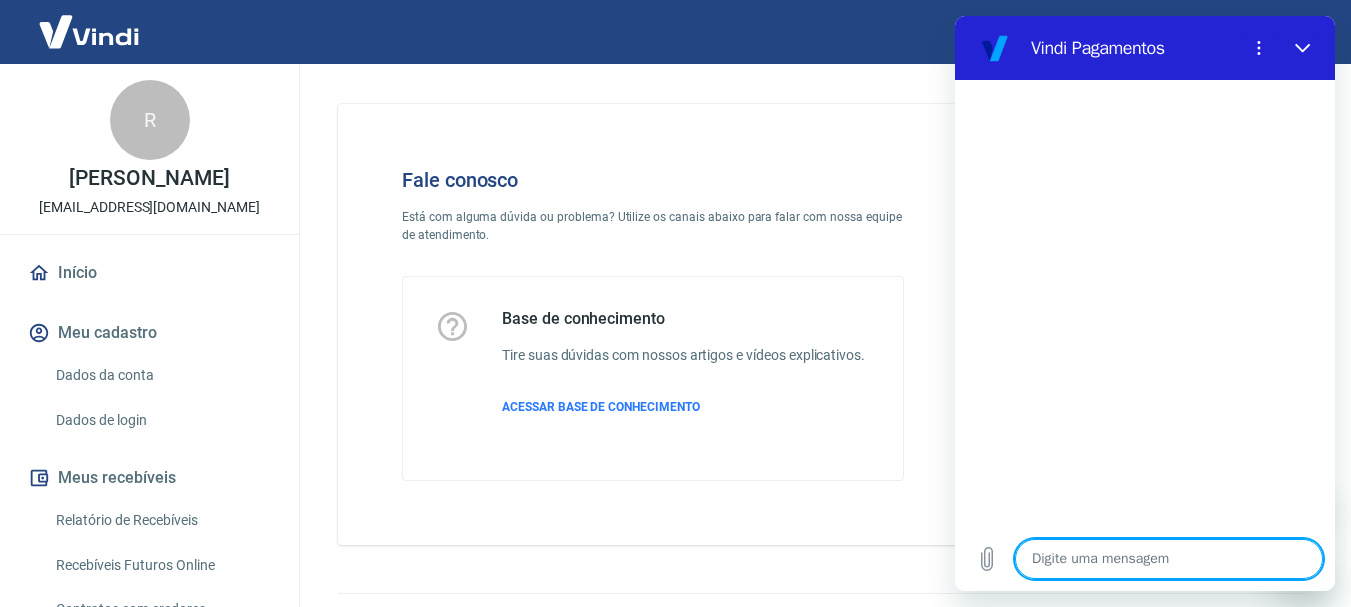 type on "o" 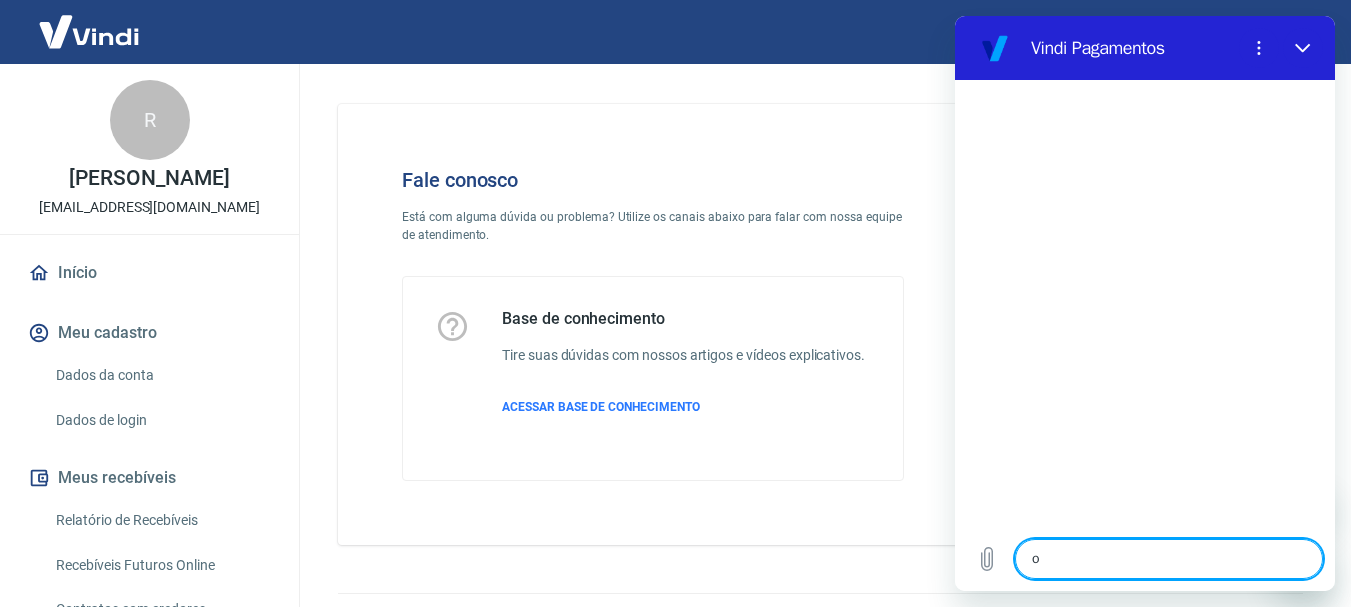 type on "x" 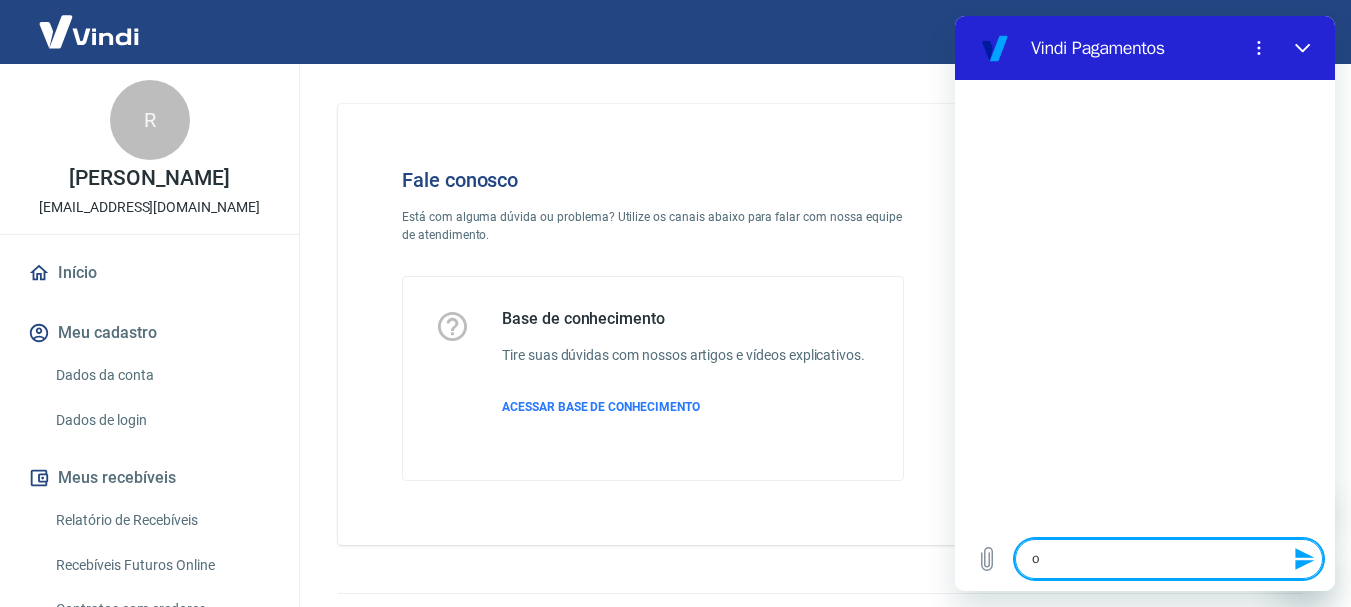 type on "ol" 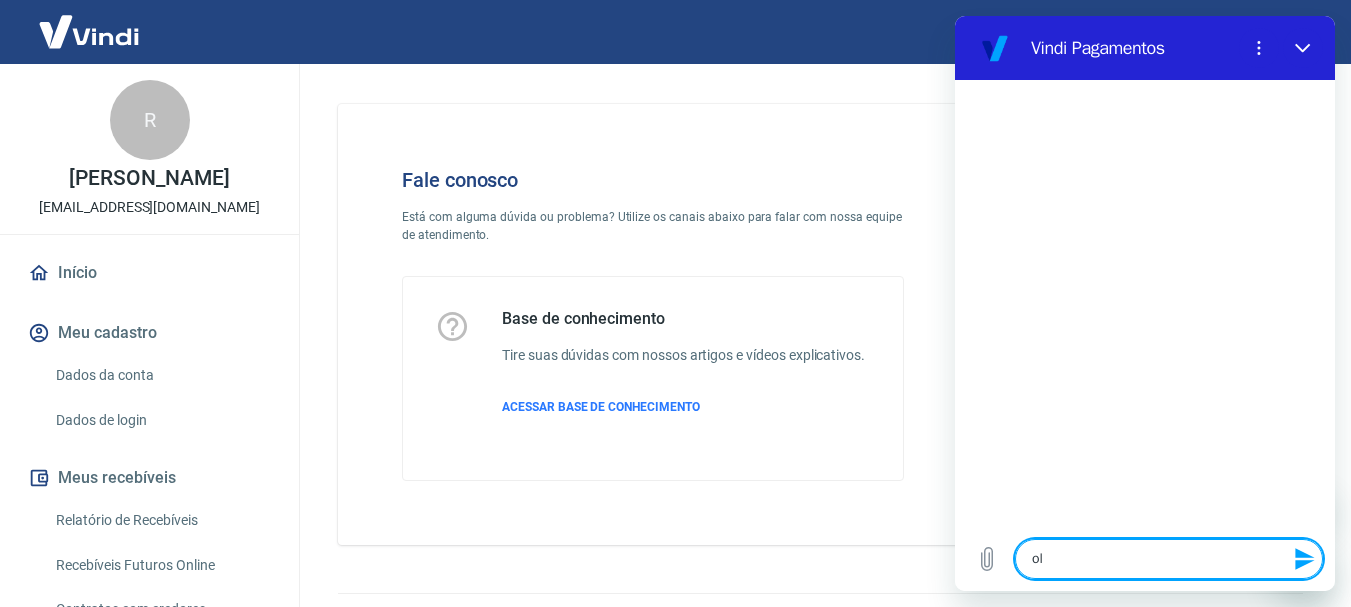 type on "ola" 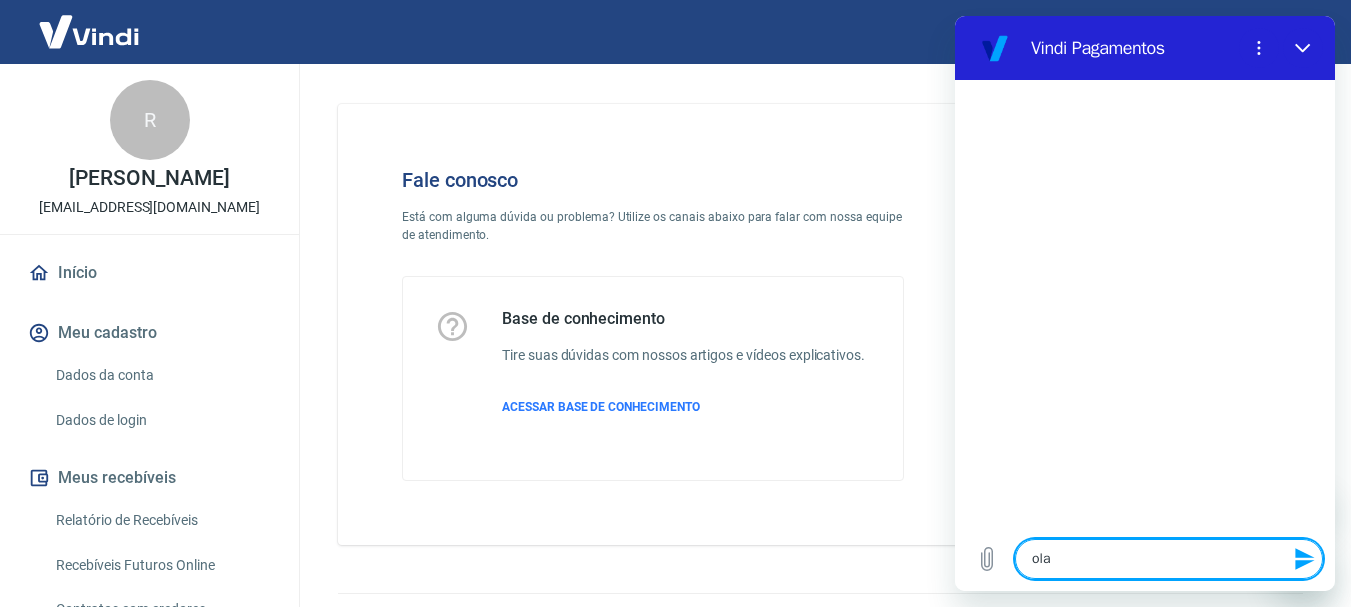 type on "x" 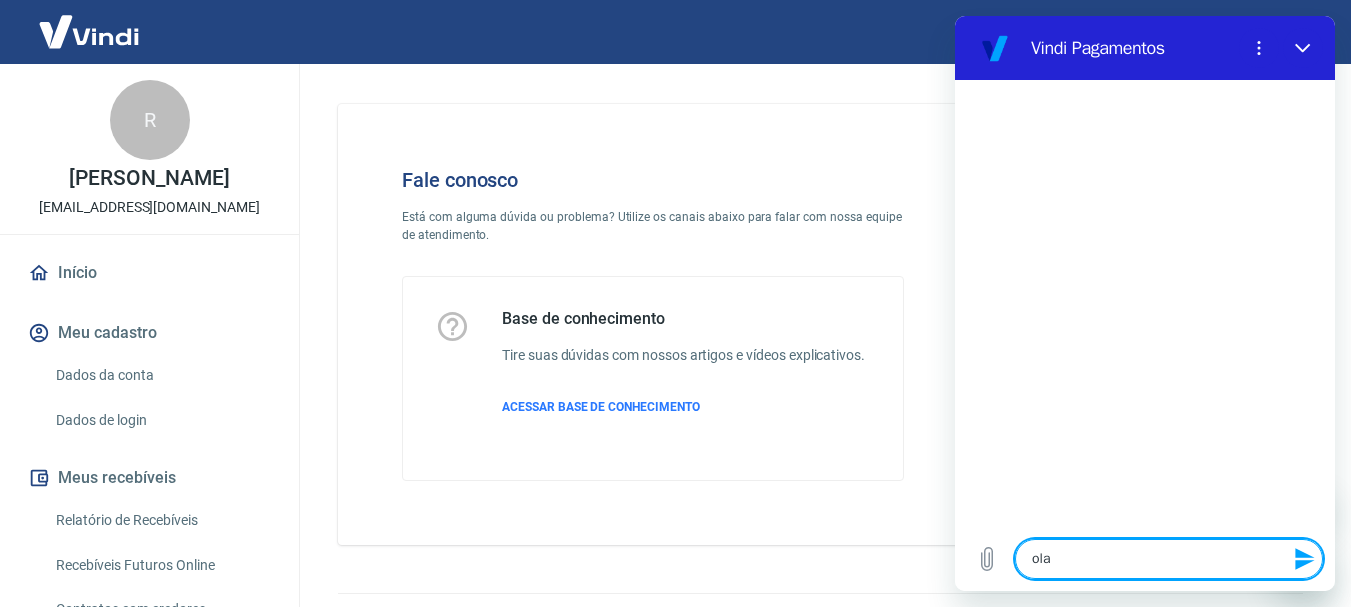 type 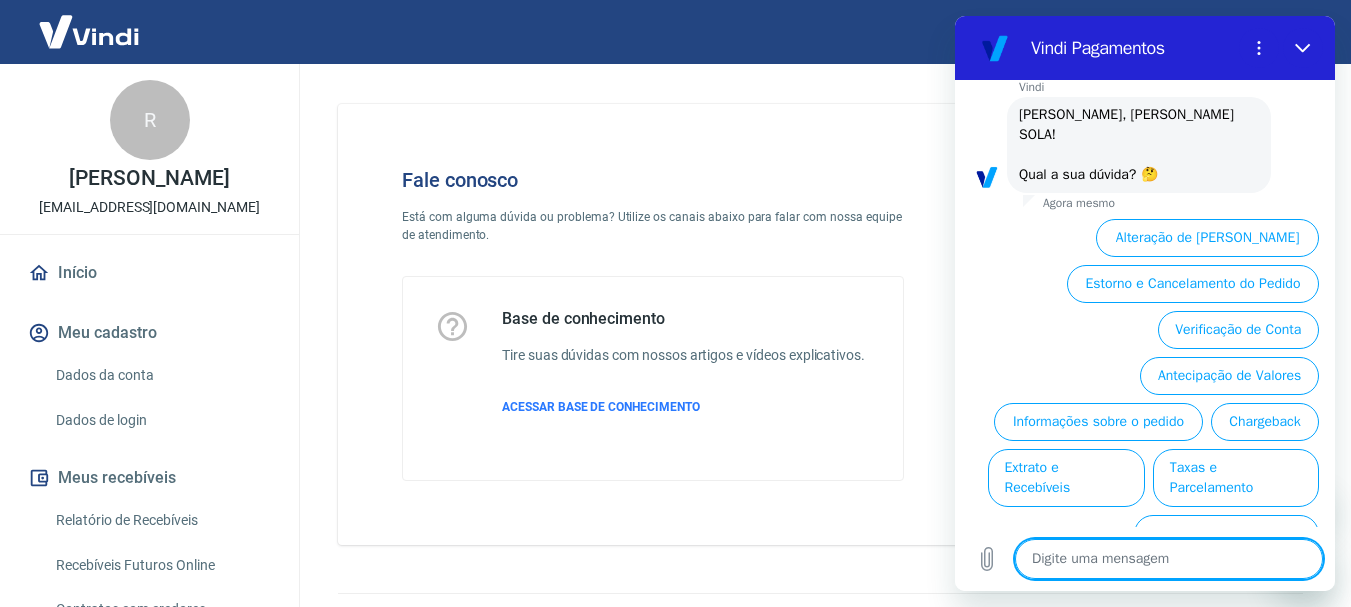 scroll, scrollTop: 126, scrollLeft: 0, axis: vertical 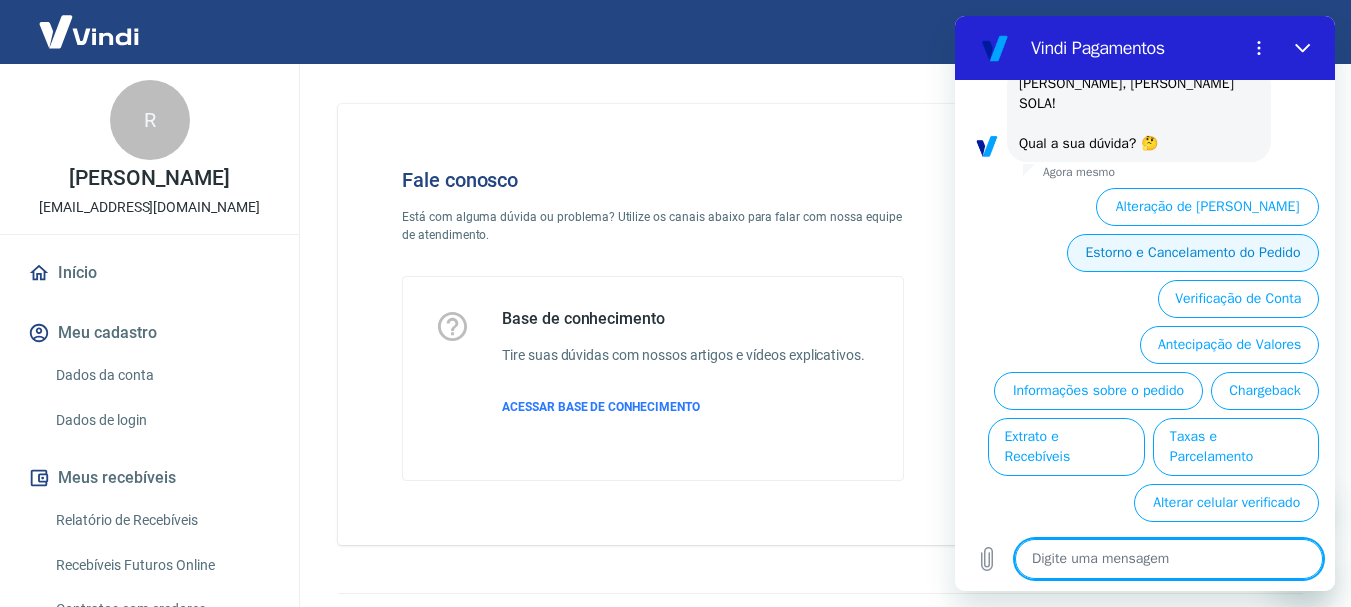 click on "Estorno e Cancelamento do Pedido" at bounding box center (1193, 253) 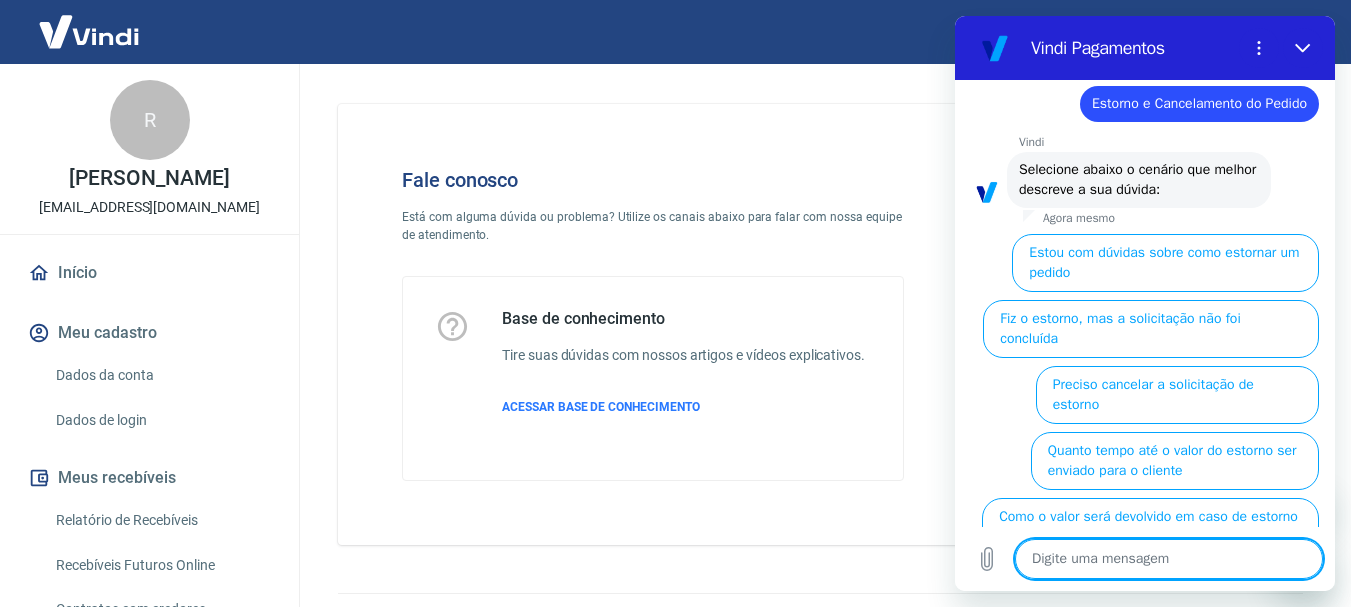 scroll, scrollTop: 228, scrollLeft: 0, axis: vertical 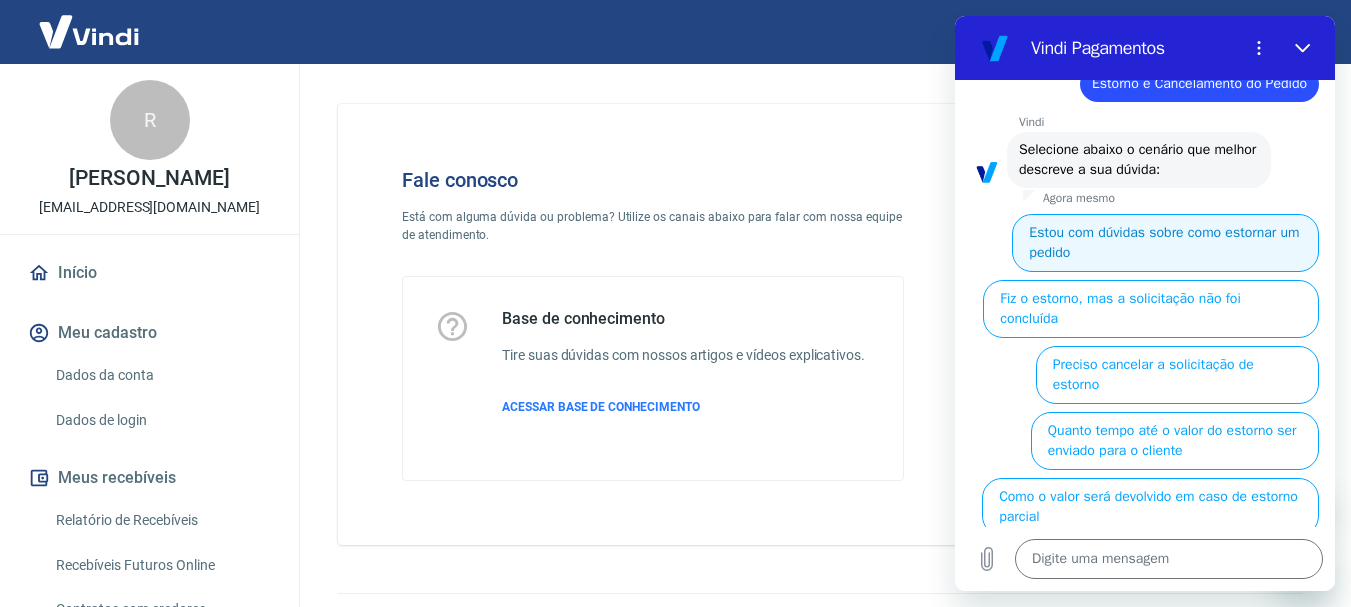 click on "Estou com dúvidas sobre como estornar um pedido" at bounding box center (1165, 243) 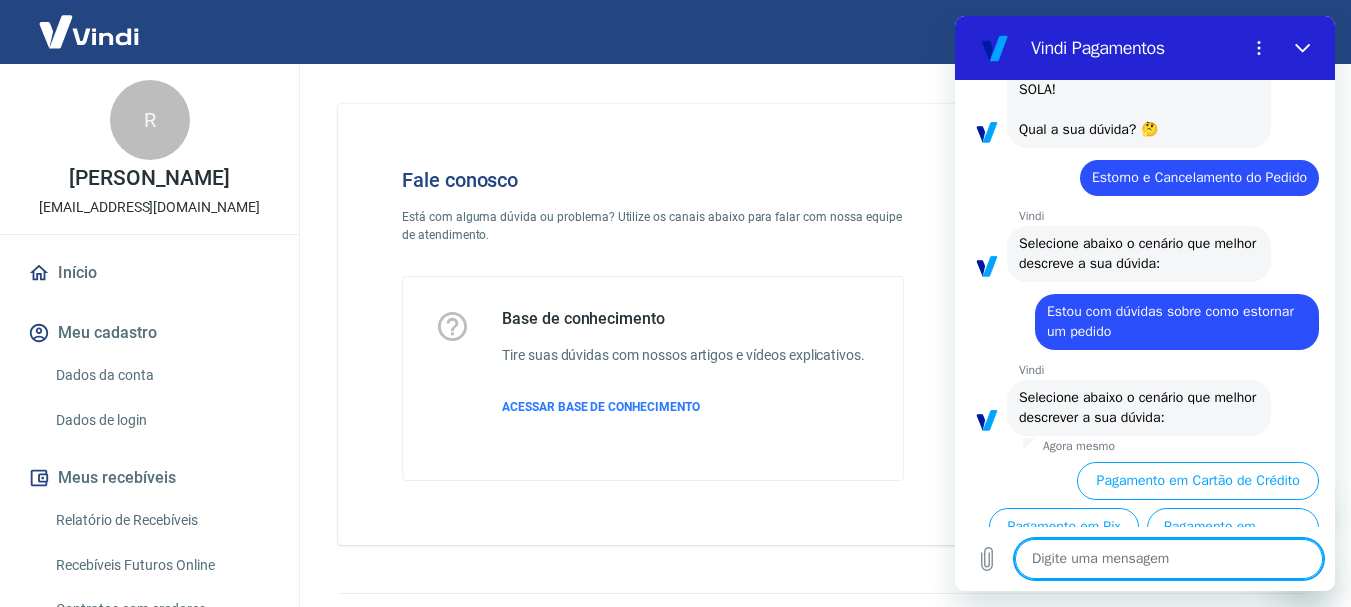 scroll, scrollTop: 184, scrollLeft: 0, axis: vertical 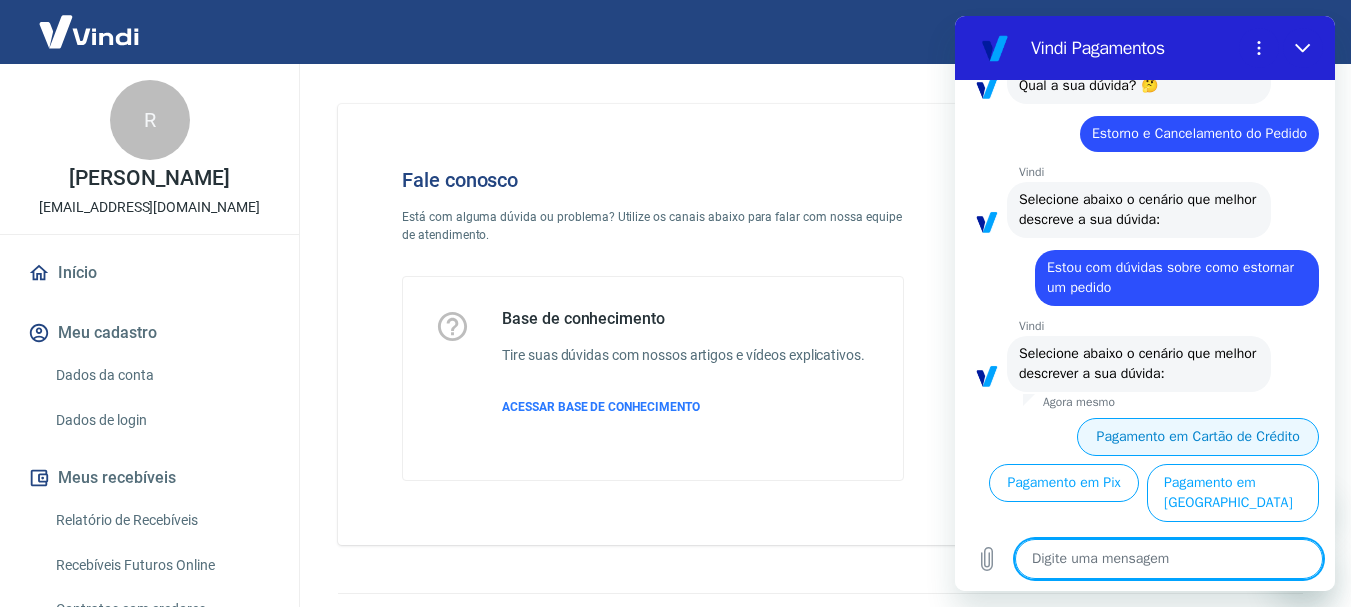 click on "Pagamento em Cartão de Crédito" at bounding box center [1198, 437] 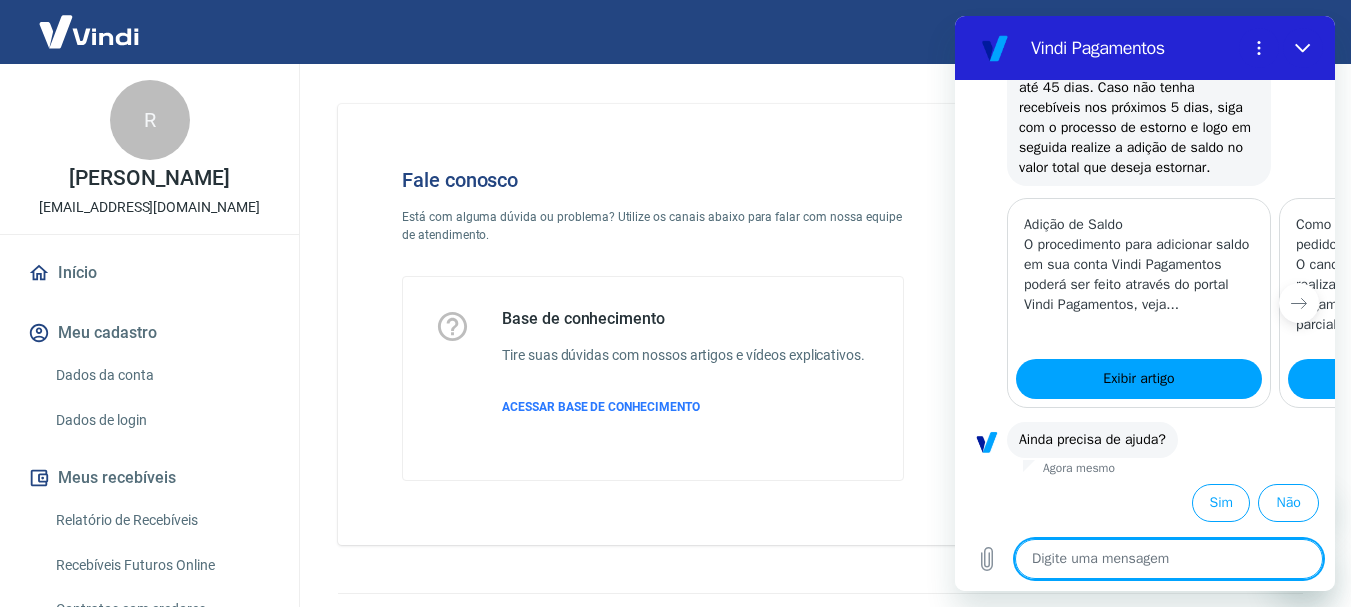 scroll, scrollTop: 1018, scrollLeft: 0, axis: vertical 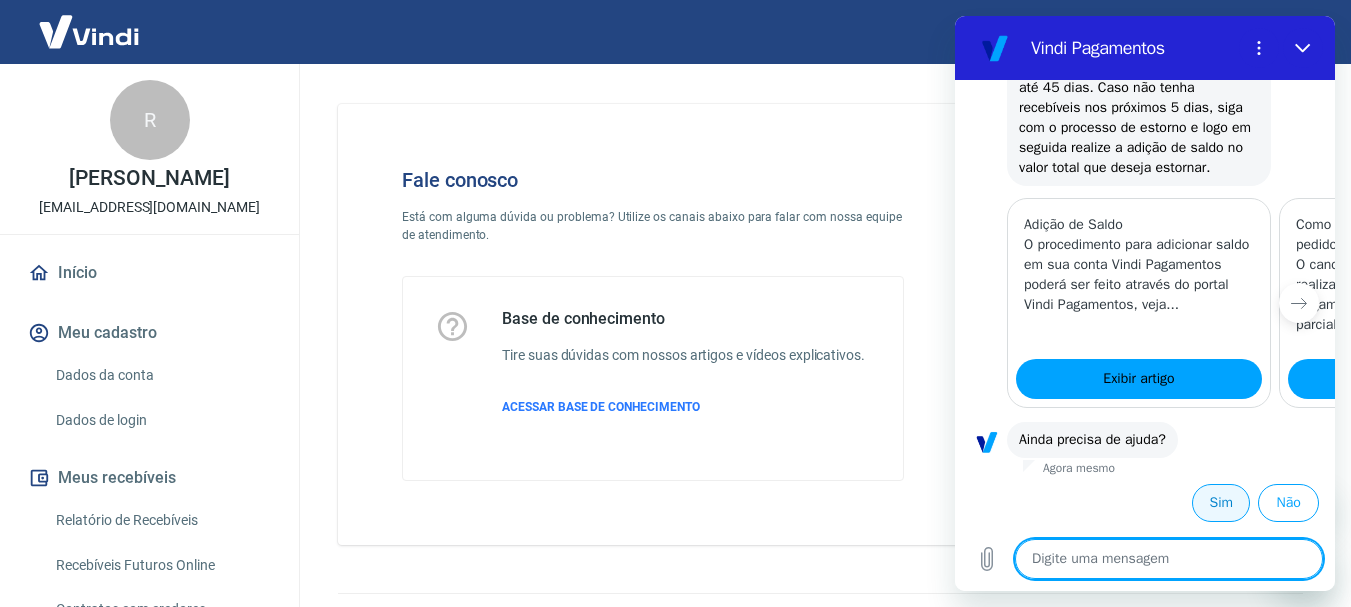 click on "Sim" at bounding box center [1221, 503] 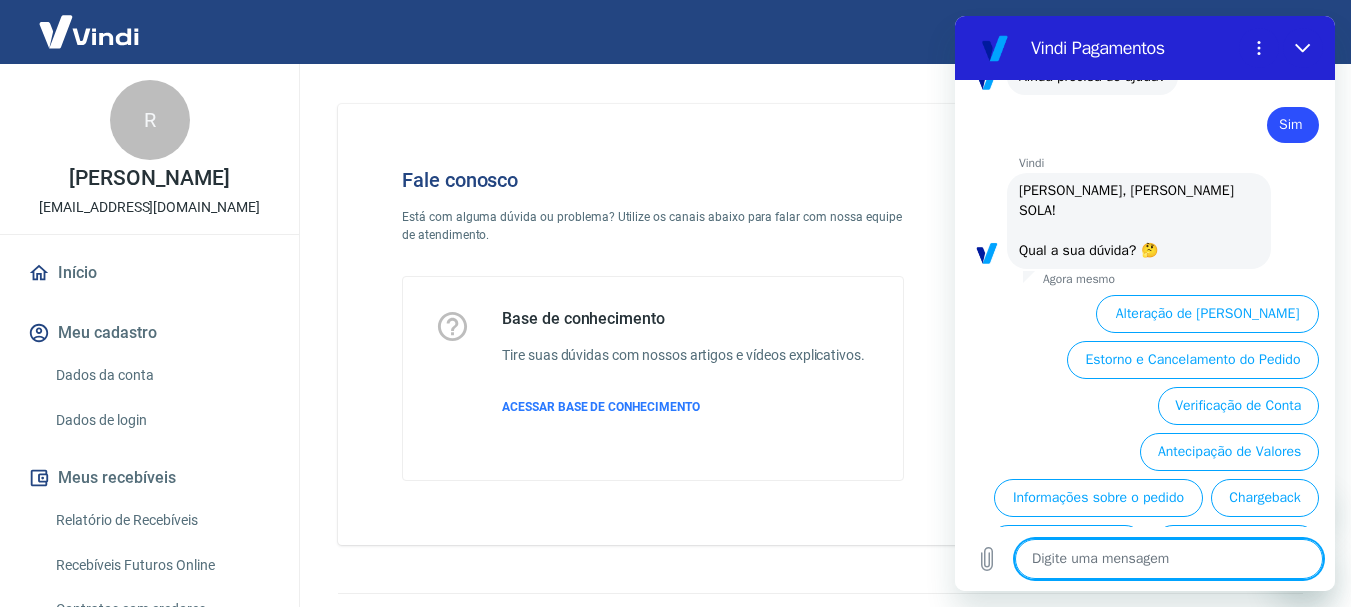 scroll, scrollTop: 1494, scrollLeft: 0, axis: vertical 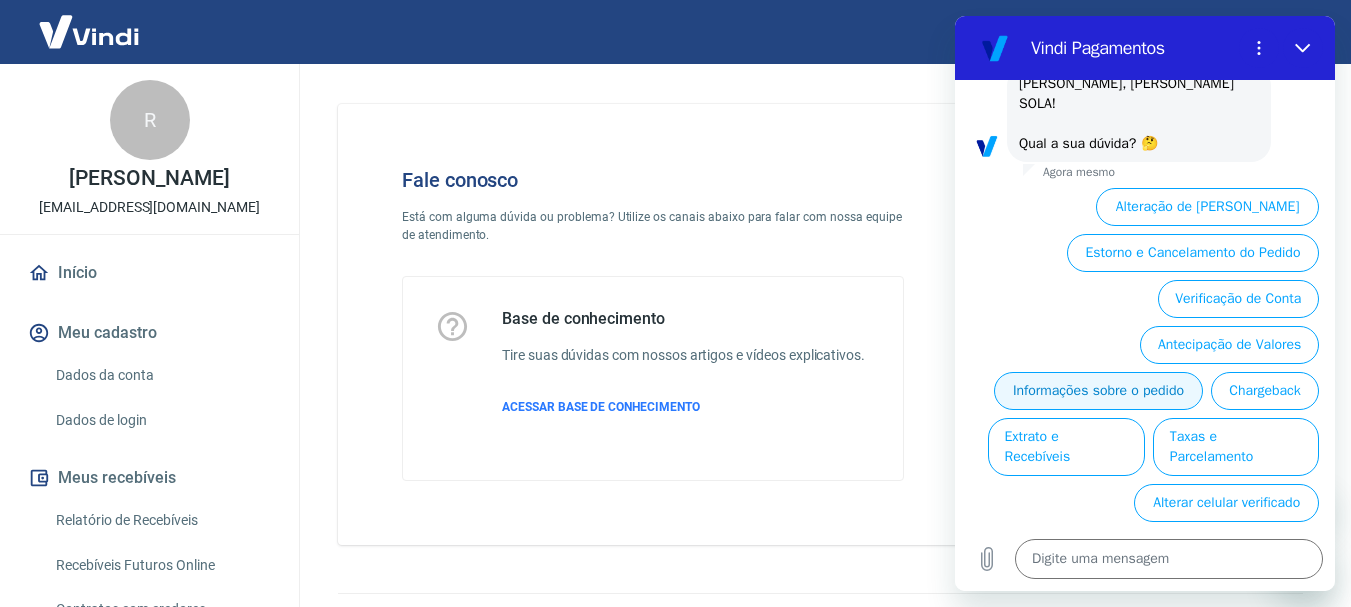 click on "Informações sobre o pedido" at bounding box center (1098, 391) 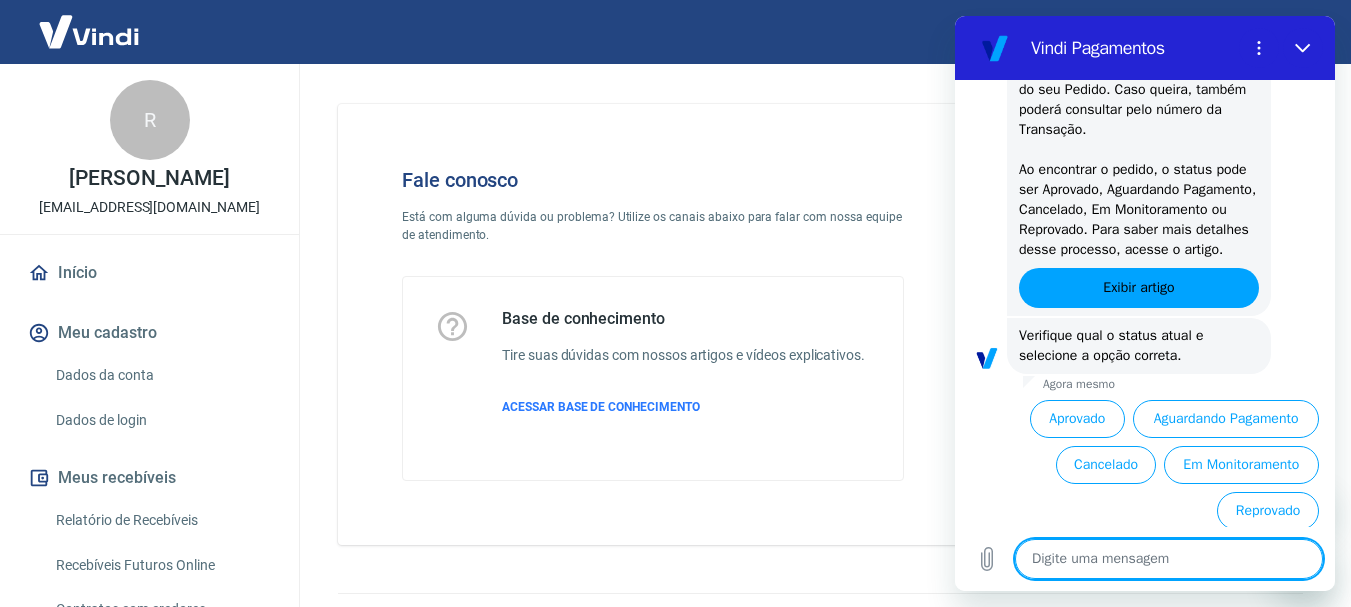 scroll, scrollTop: 1884, scrollLeft: 0, axis: vertical 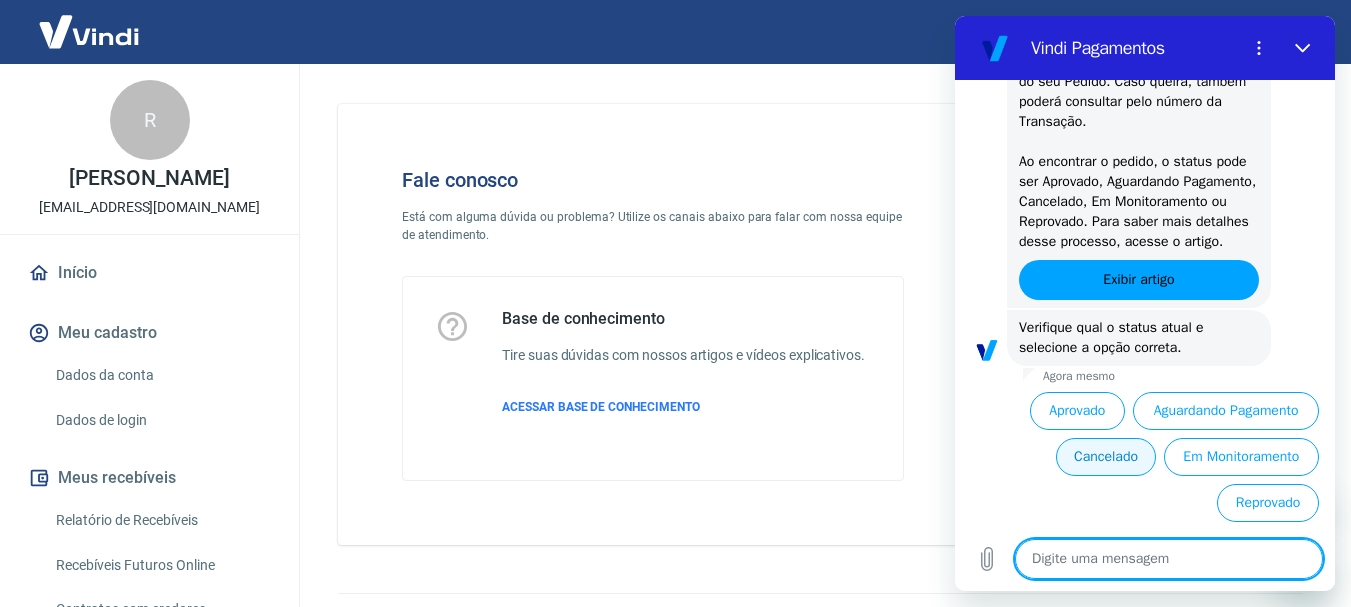 click on "Cancelado" at bounding box center (1105, 457) 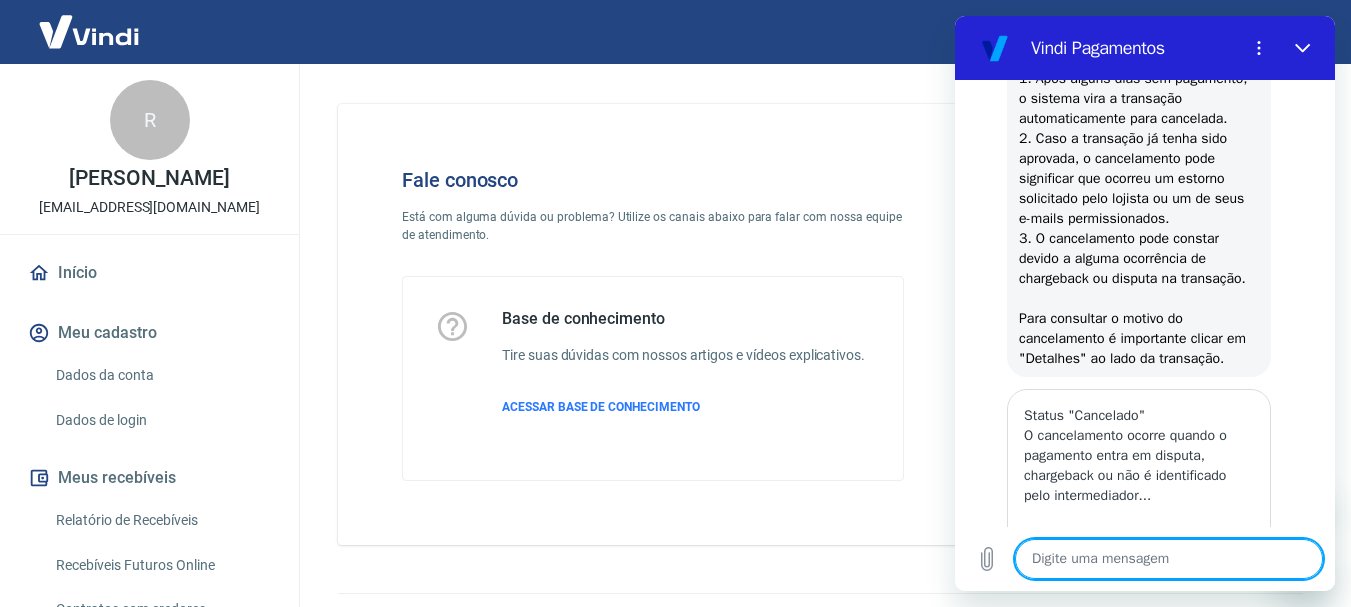 scroll, scrollTop: 2302, scrollLeft: 0, axis: vertical 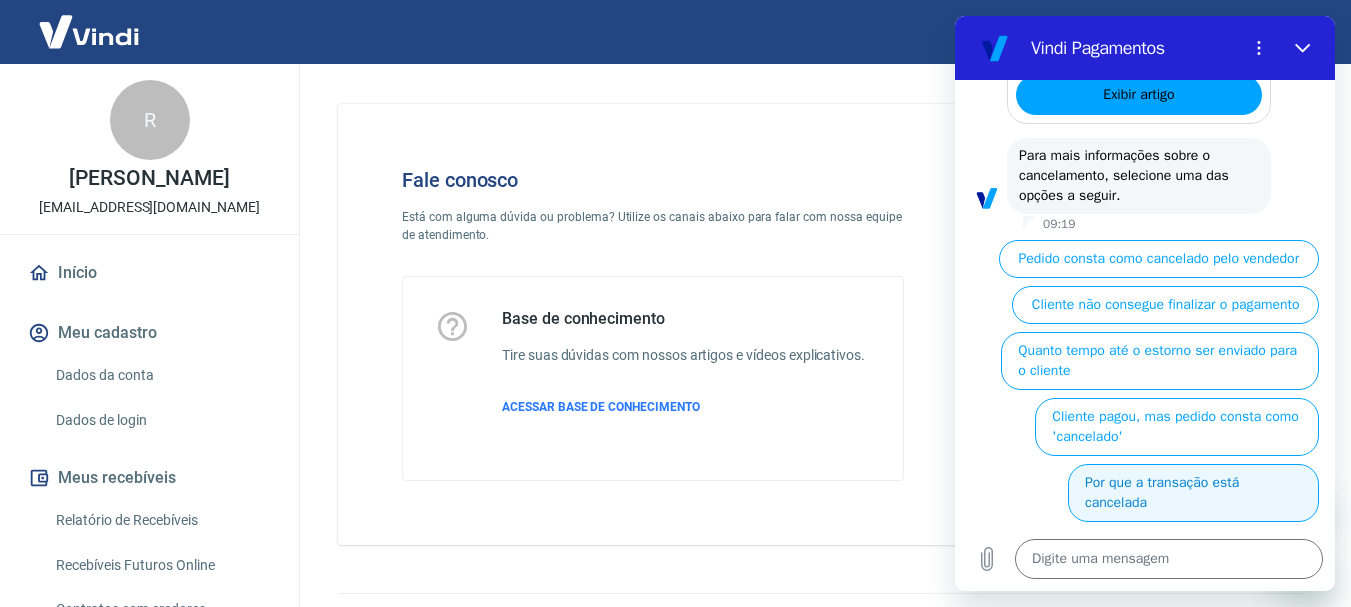 click on "Por que a transação está cancelada" at bounding box center [1193, 493] 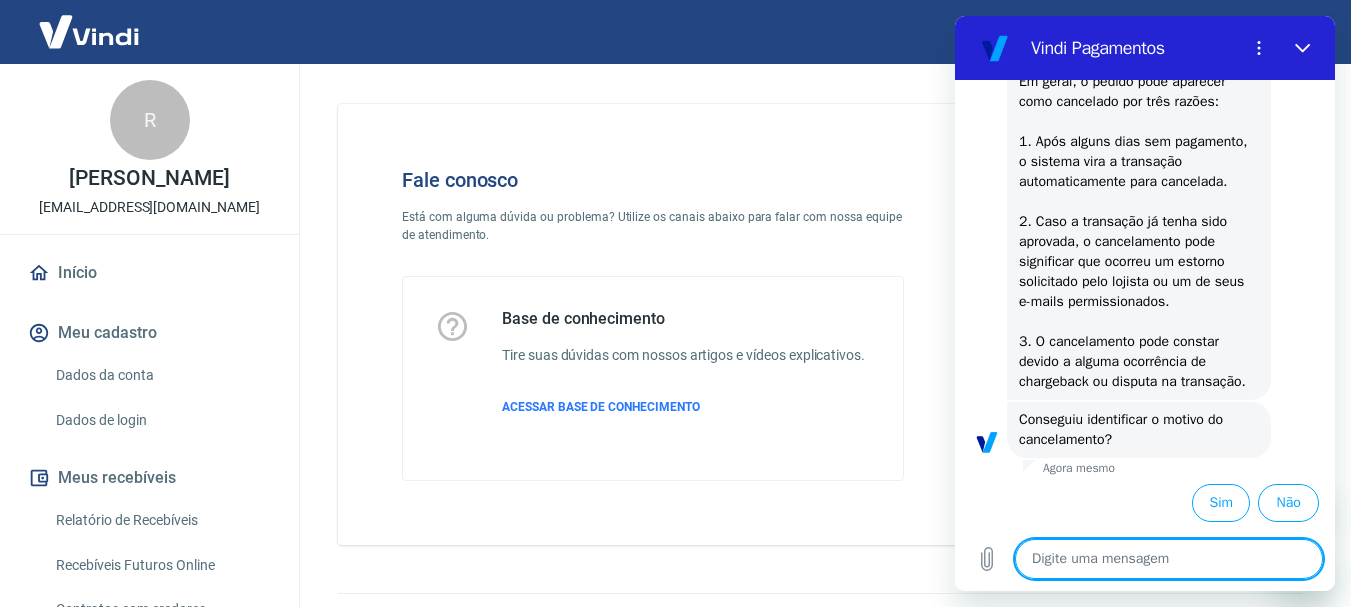 scroll, scrollTop: 3170, scrollLeft: 0, axis: vertical 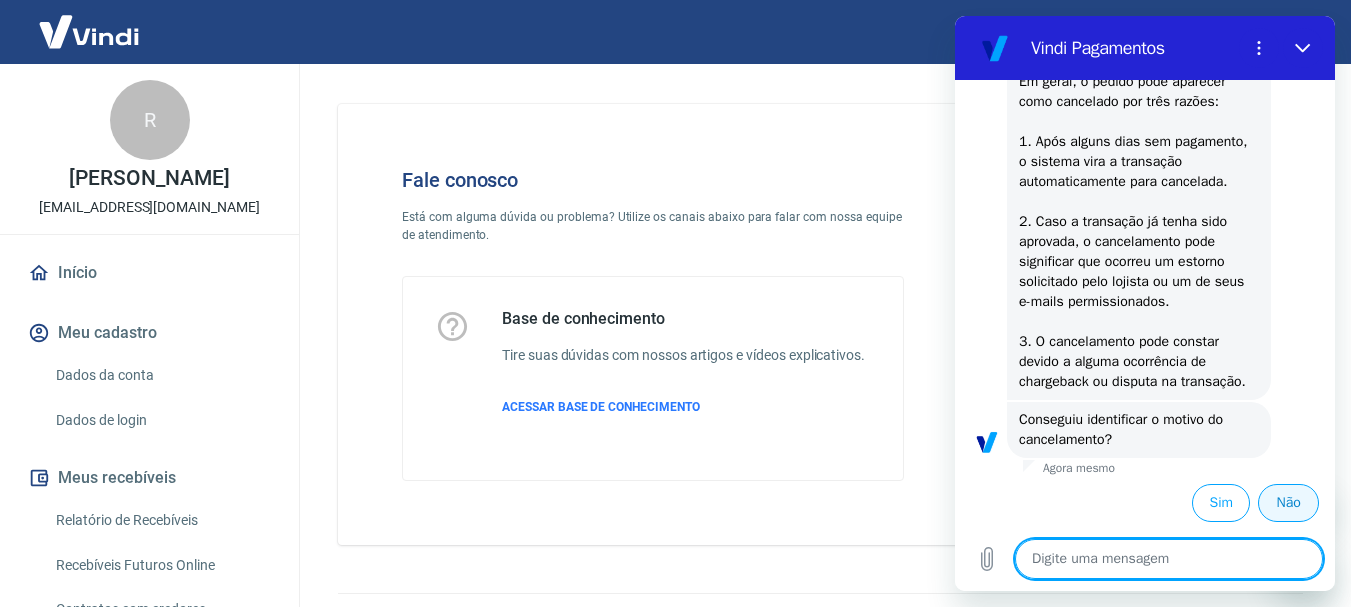 click on "Não" at bounding box center (1288, 503) 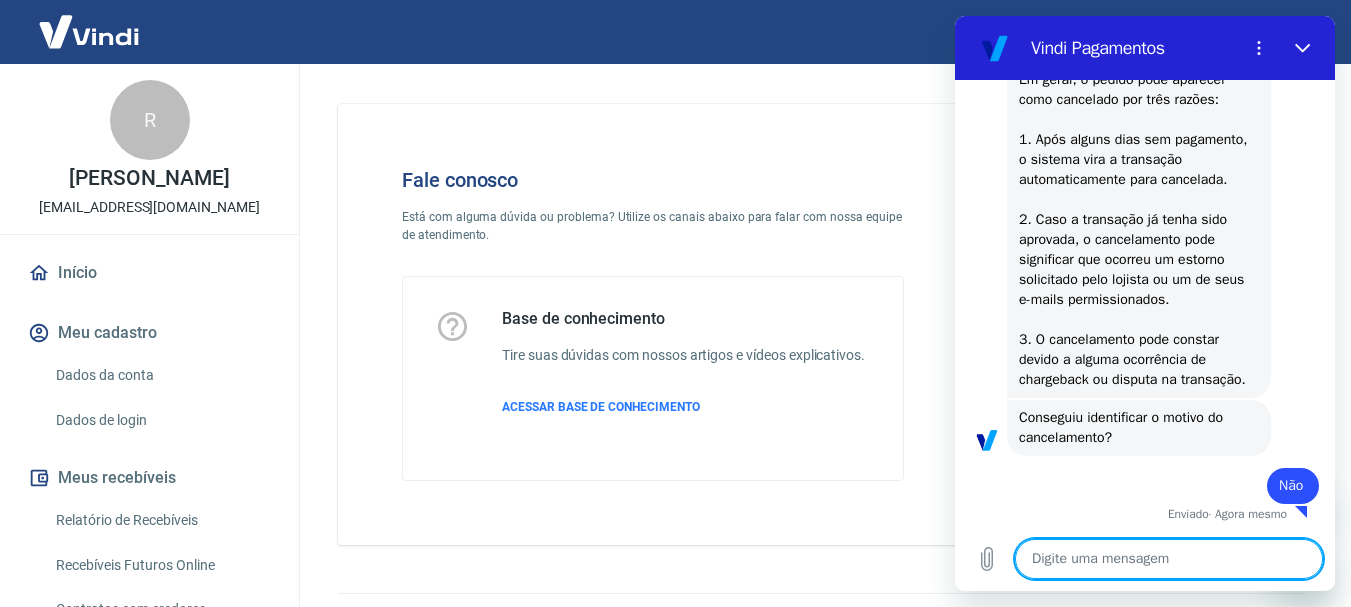 scroll, scrollTop: 3172, scrollLeft: 0, axis: vertical 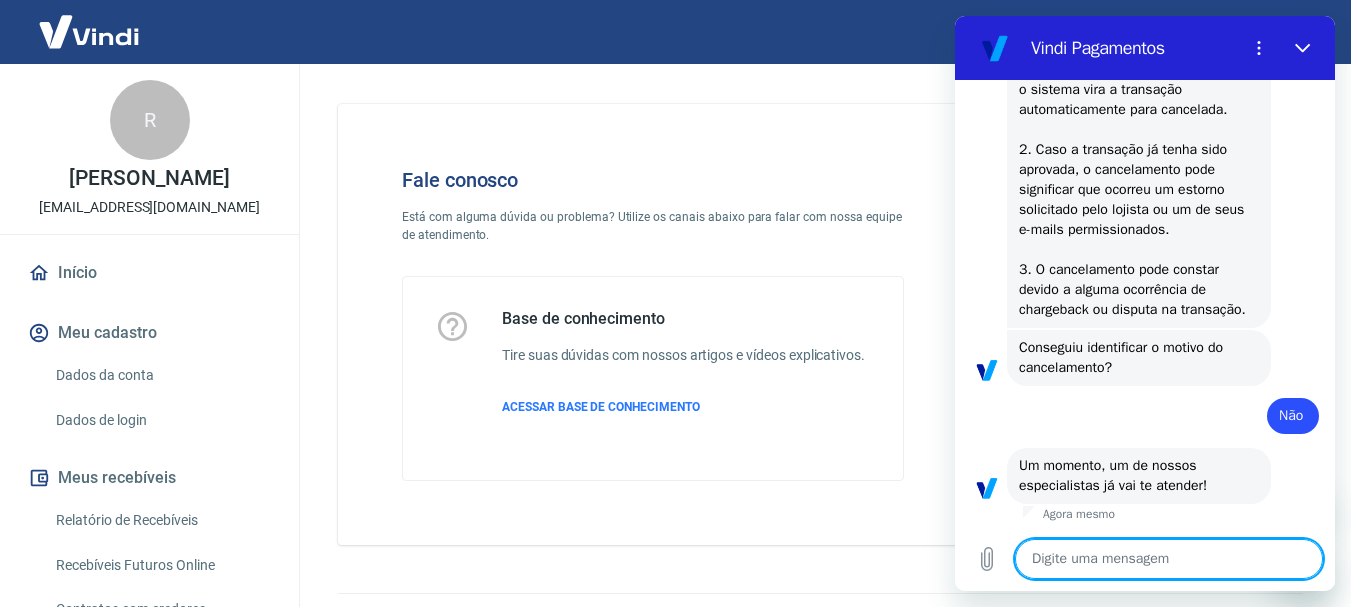 type on "x" 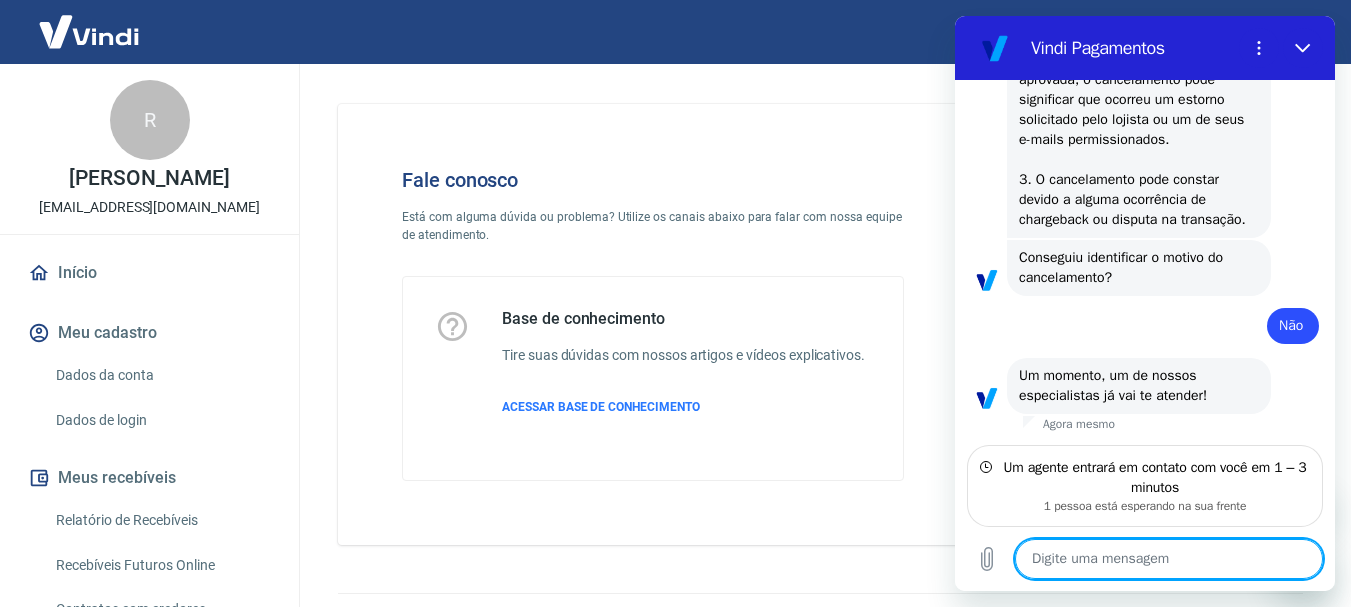 scroll, scrollTop: 3332, scrollLeft: 0, axis: vertical 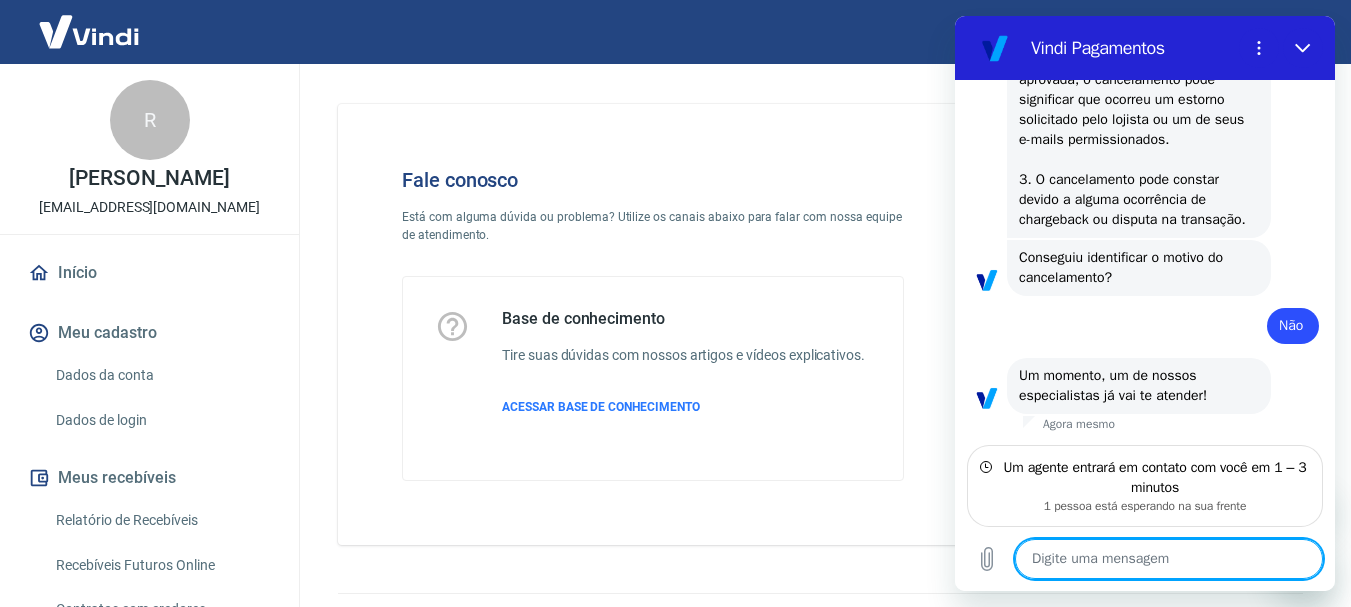 type on "o" 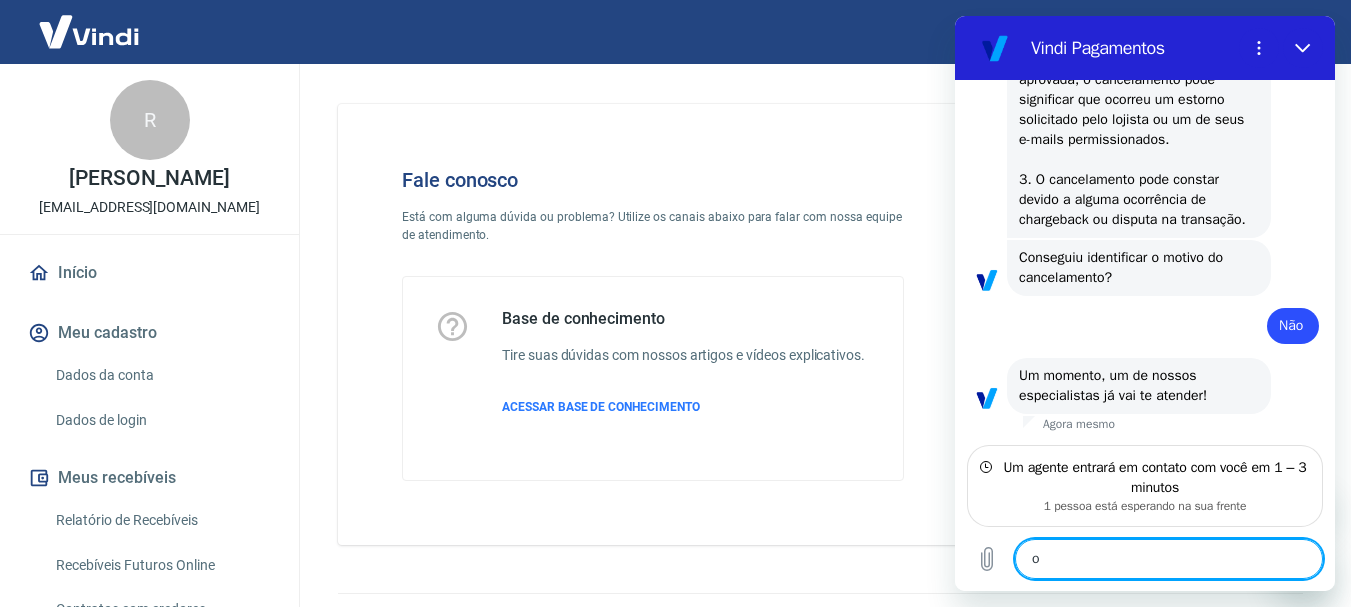 type on "ok" 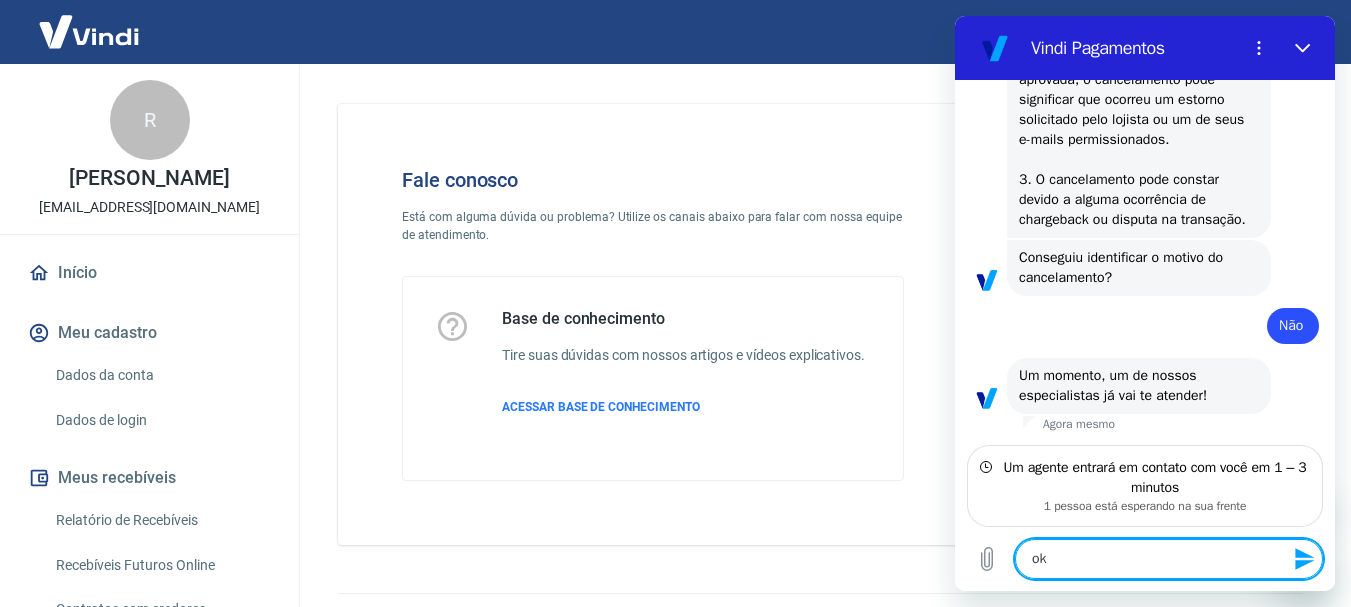 type 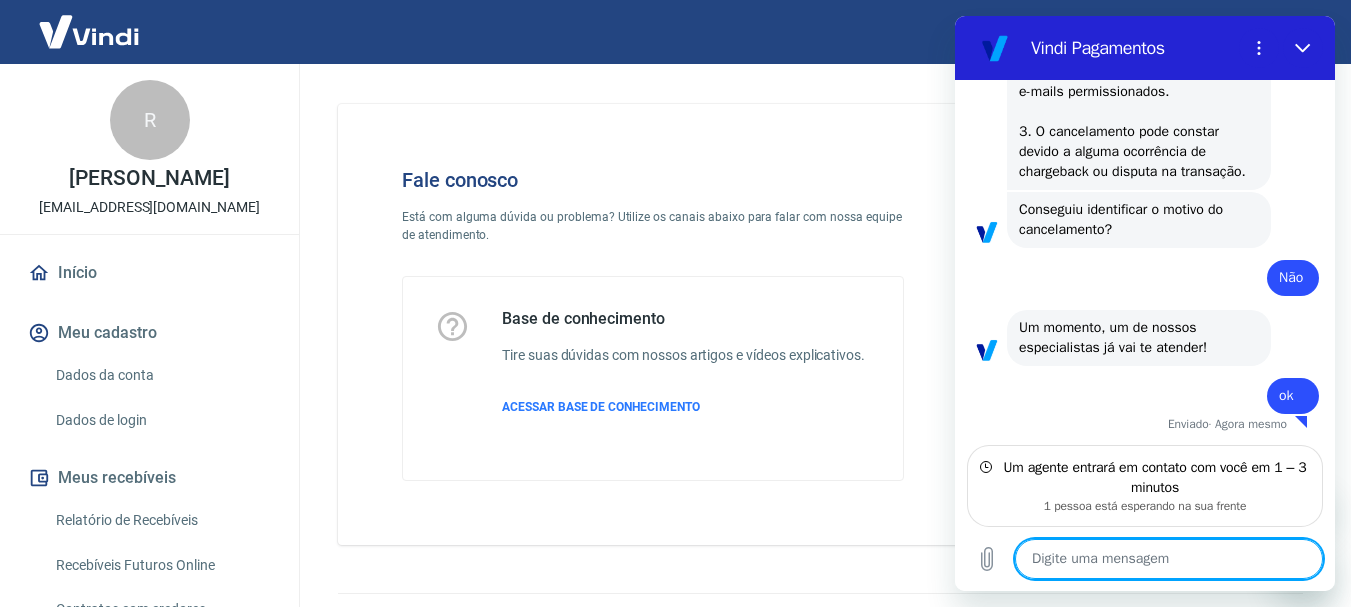 scroll, scrollTop: 3380, scrollLeft: 0, axis: vertical 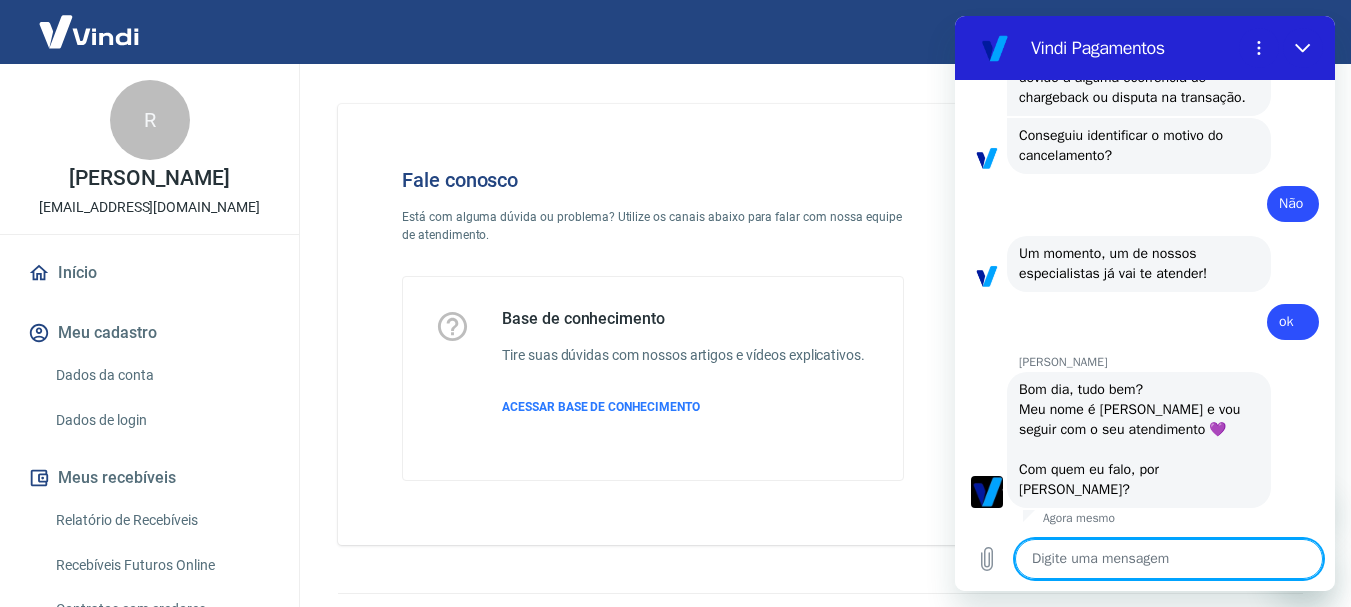 type on "x" 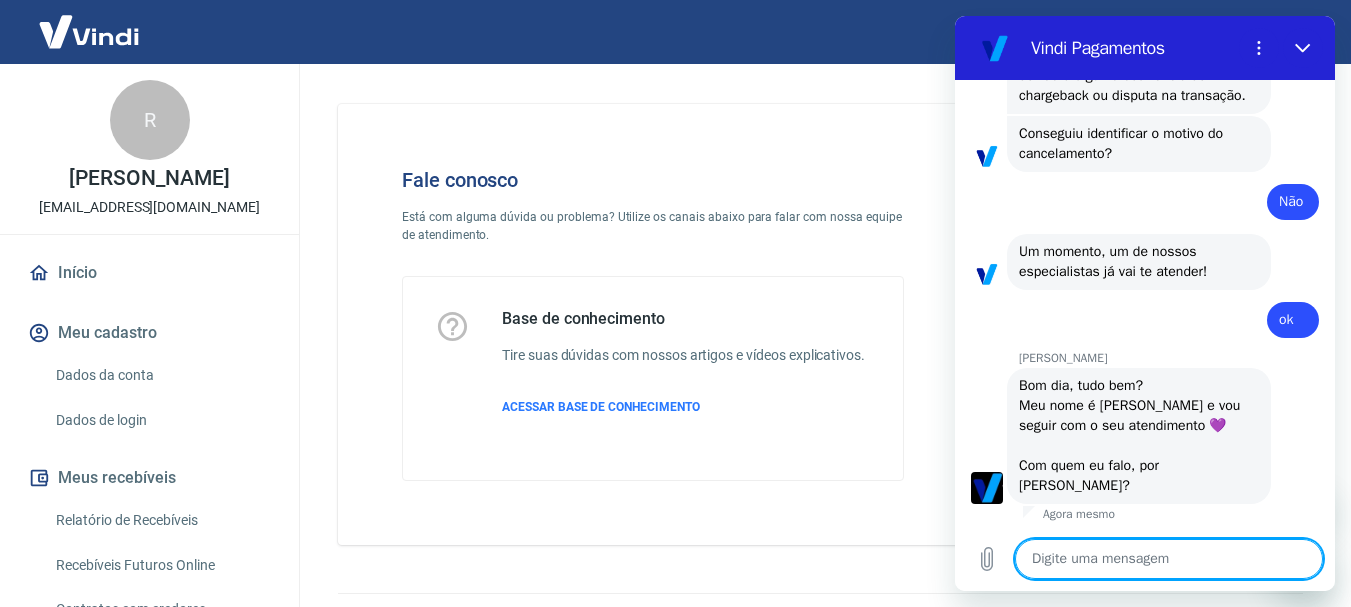 scroll, scrollTop: 3436, scrollLeft: 0, axis: vertical 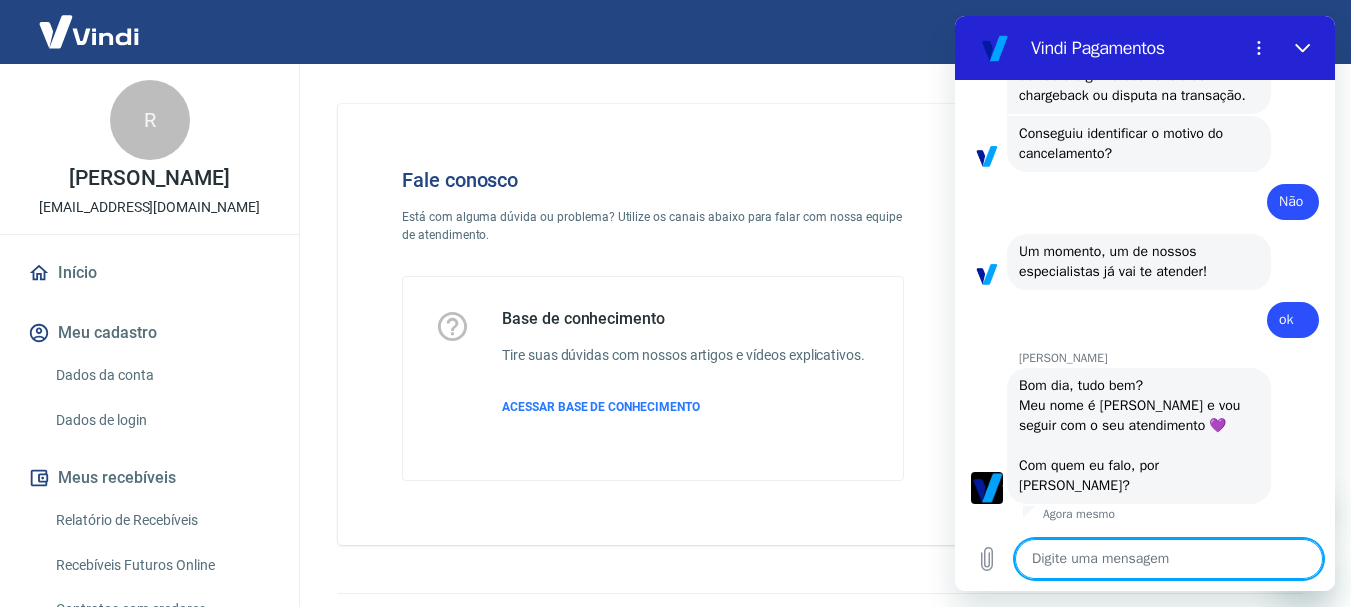 type on "B" 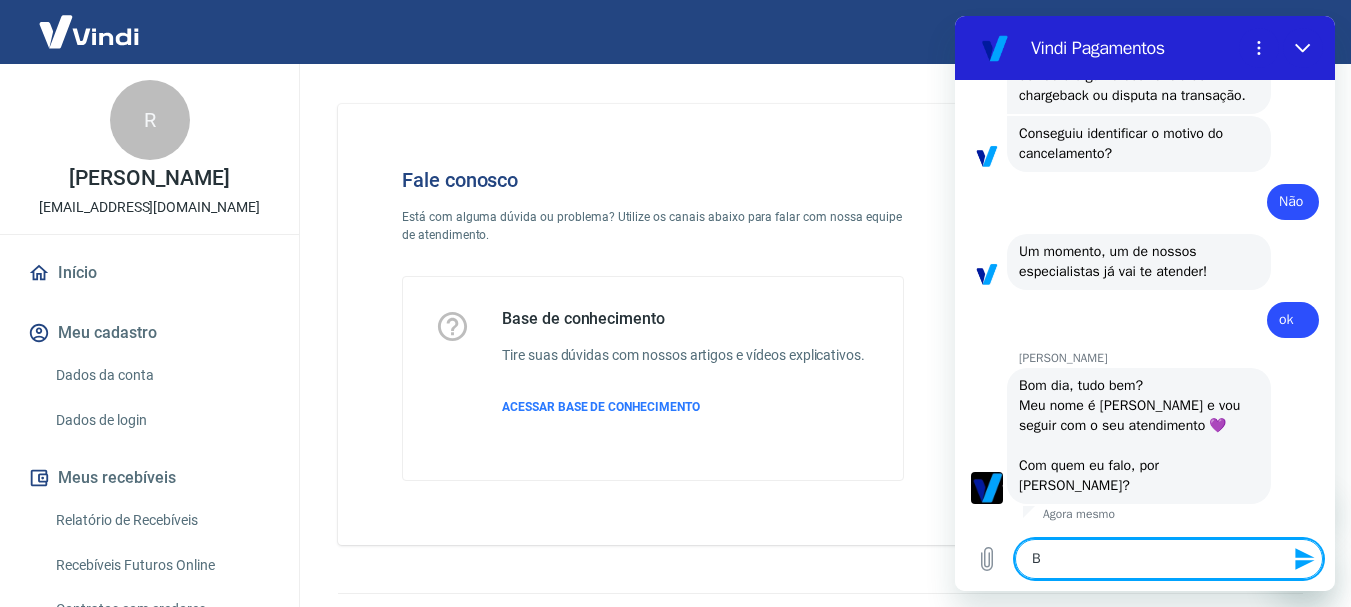type on "Bo" 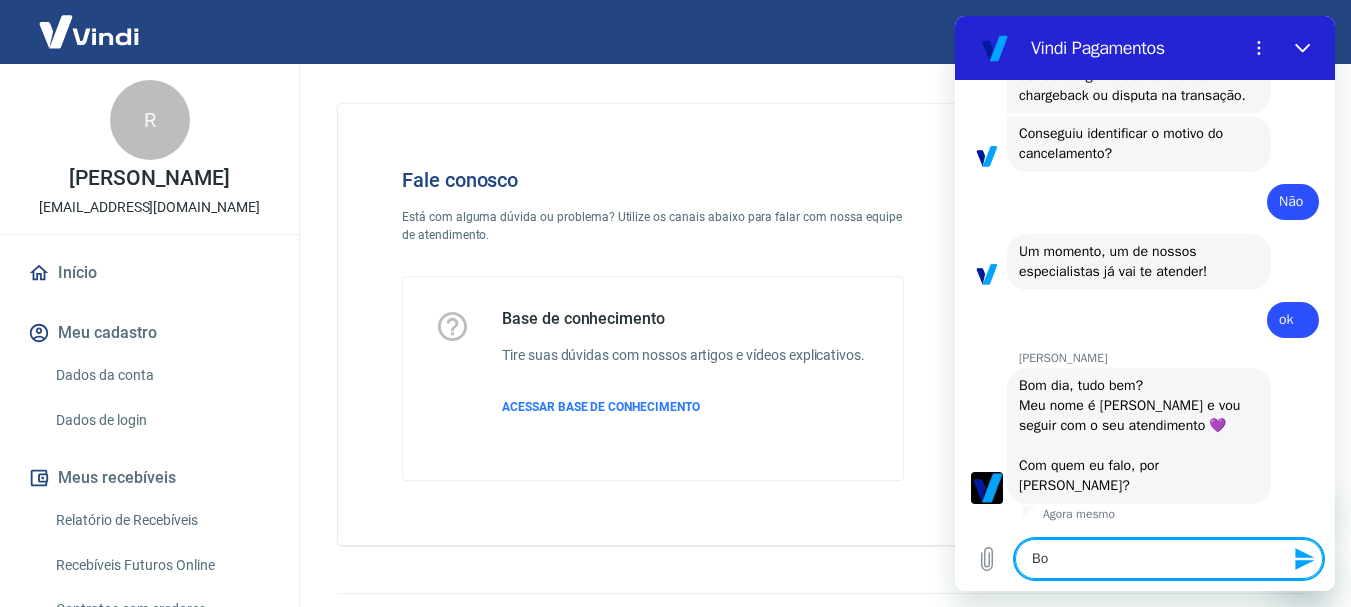 type on "Bom" 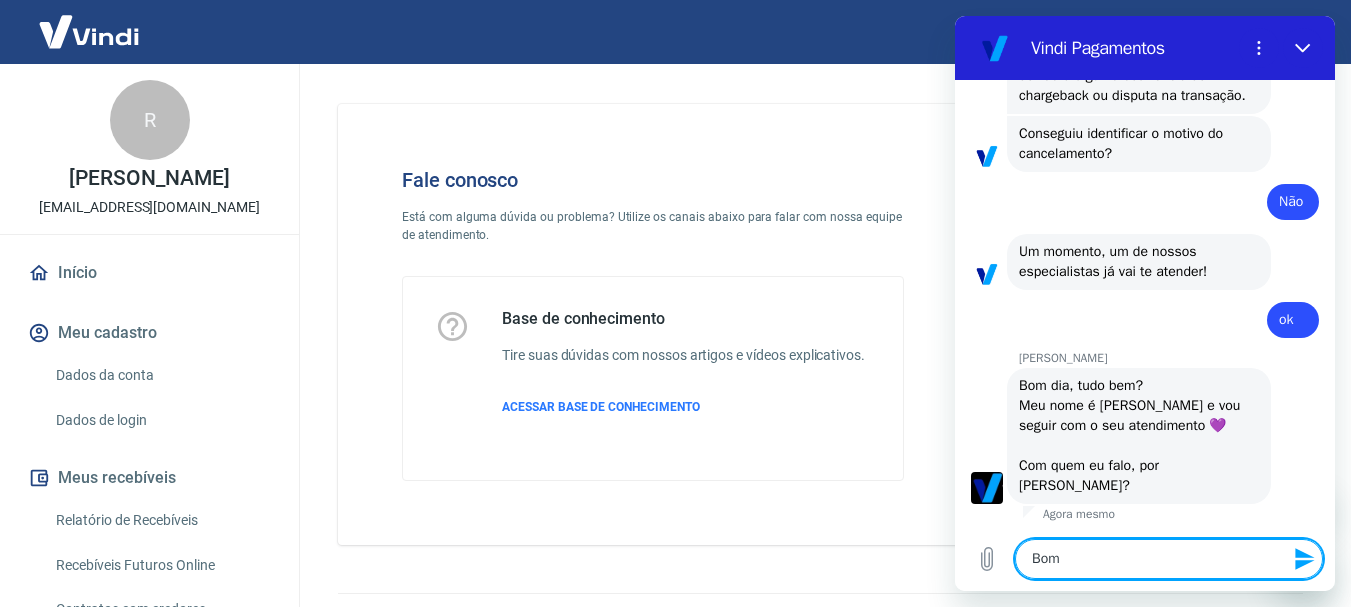 type on "Bom" 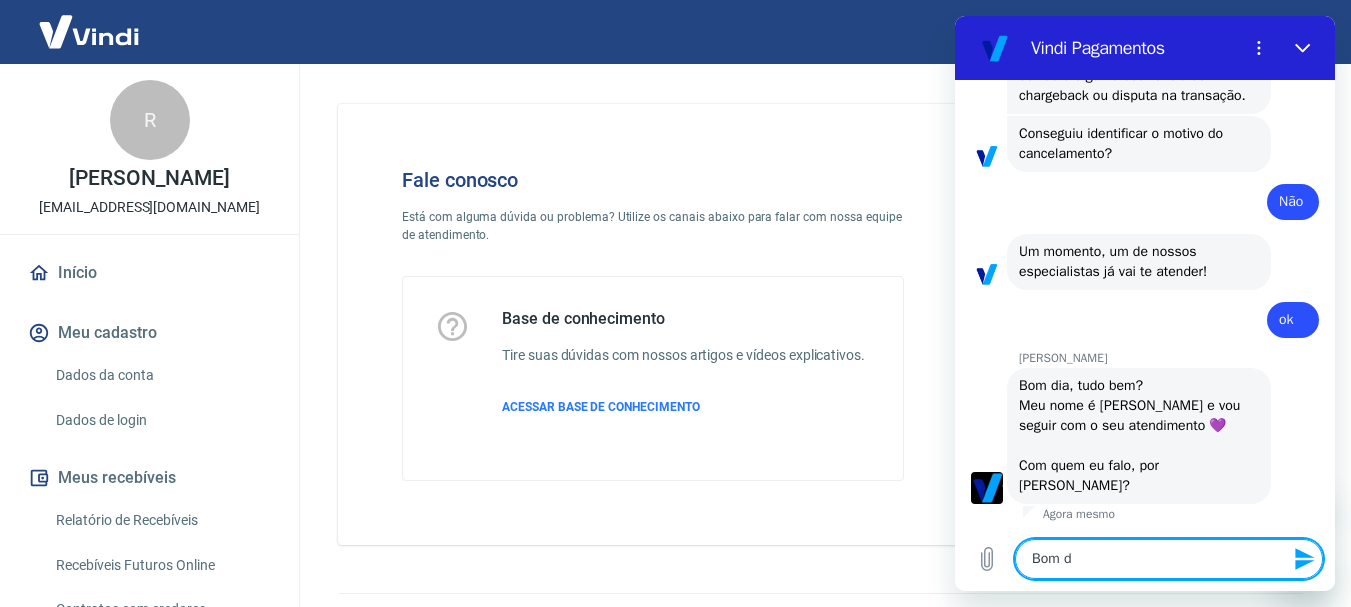 type on "Bom di" 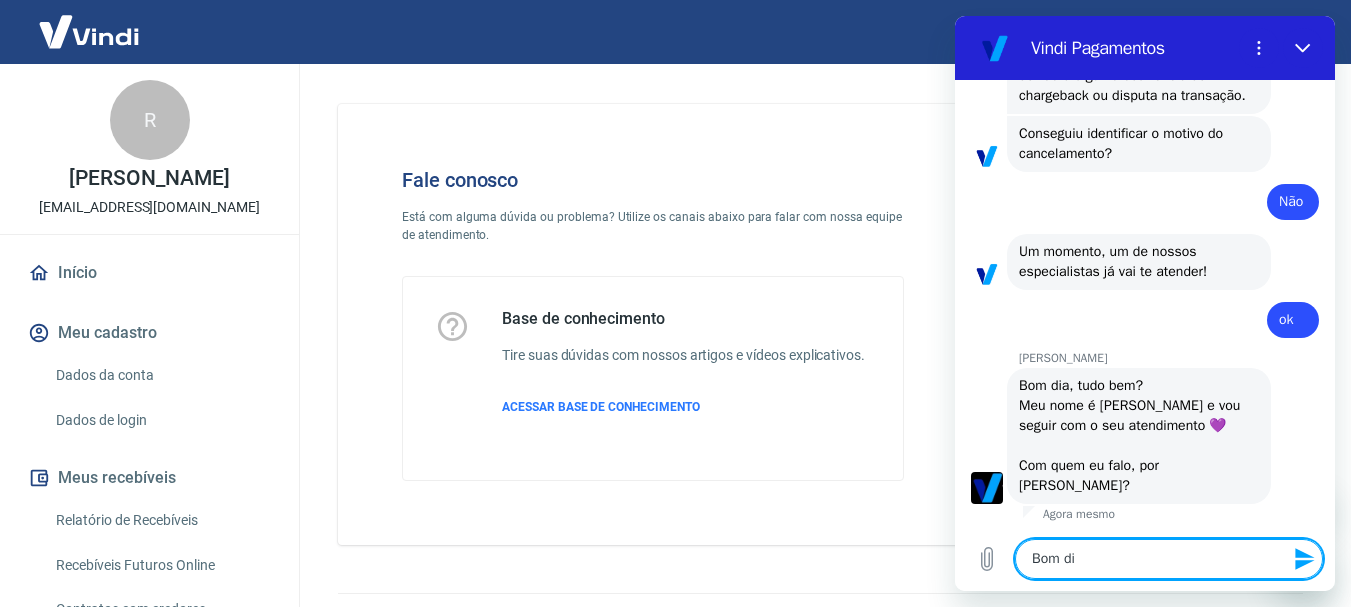 type on "Bom dia" 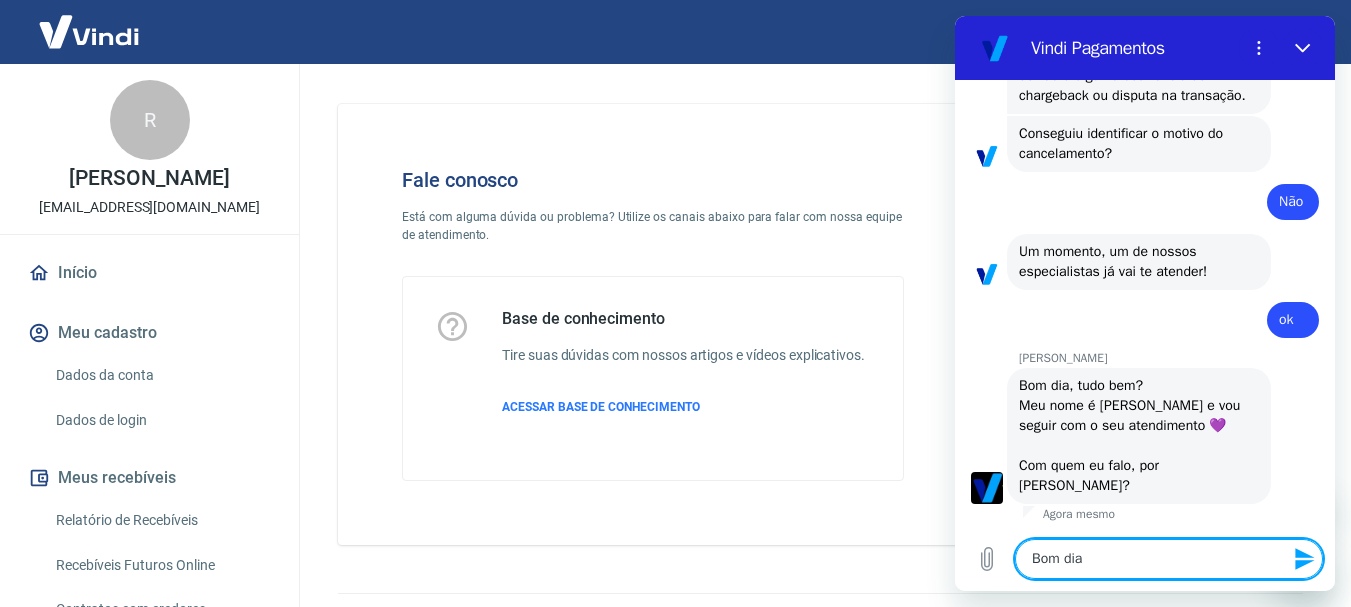 type on "Bom dia" 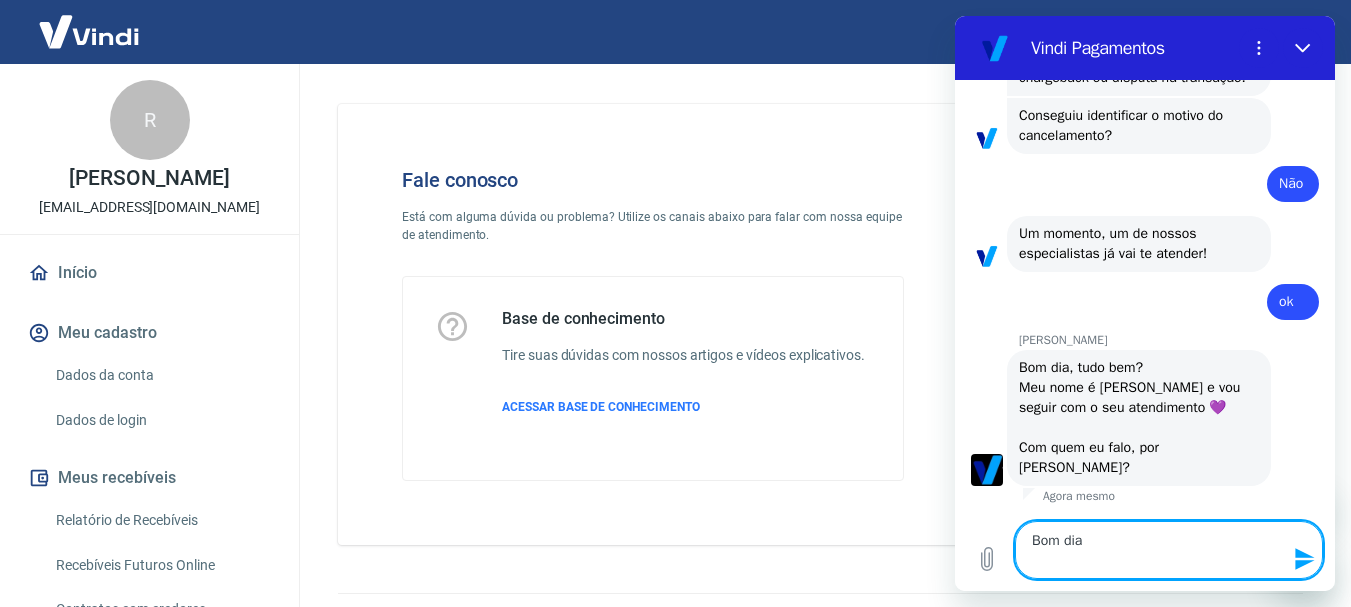 type on "Bom dia
D" 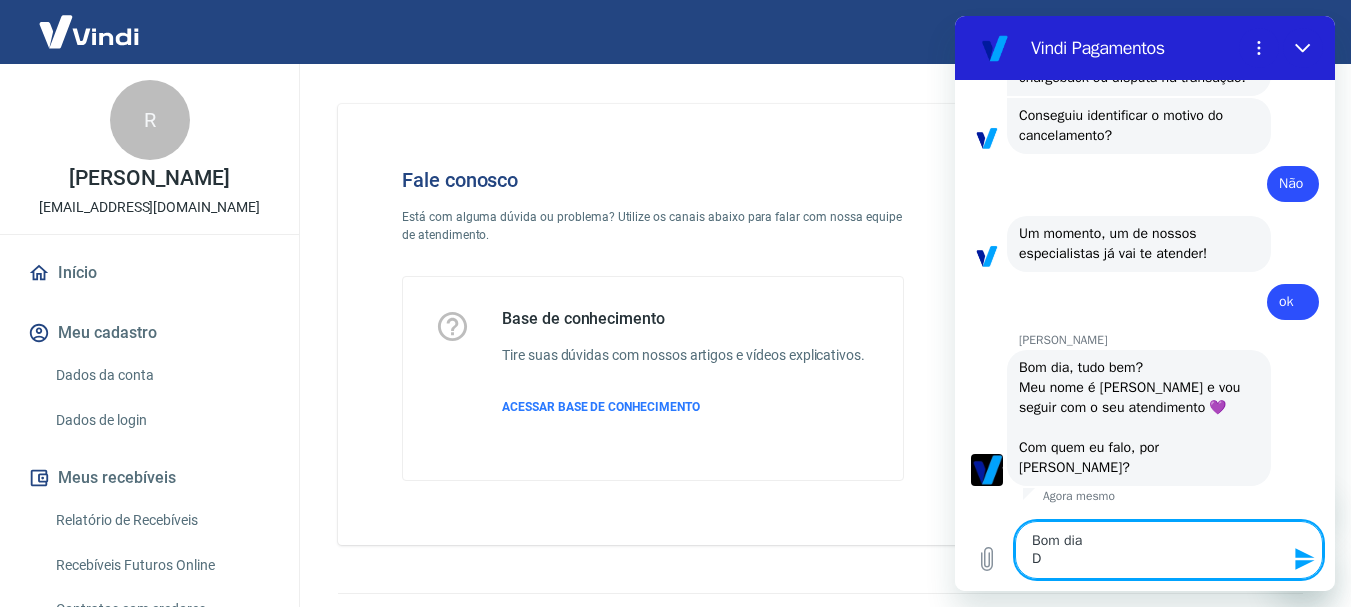 type on "Bom dia
Da" 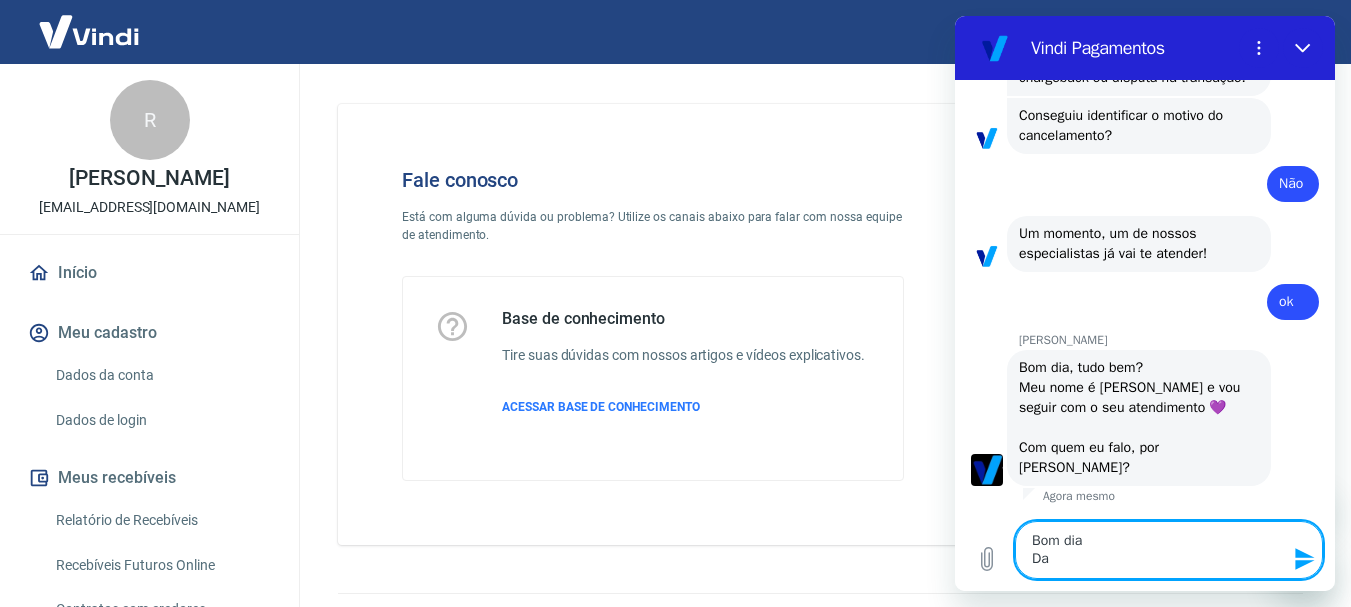 type on "Bom dia
Dai" 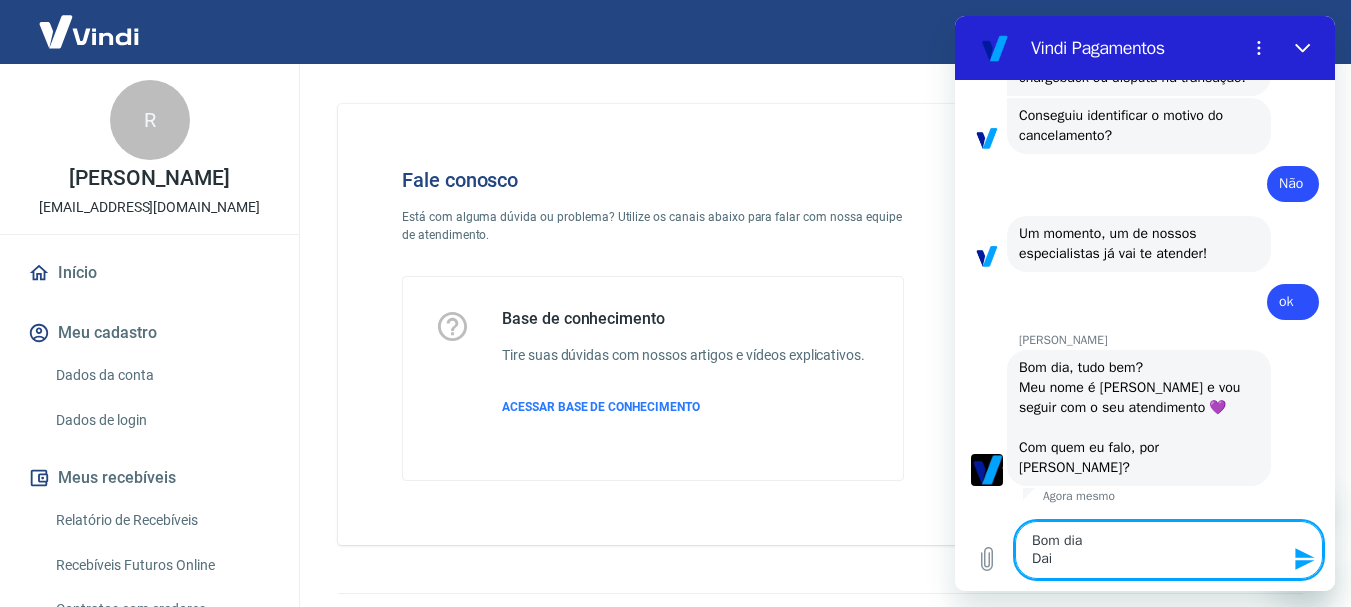 type on "x" 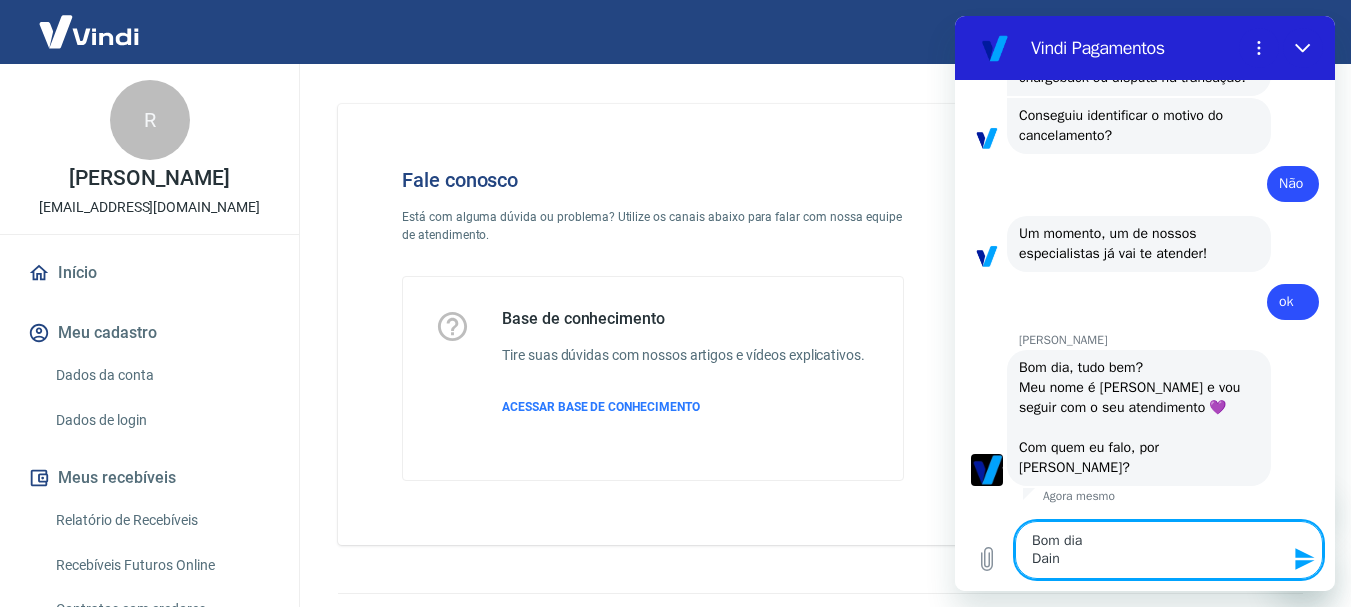 type on "Bom dia
Dai" 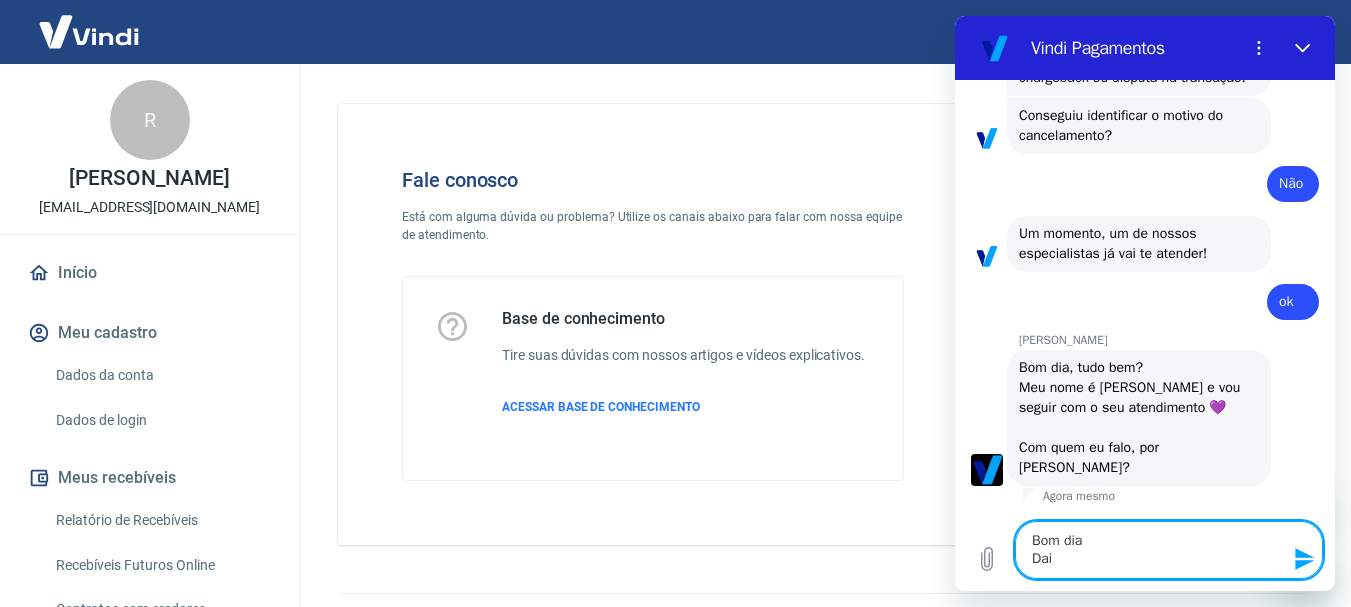type on "Bom dia
Daia" 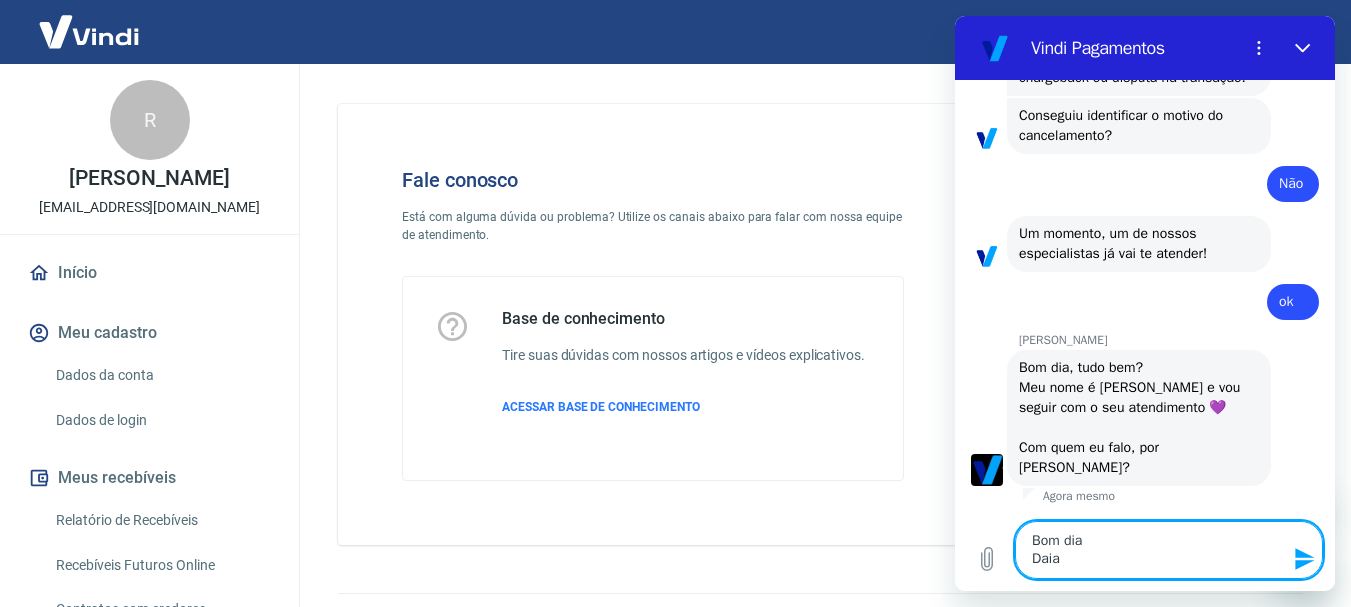 type on "Bom dia
Daian" 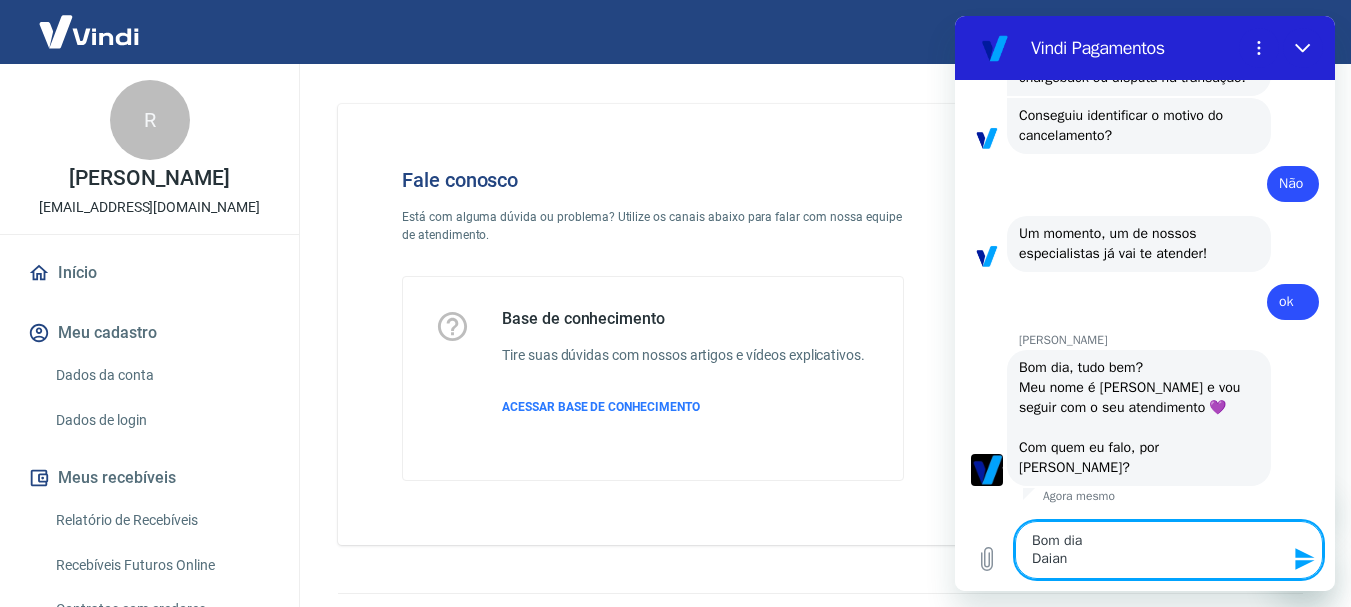 type on "Bom dia
Daiane" 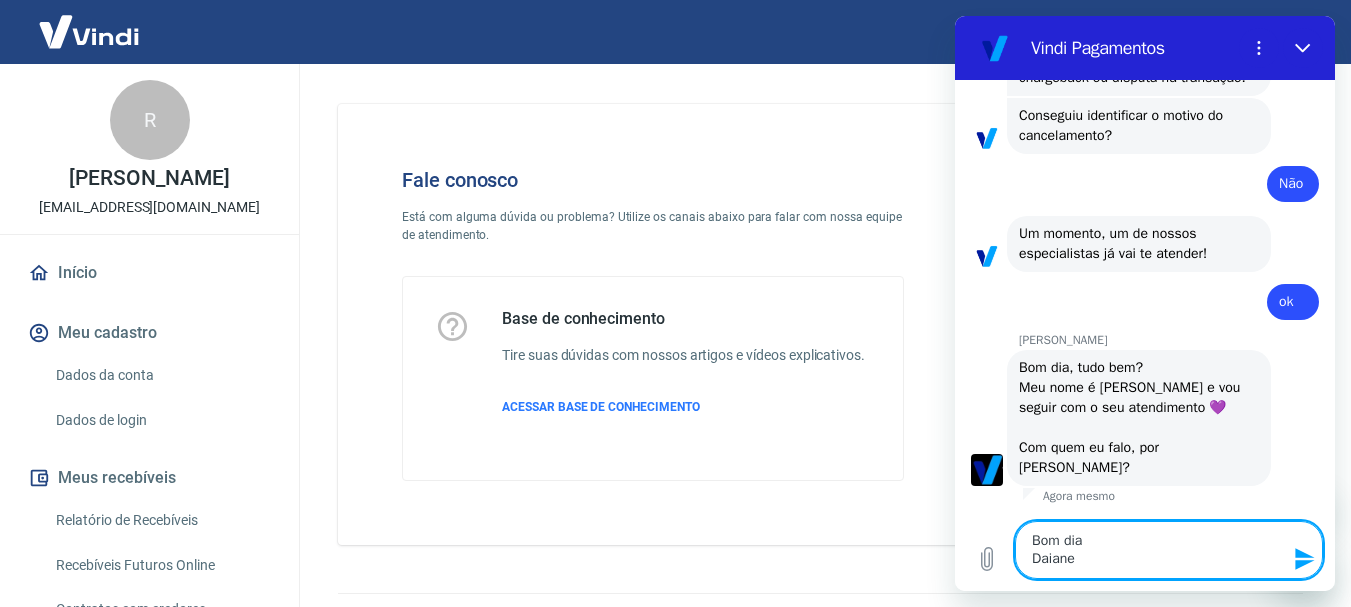 type 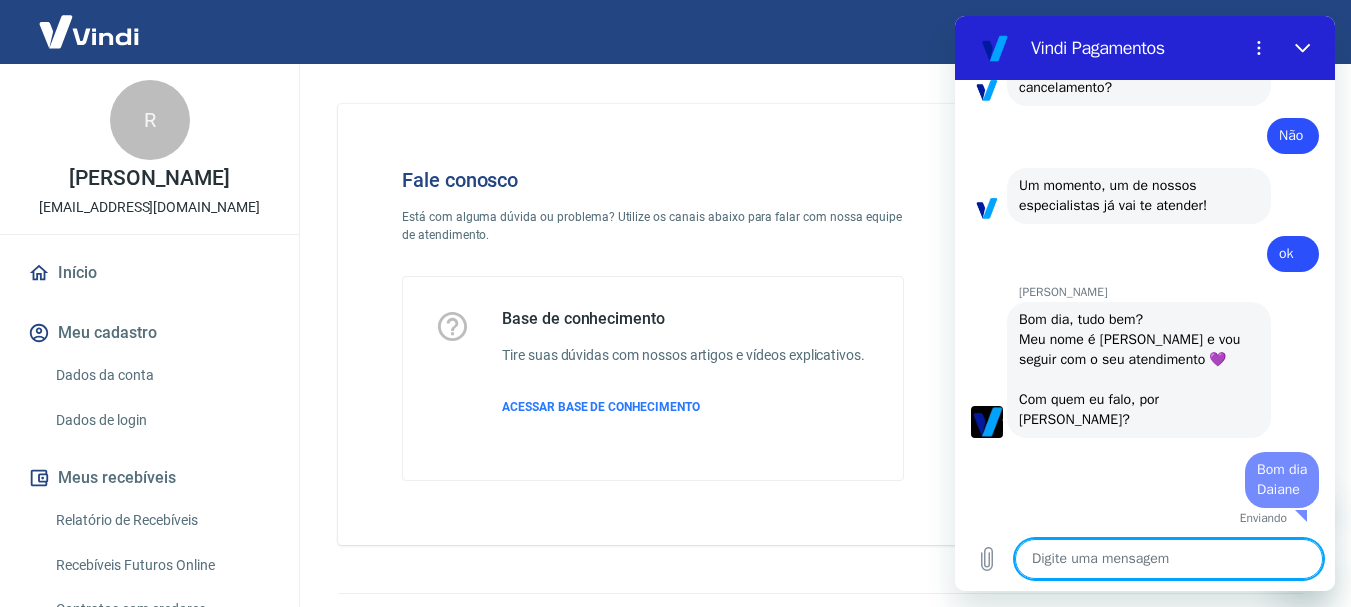 type on "x" 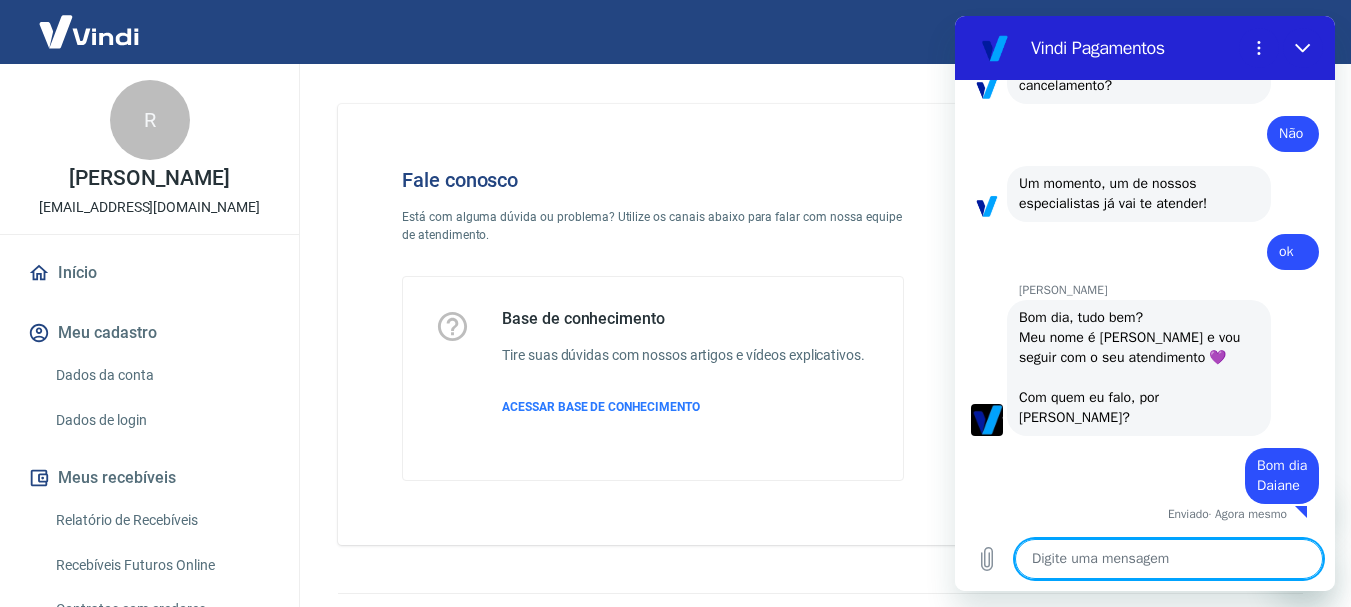 scroll, scrollTop: 3504, scrollLeft: 0, axis: vertical 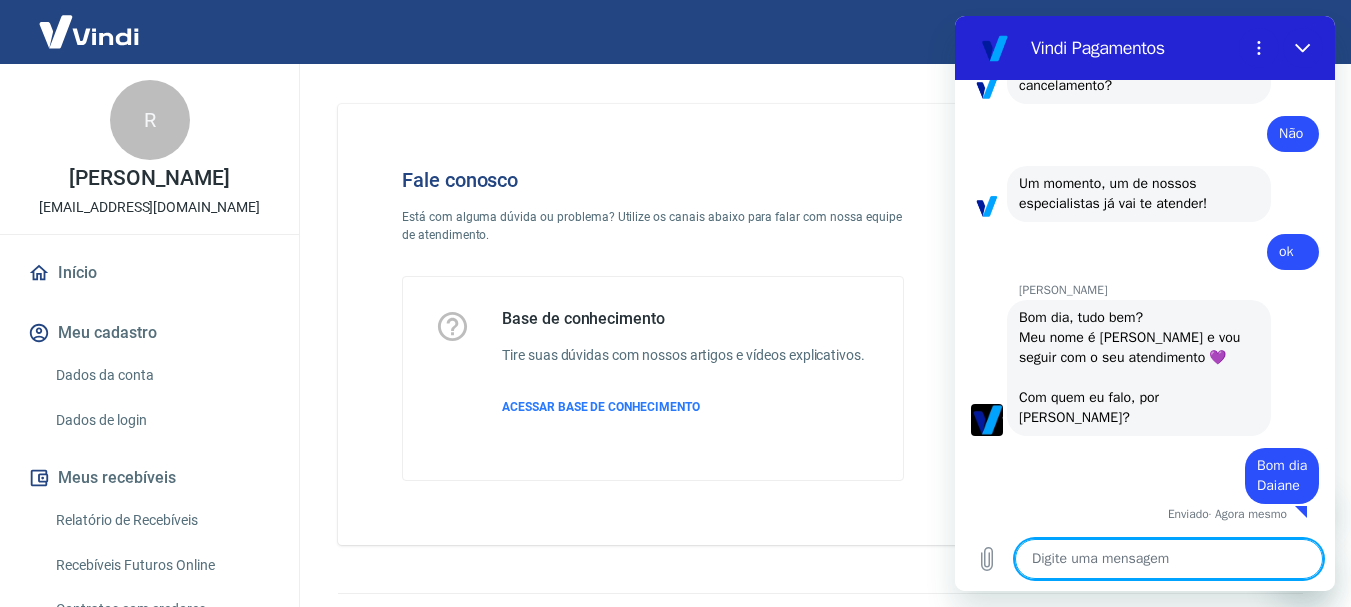 type on "g" 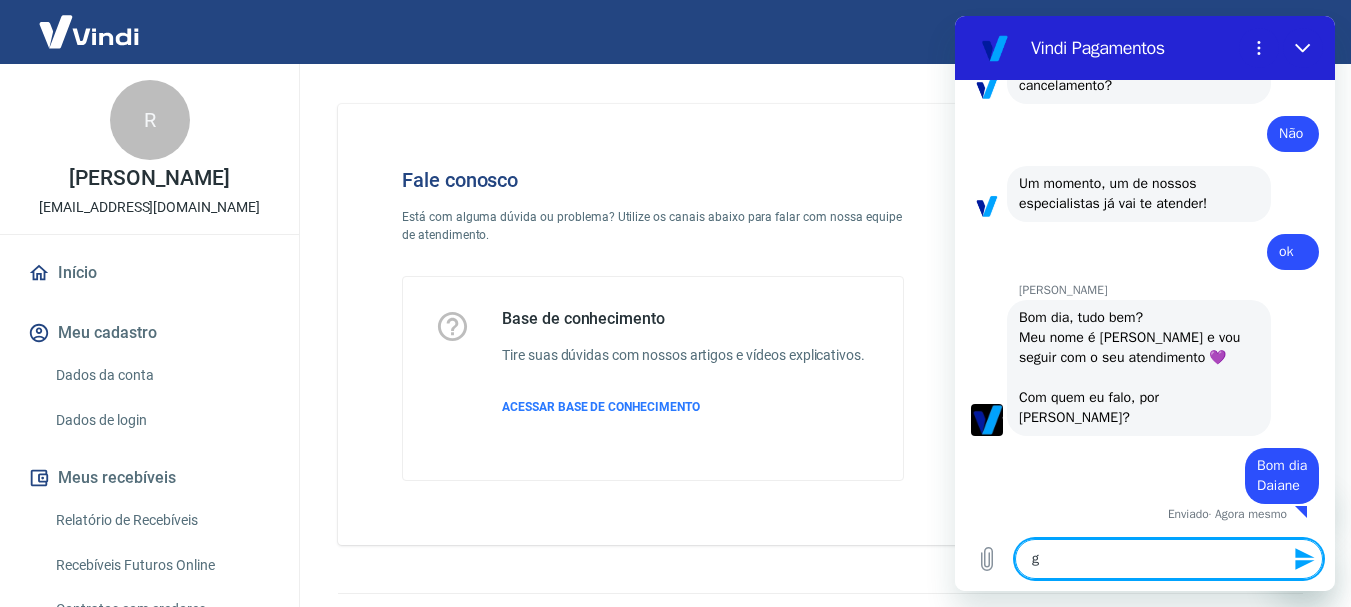 type on "go" 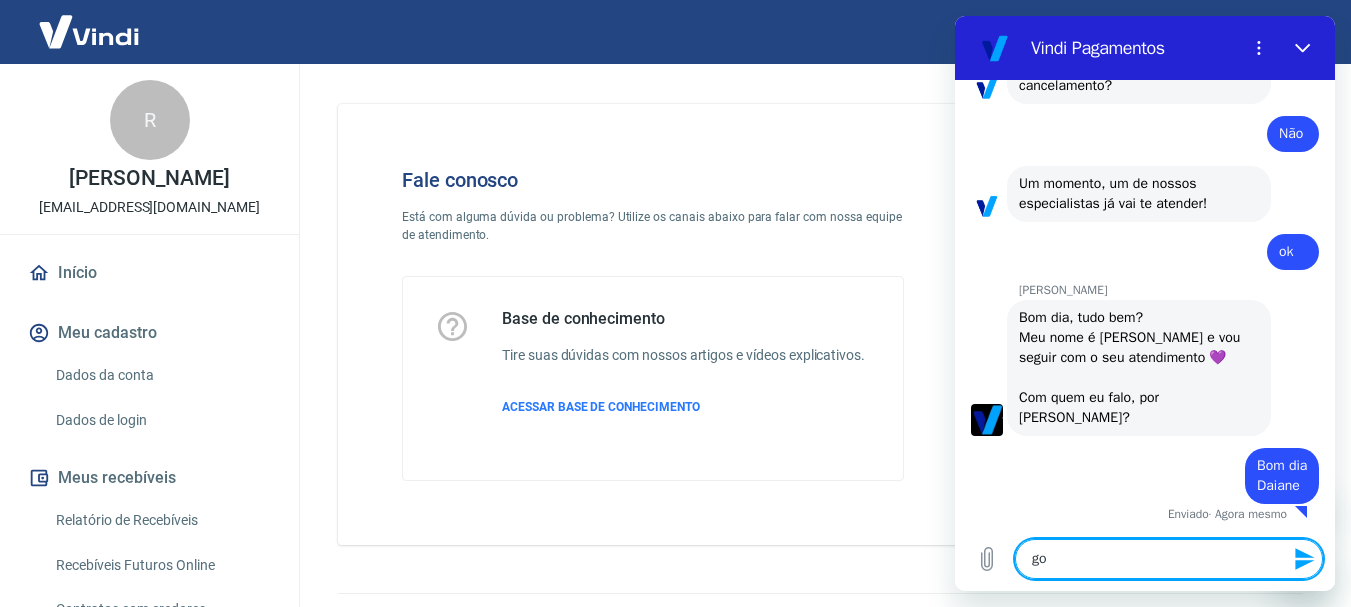 type on "gos" 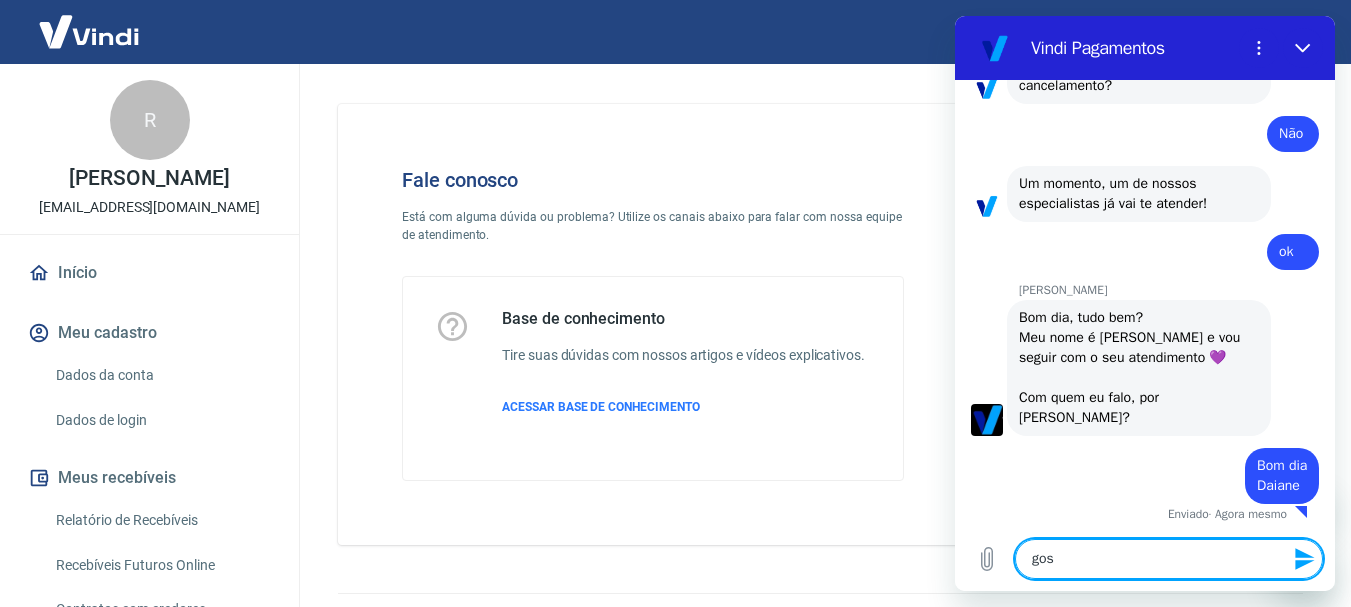 type on "gost" 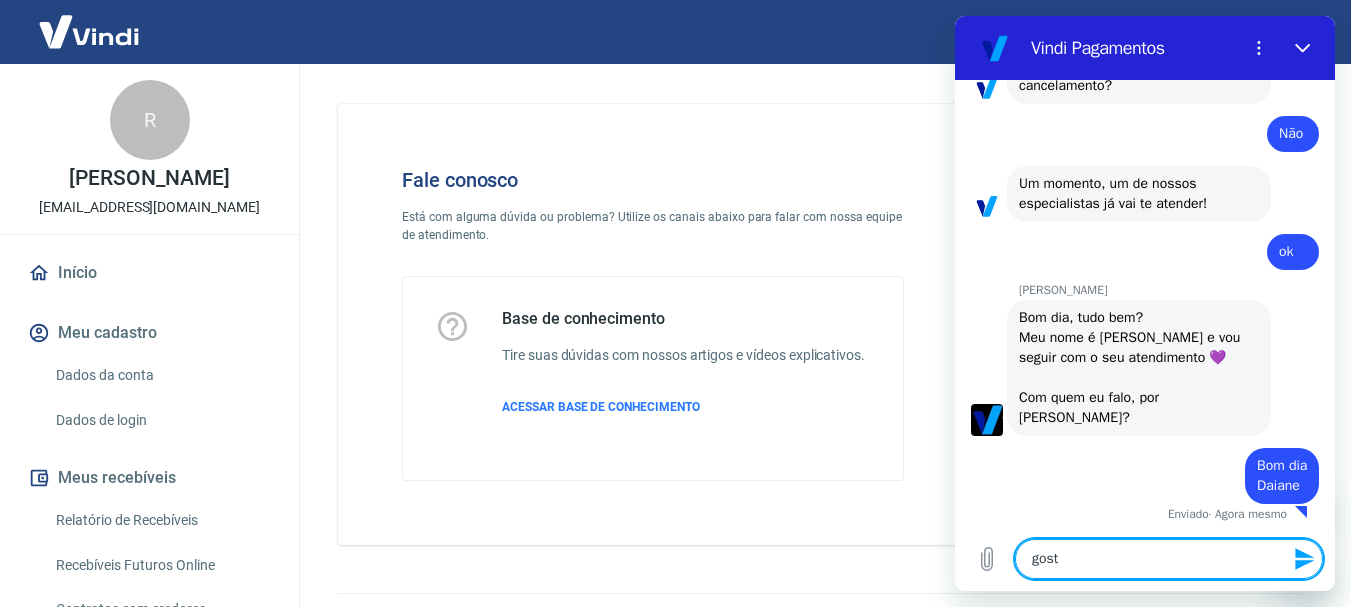 type on "x" 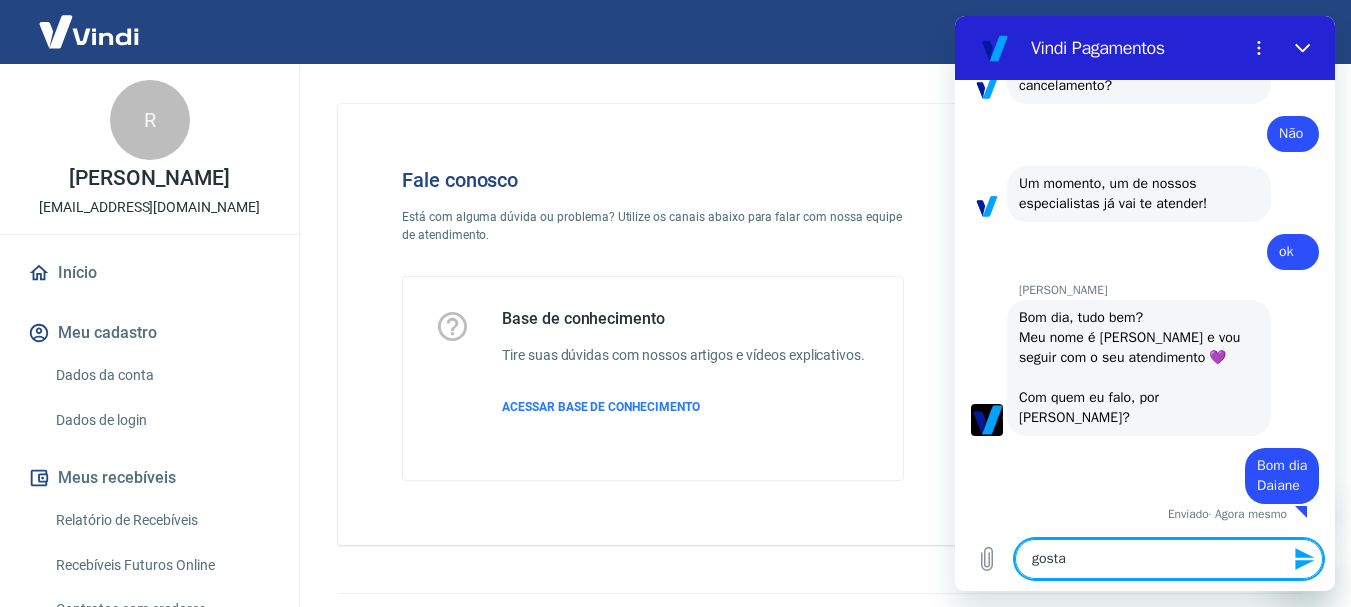 type on "gostar" 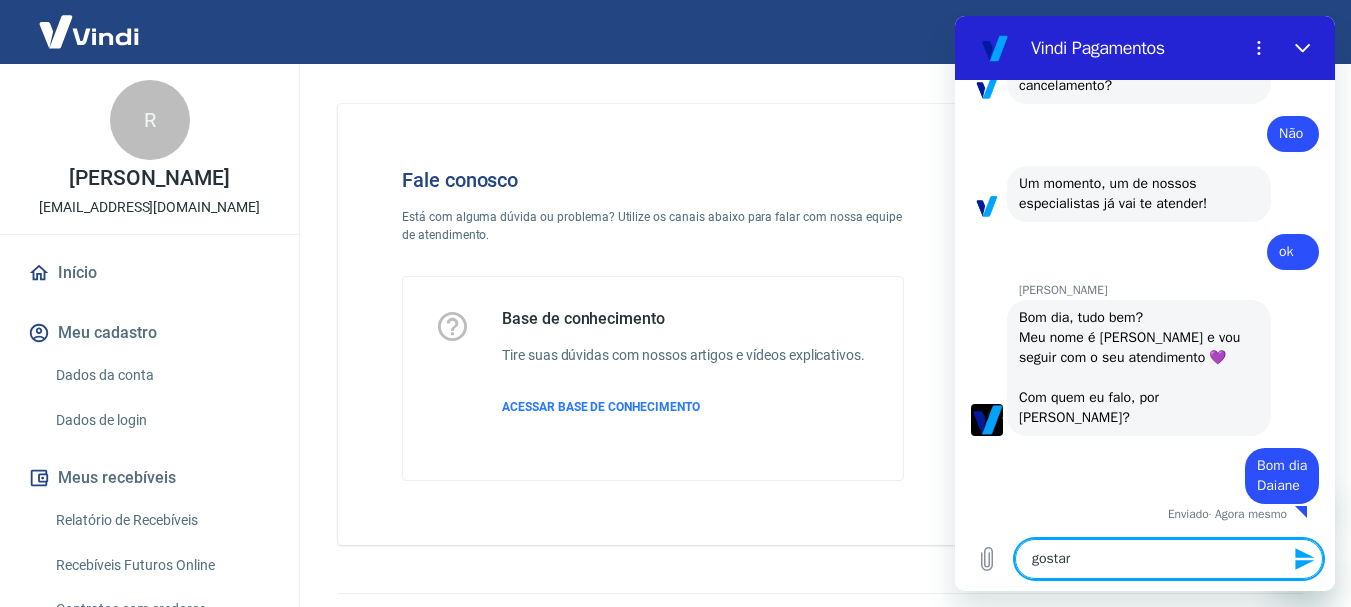 type on "gostari" 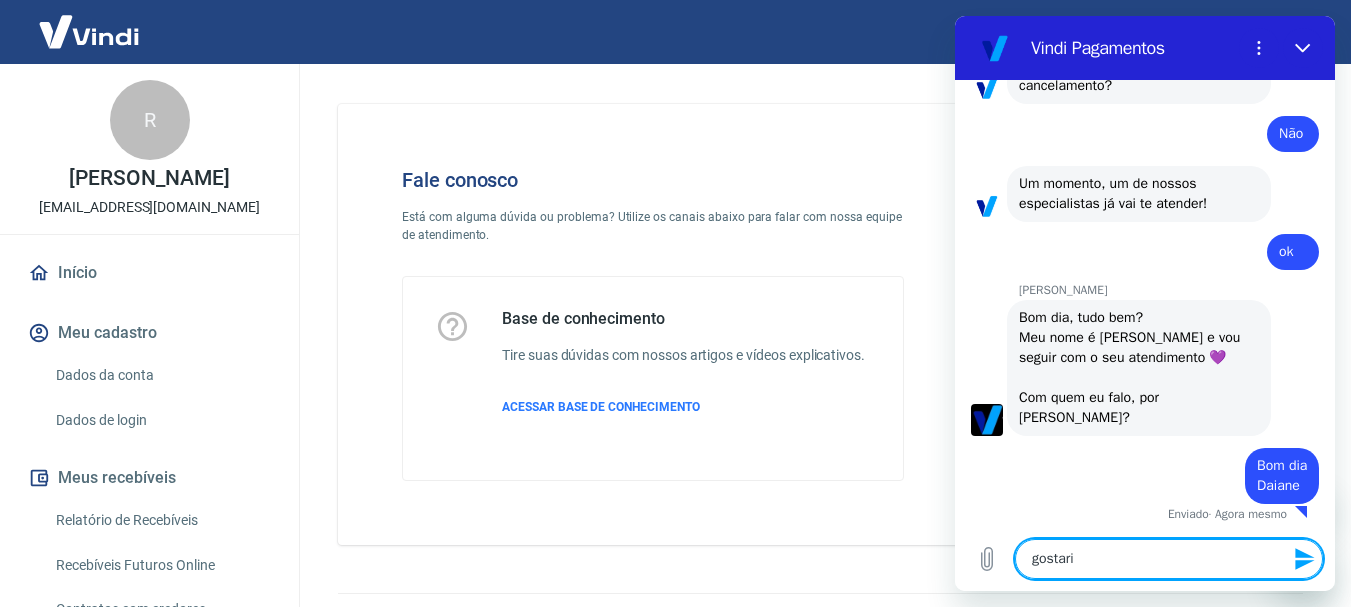 type on "gostaria" 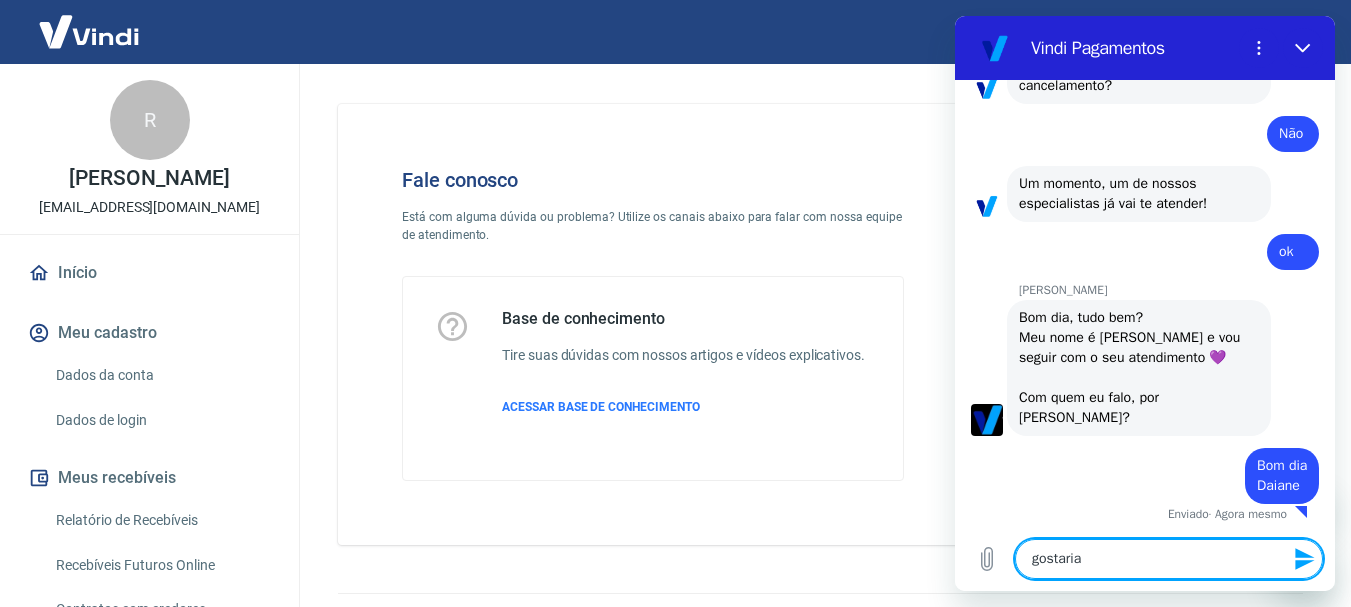 type on "gostaria" 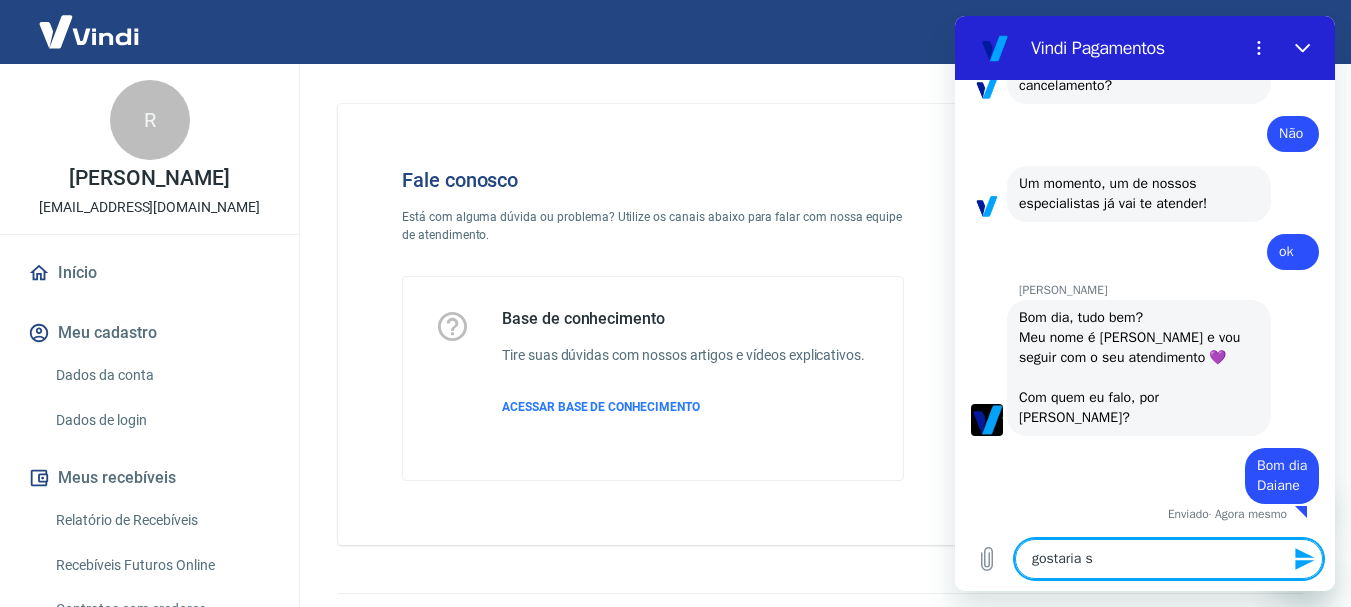 type on "gostaria" 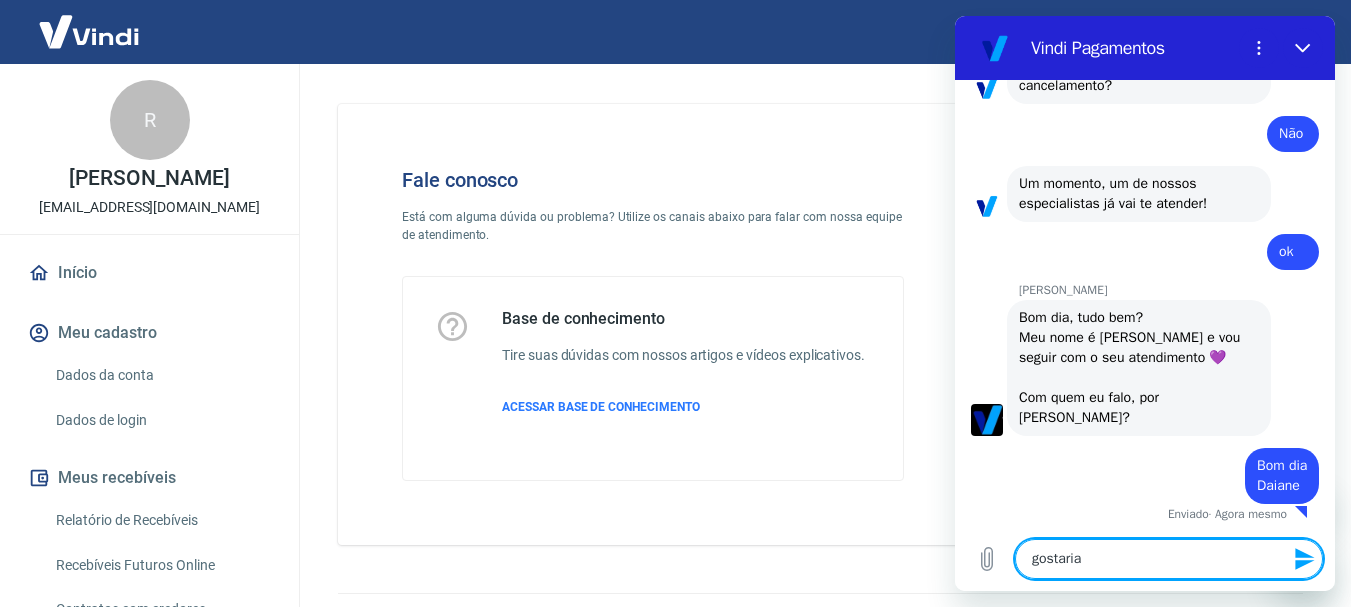 type on "gostaria d" 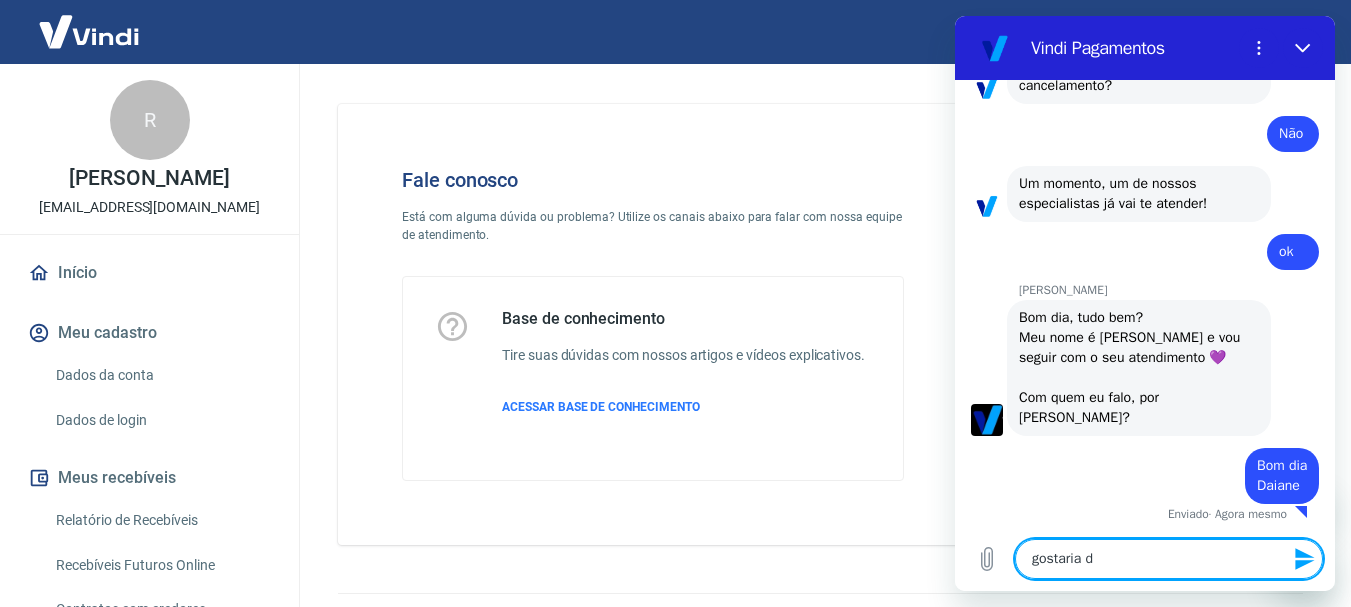 type on "gostaria de" 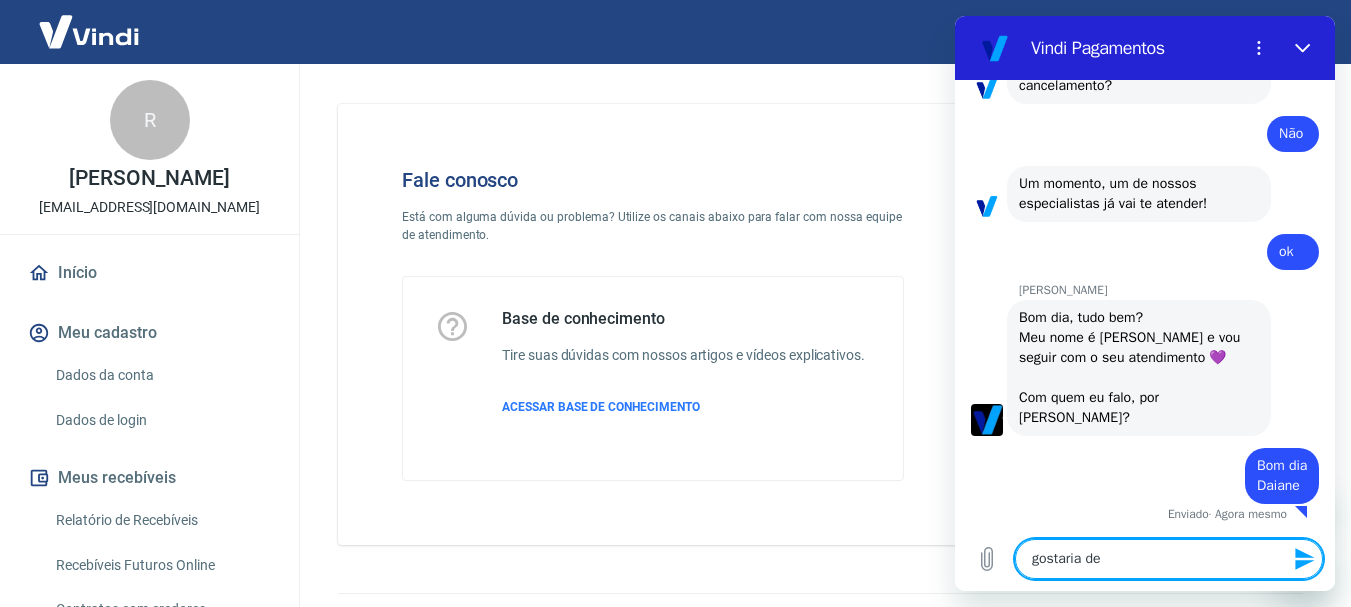 type on "gostaria de" 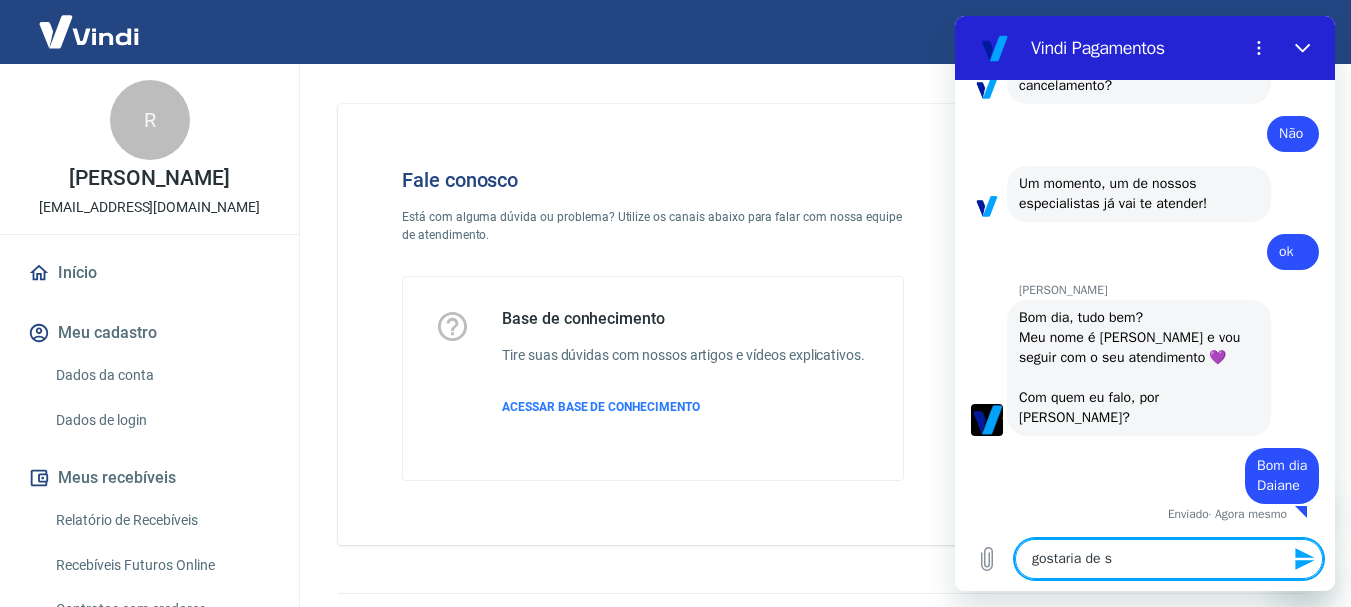 type on "gostaria de sa" 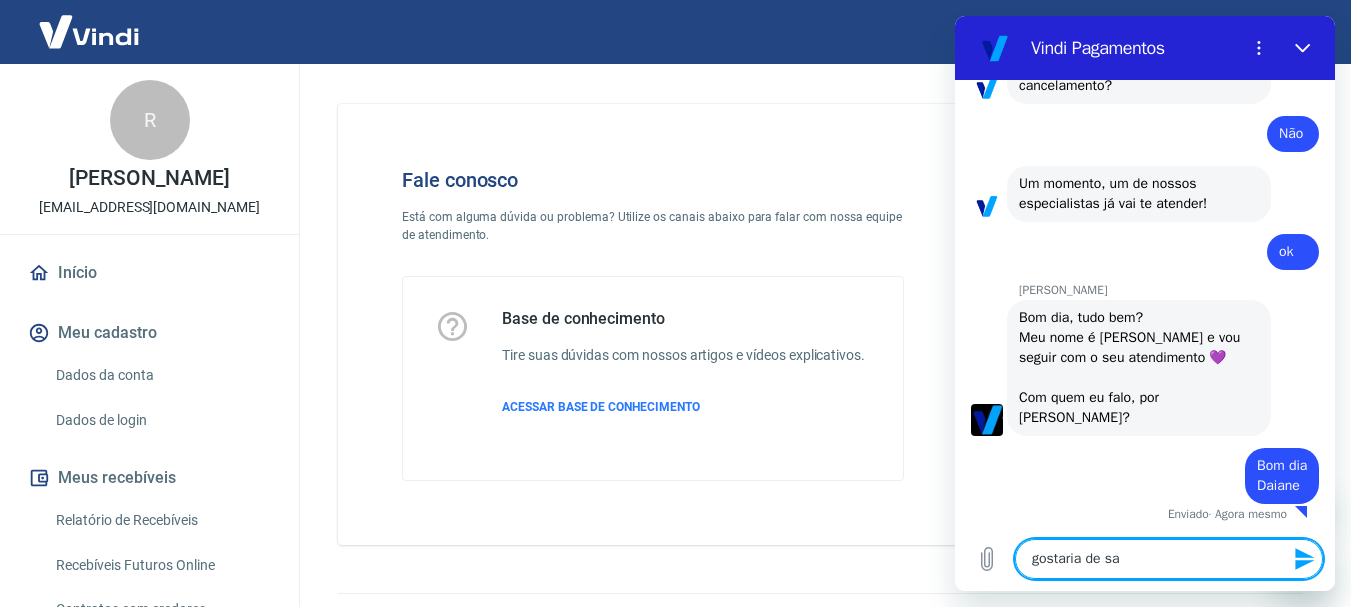 type on "gostaria de san" 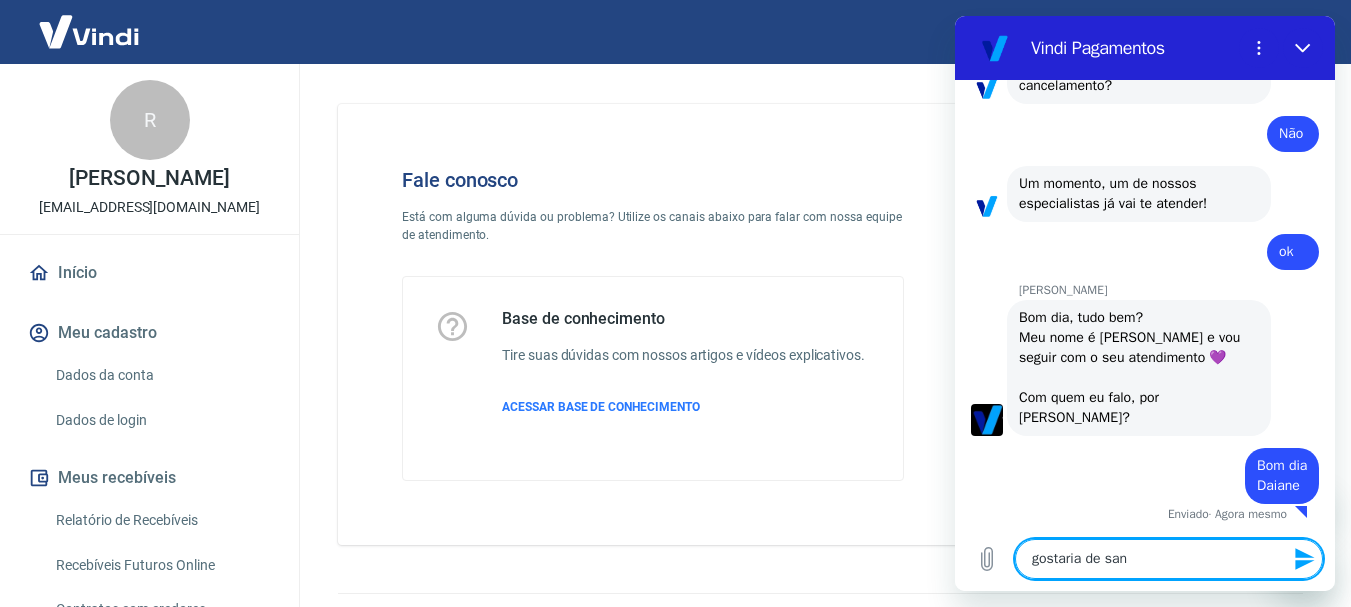 type on "gostaria de sane" 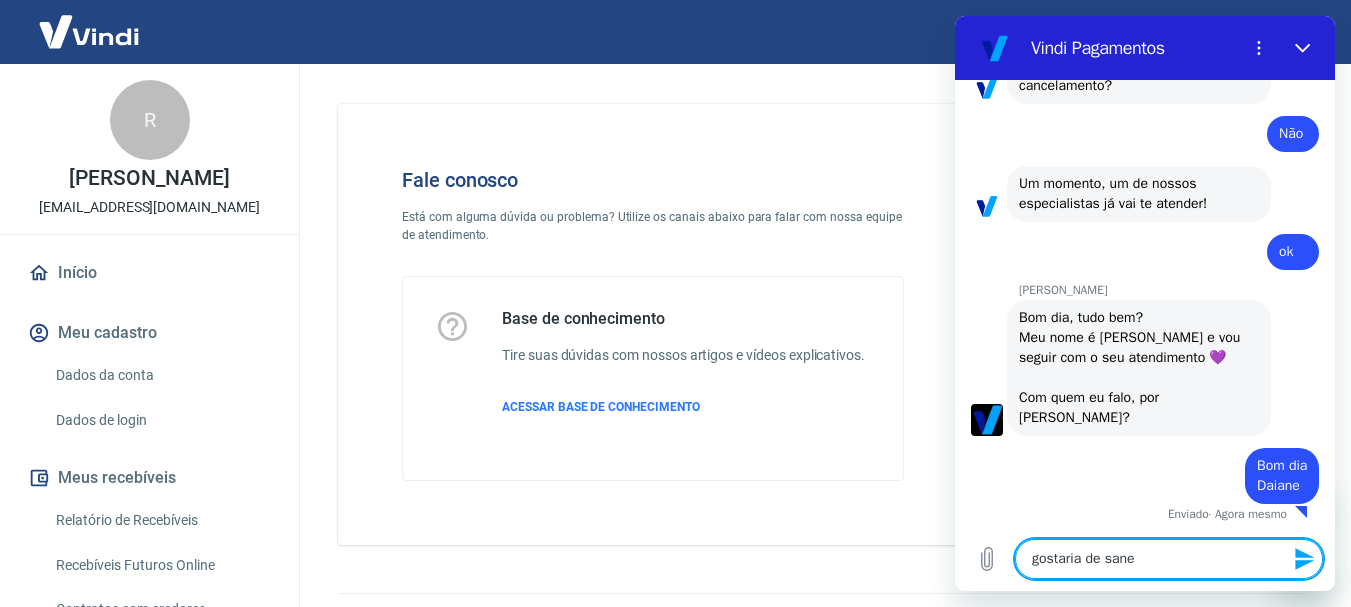 type on "gostaria de saner" 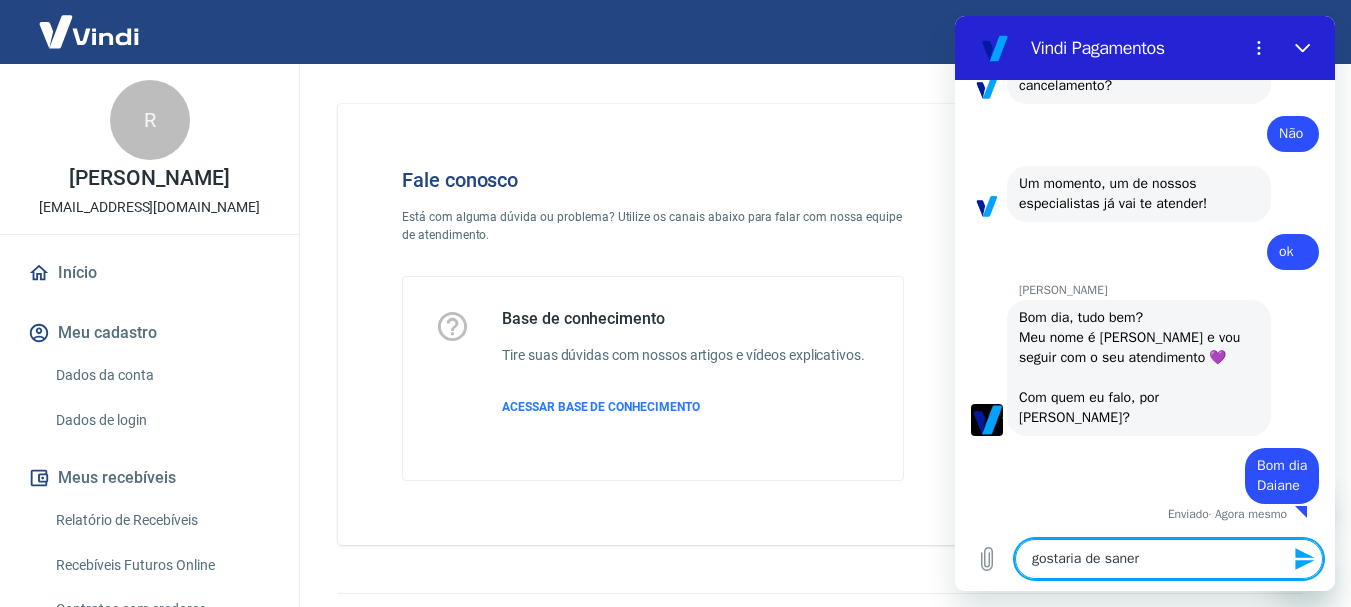 type on "x" 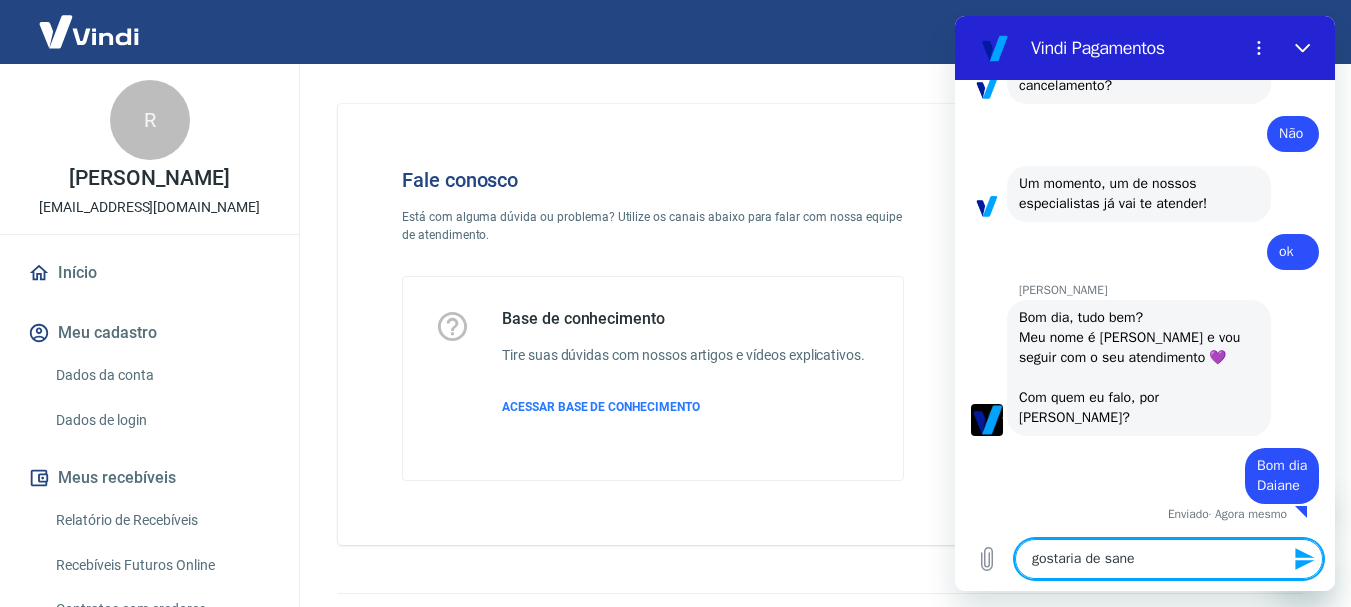 type on "gostaria de san" 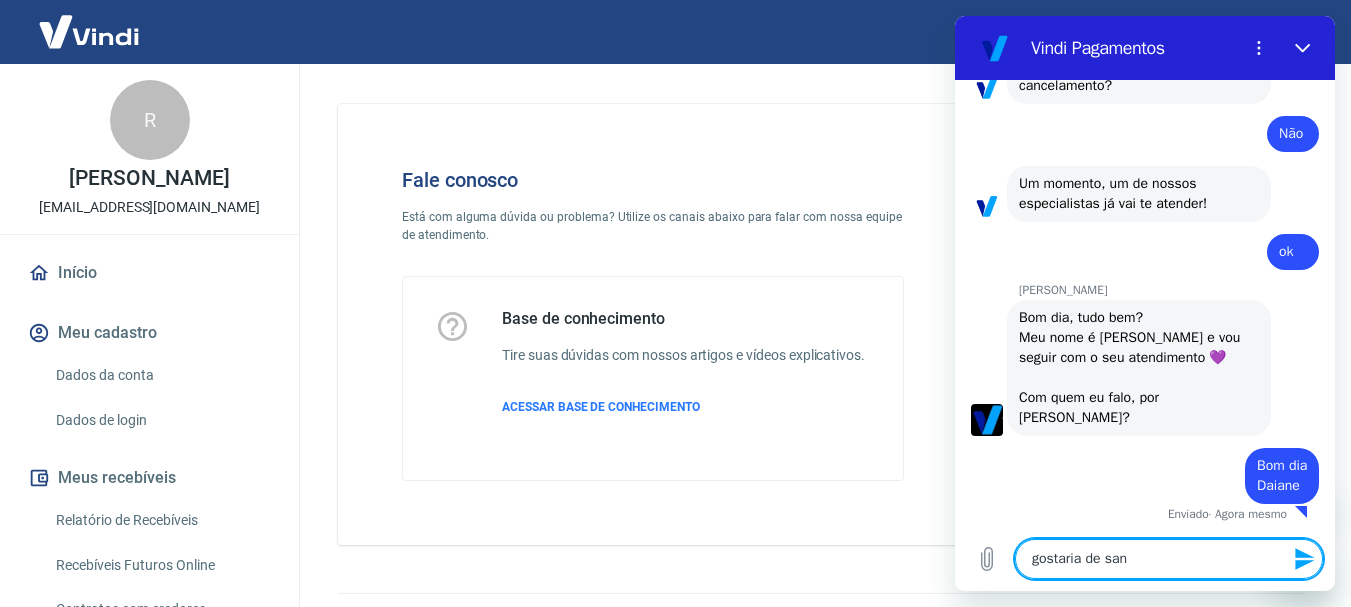 type on "gostaria de sa" 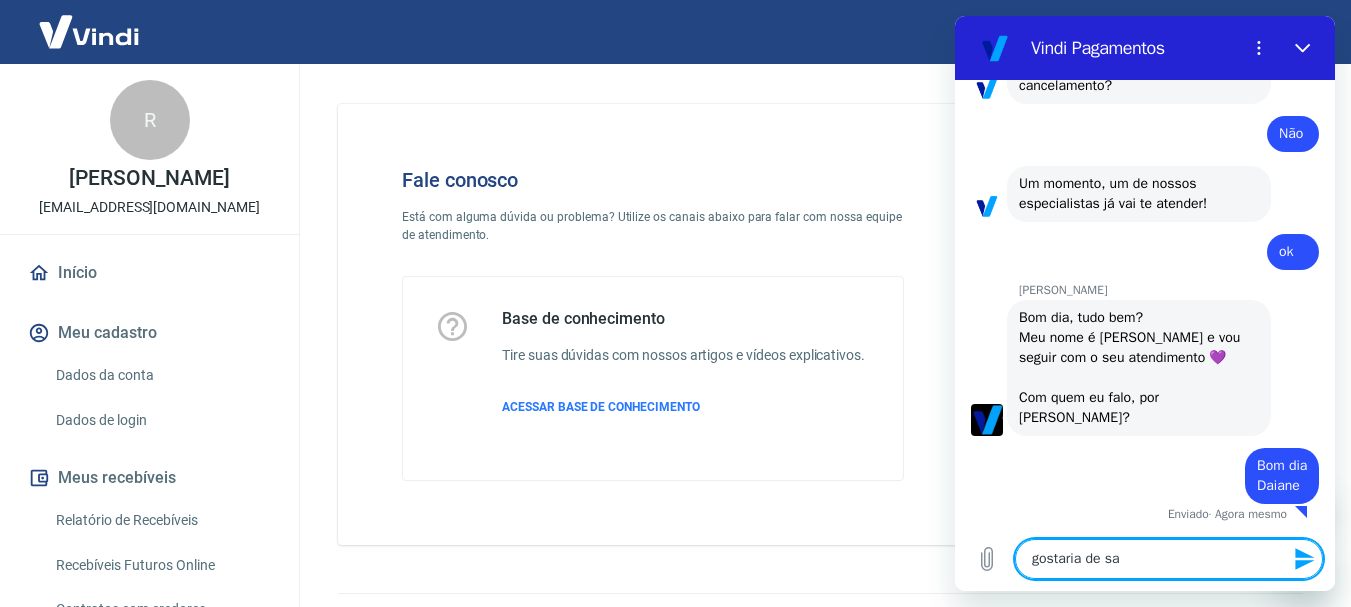 type on "gostaria de san" 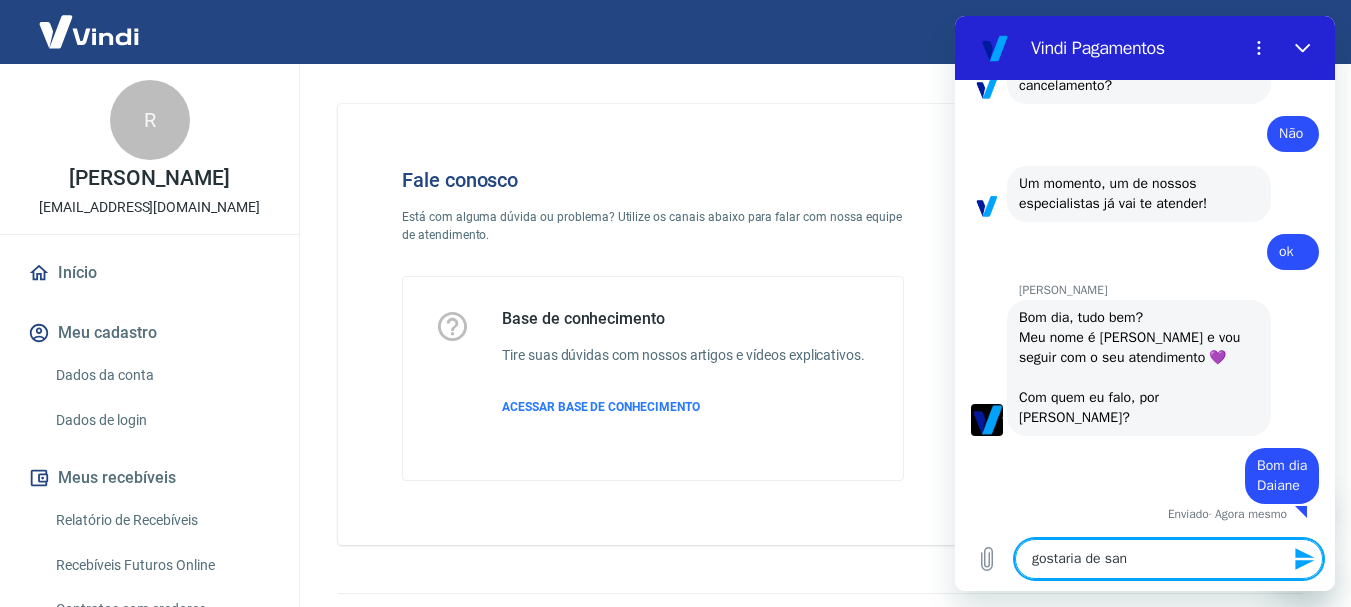 type on "gostaria de sa" 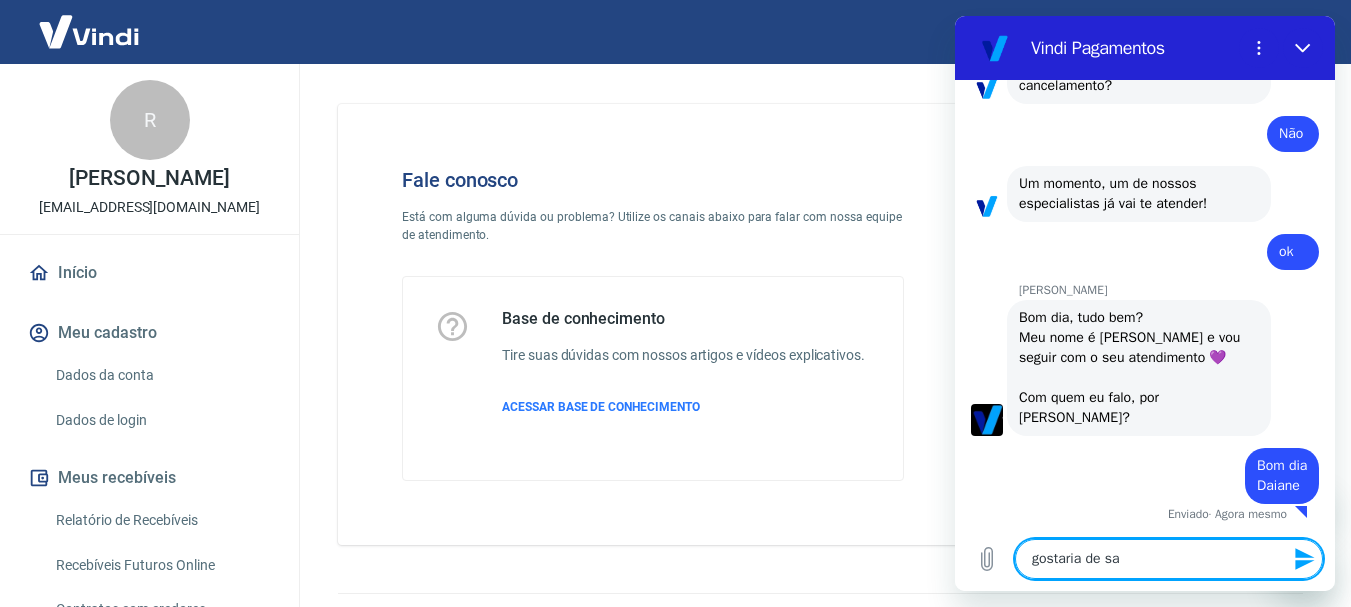 type on "gostaria de sab" 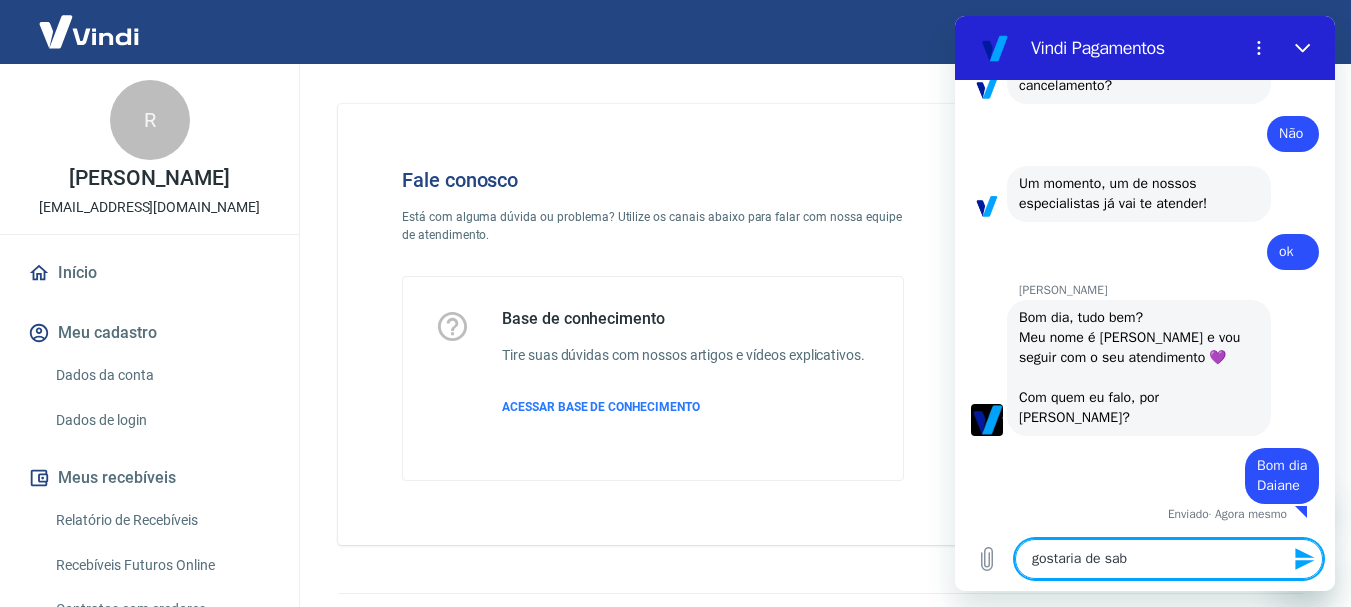 type on "gostaria de sabe" 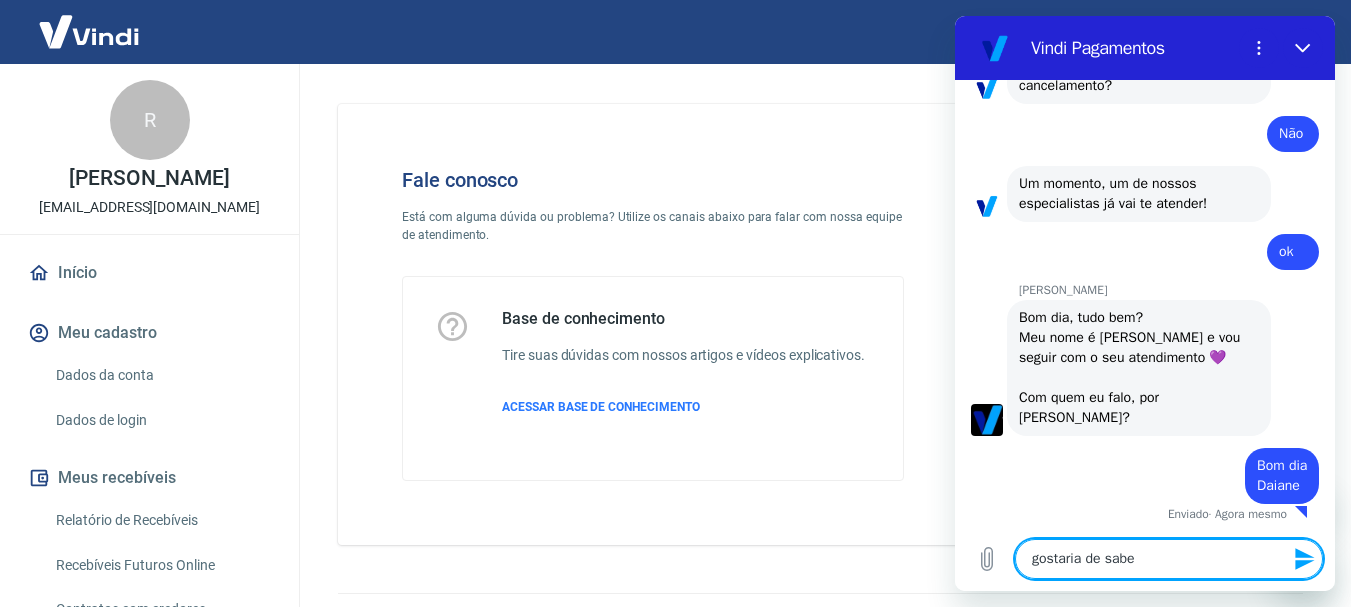 type on "gostaria de saber" 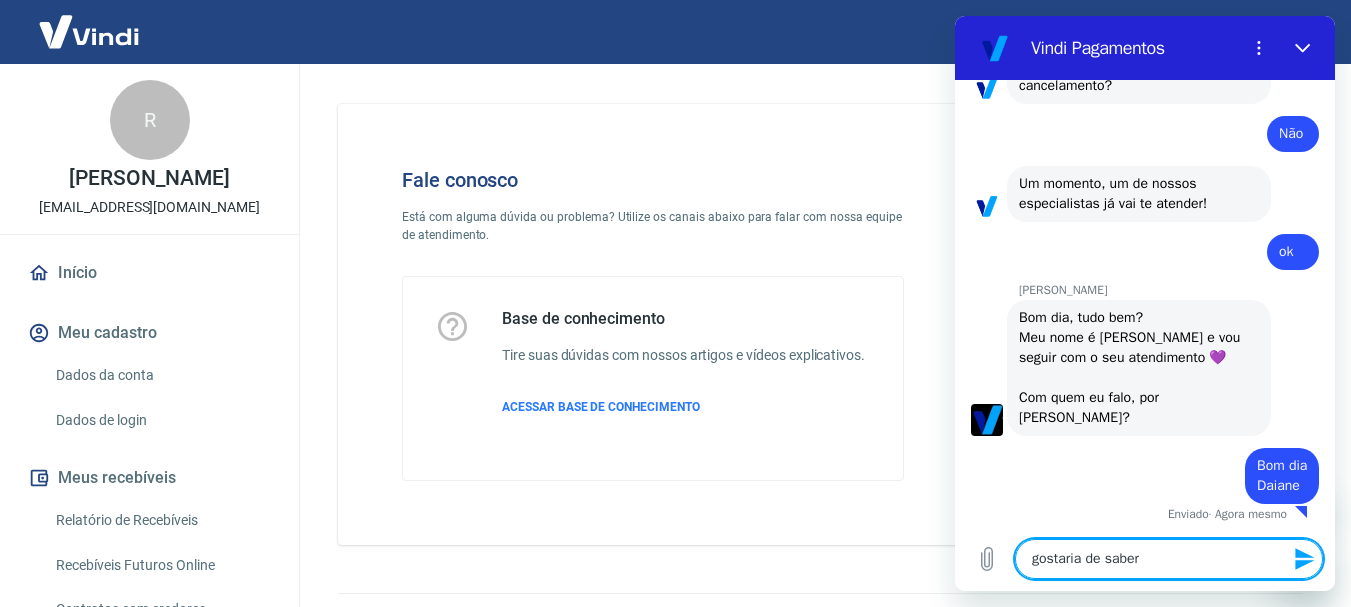 type on "gostaria de saber" 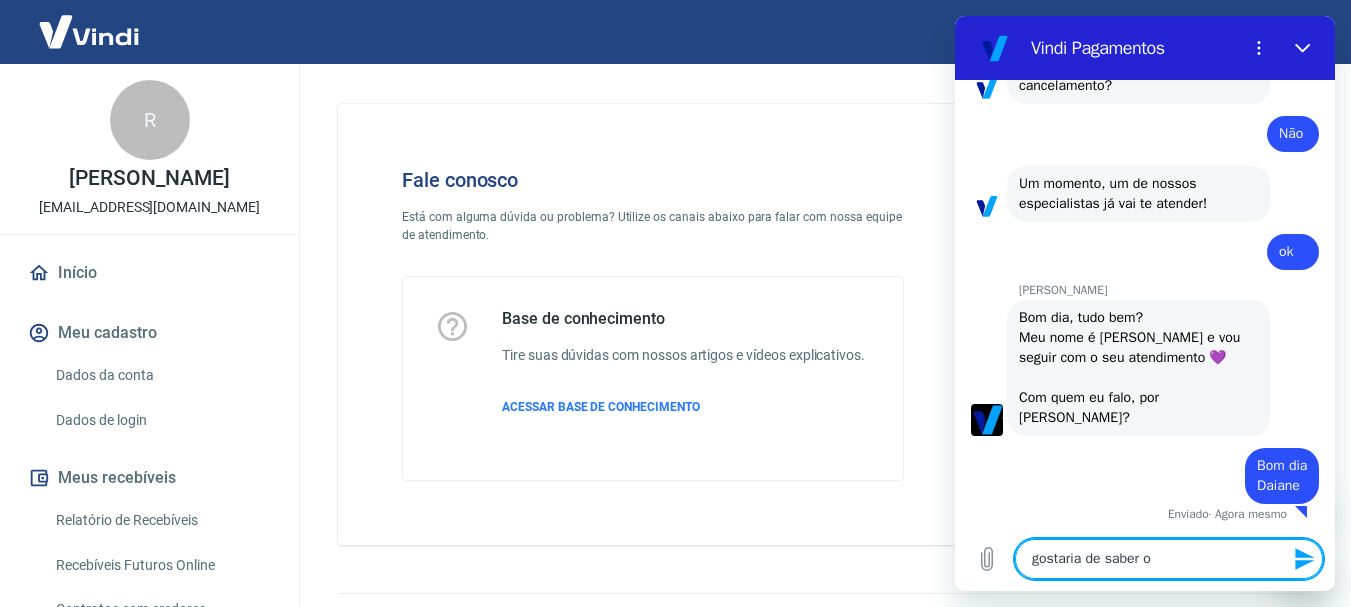 type on "gostaria de saber o" 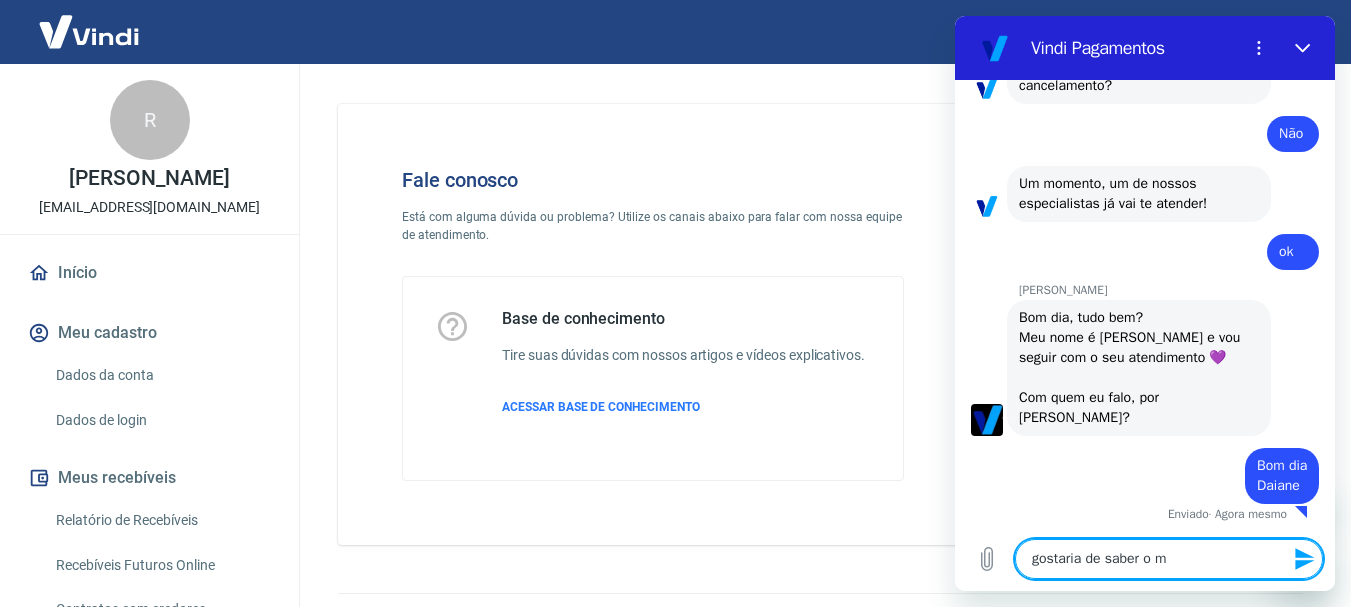 type on "gostaria de saber o mo" 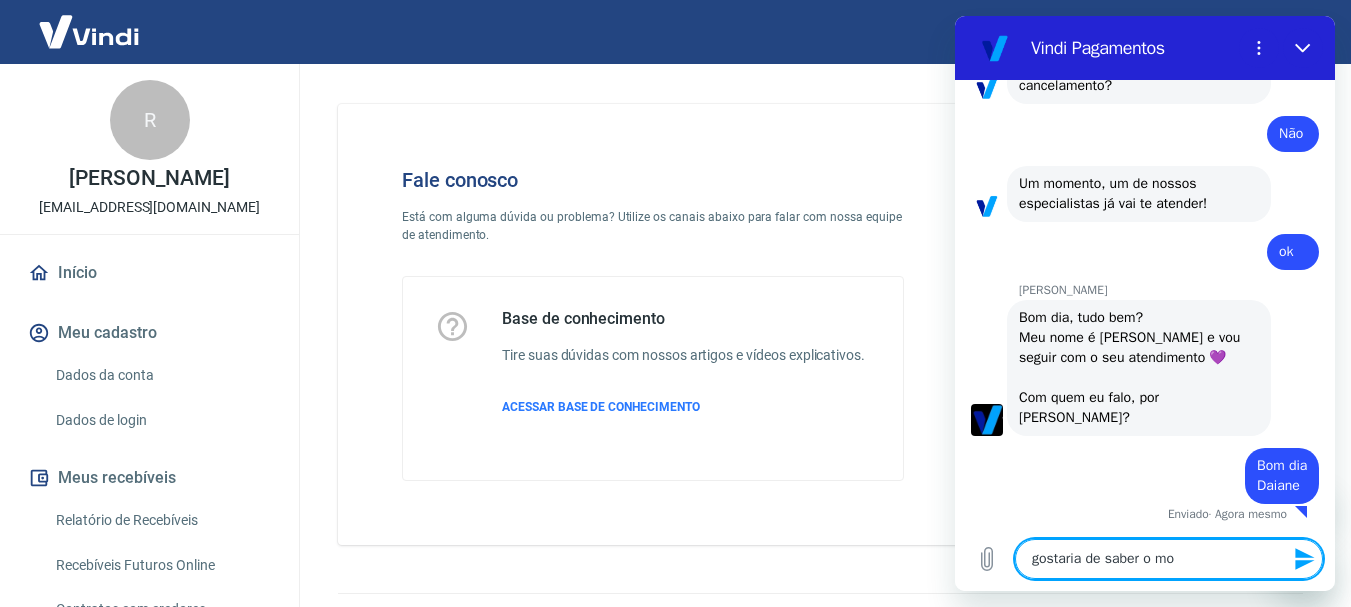 type on "gostaria de saber o mot" 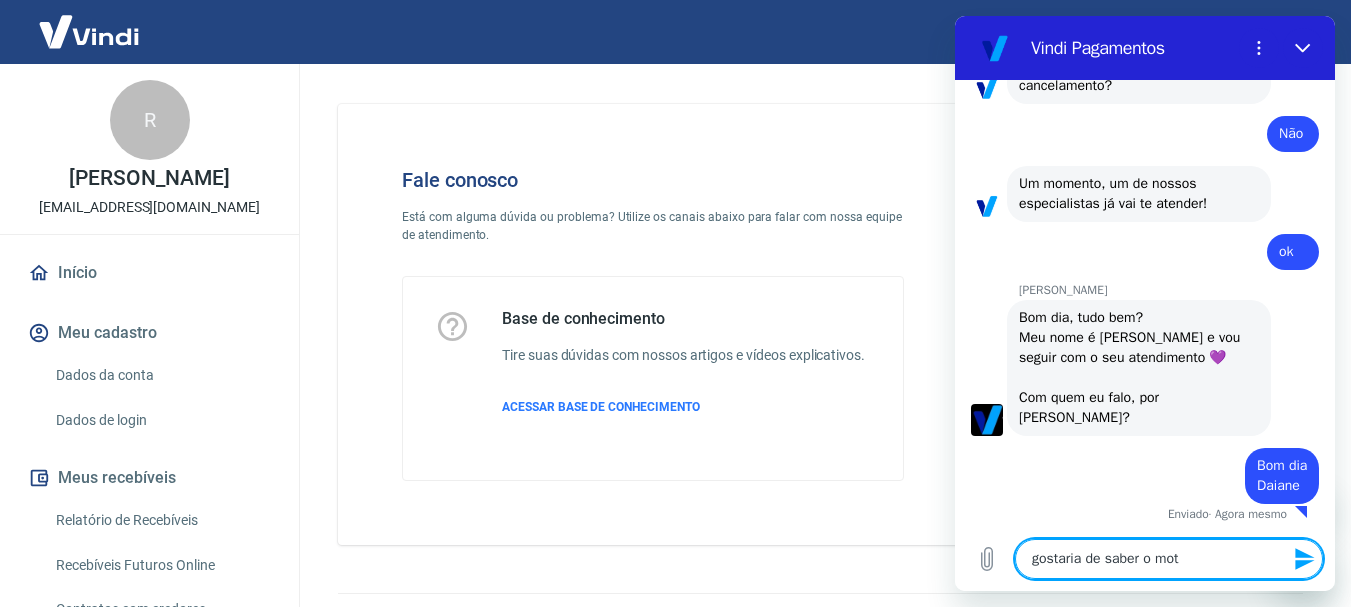 type on "gostaria de saber o moti" 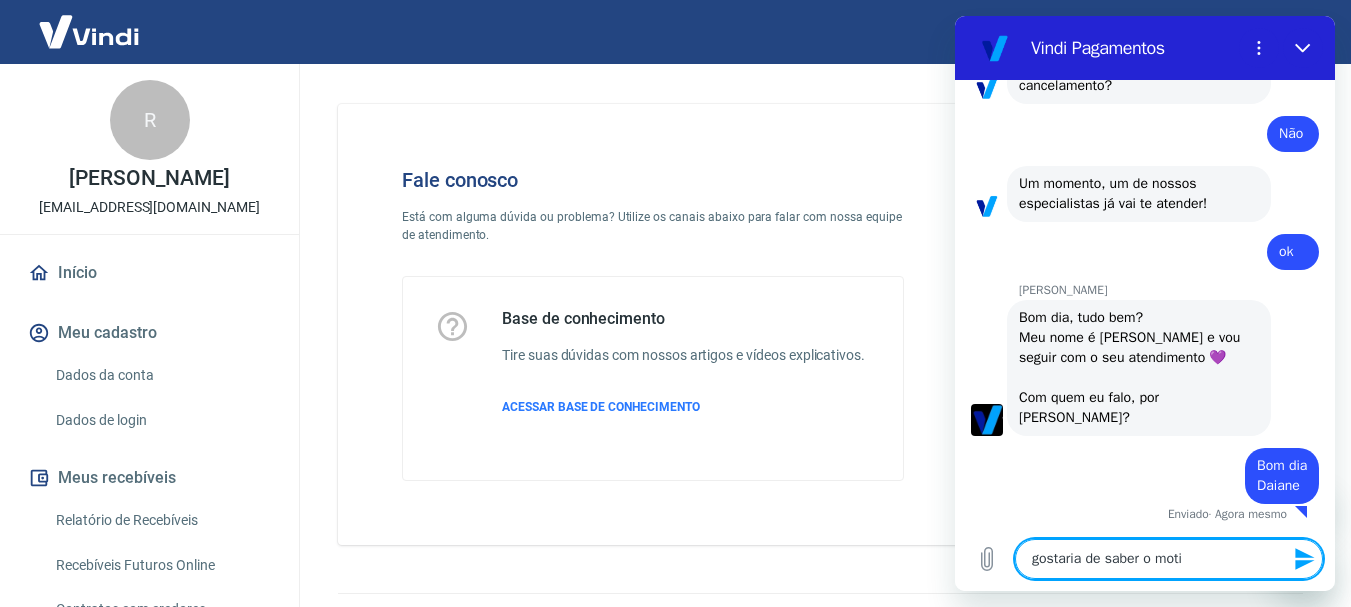 type on "gostaria de saber o motiv" 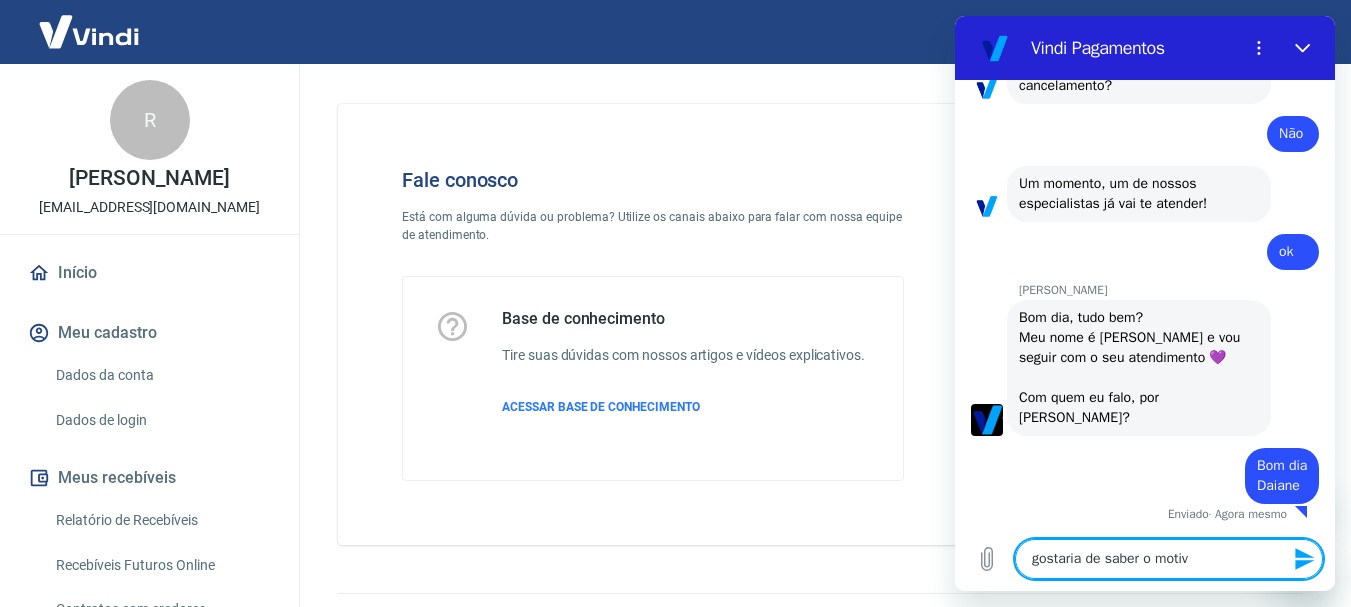 type on "gostaria de saber o motivo" 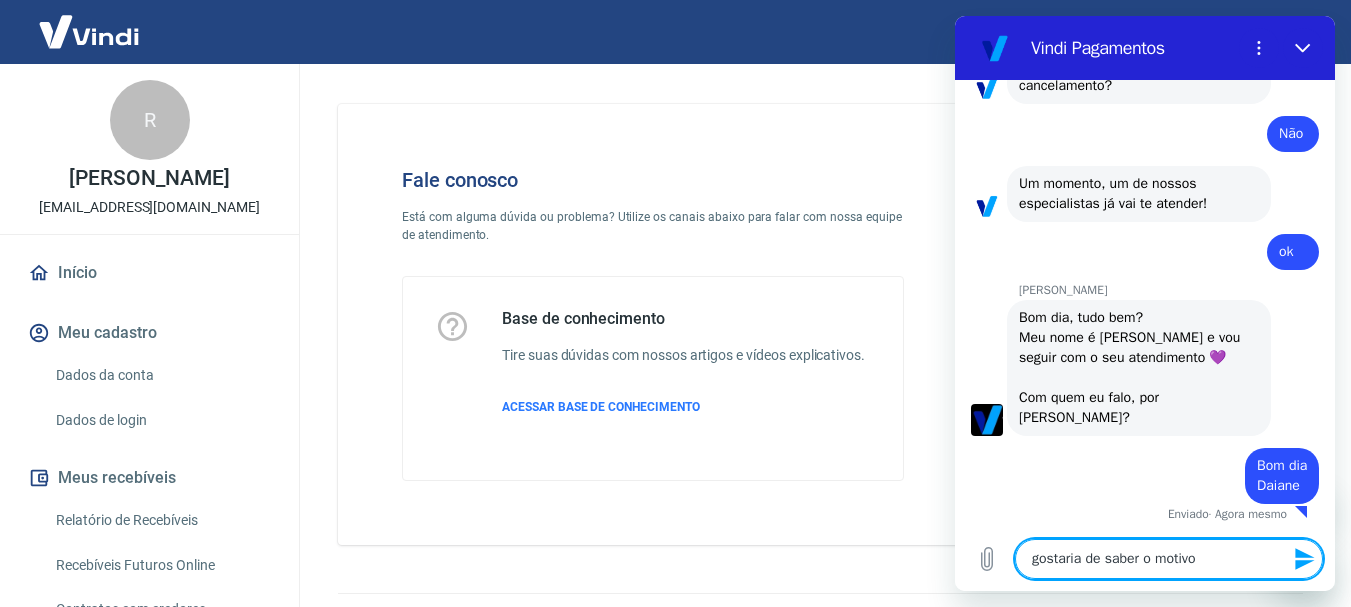 type on "gostaria de saber o motivo" 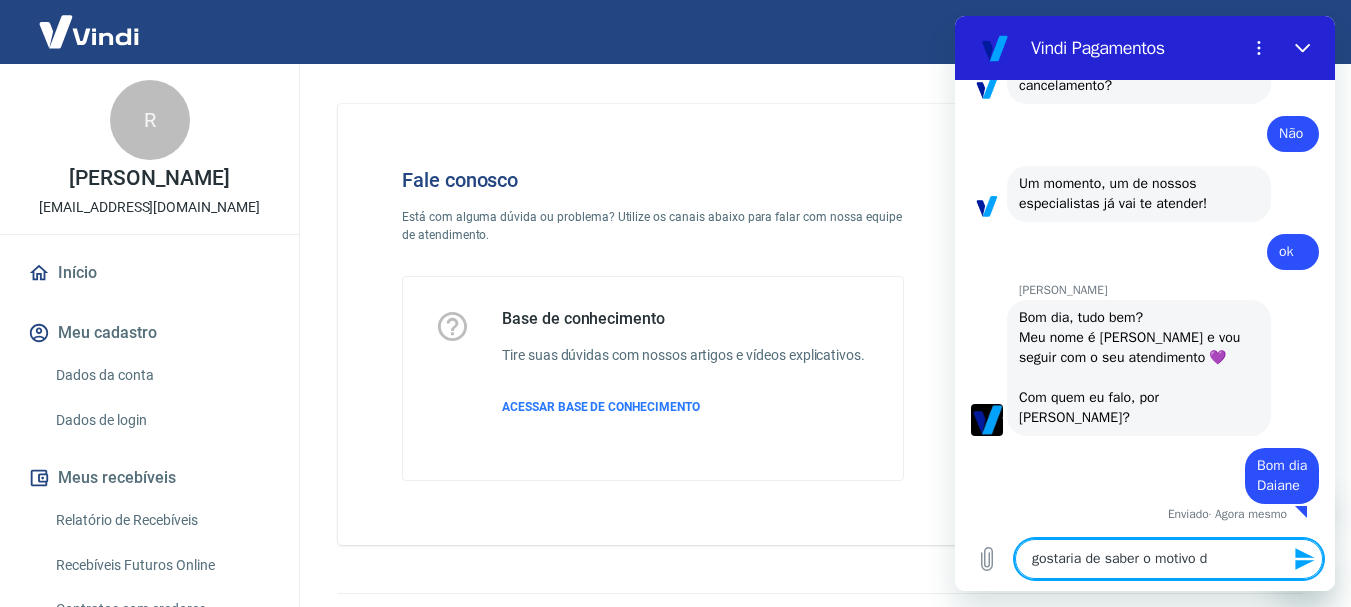 type on "gostaria de saber o motivo do" 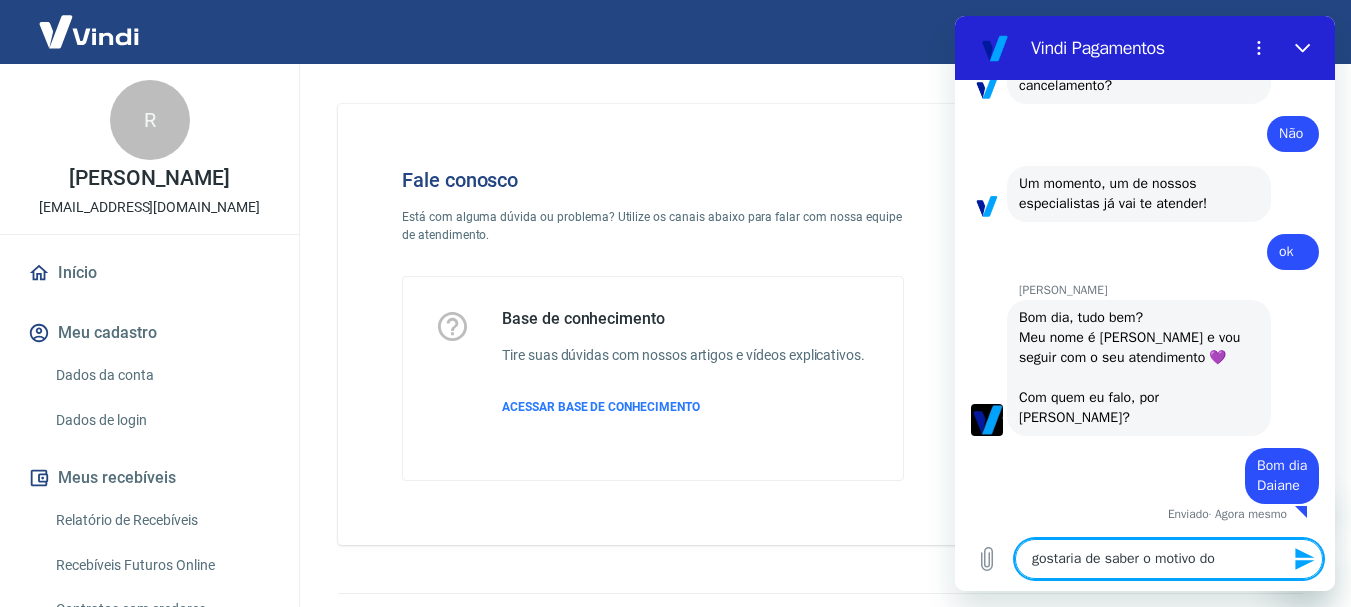 type on "gostaria de saber o motivo do" 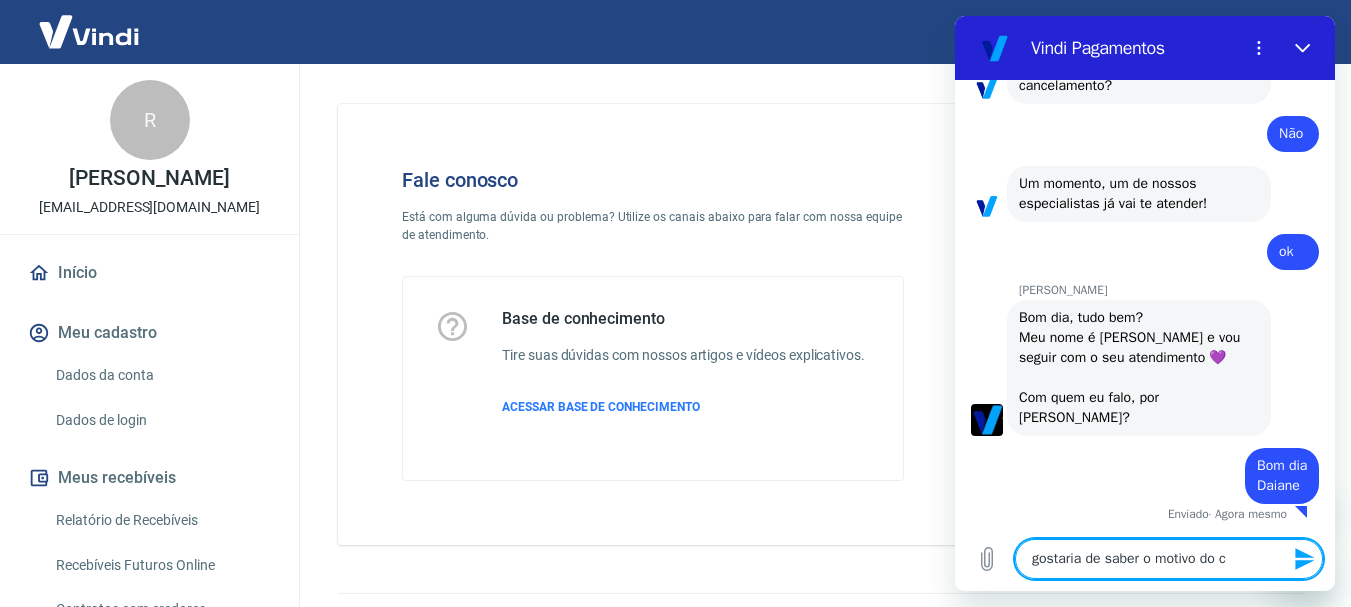 type on "gostaria de saber o motivo do co" 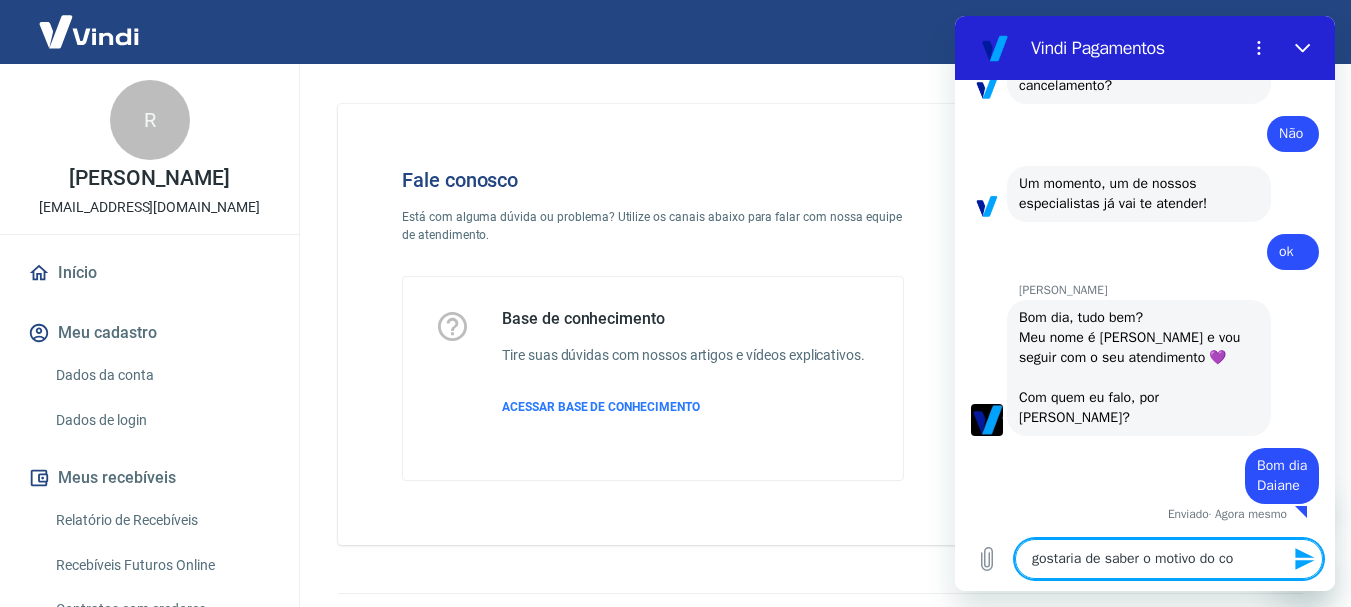 type on "x" 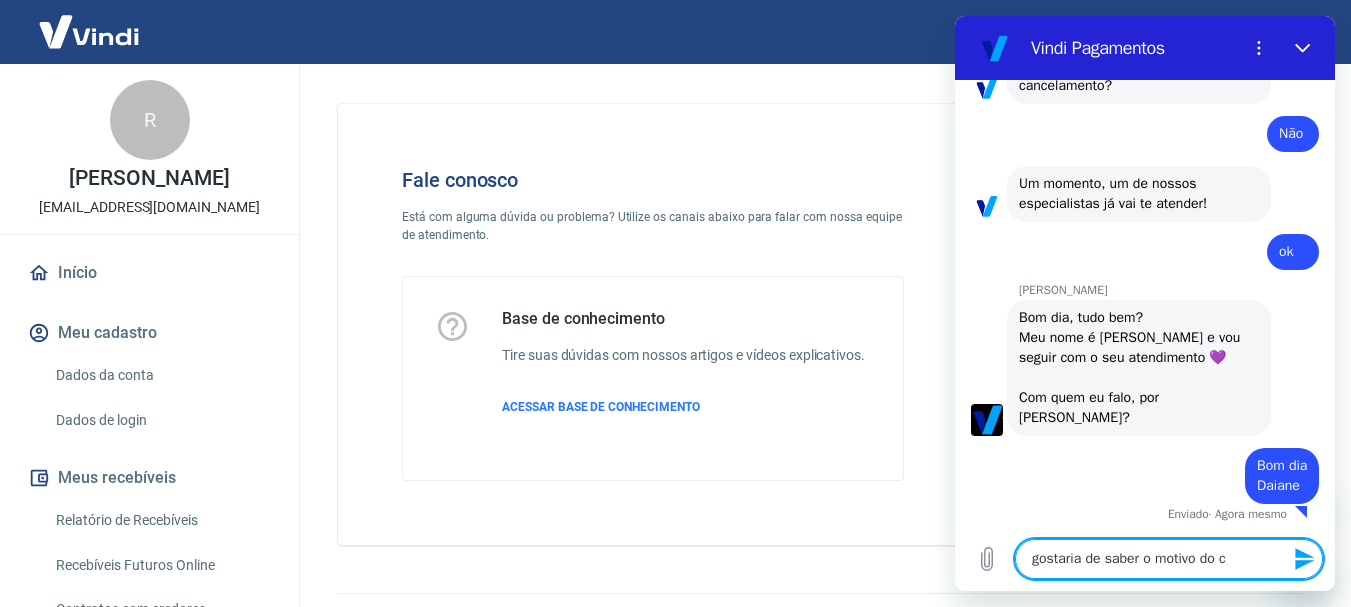 type on "gostaria de saber o motivo do ca" 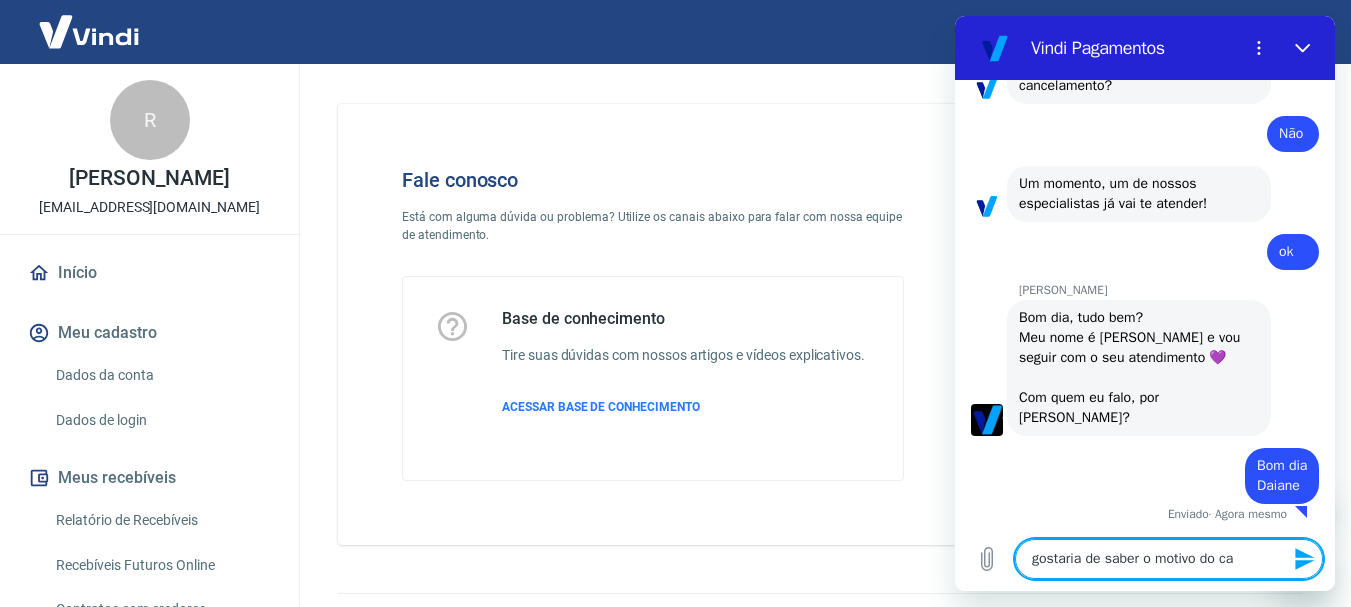 type on "gostaria de saber o motivo do can" 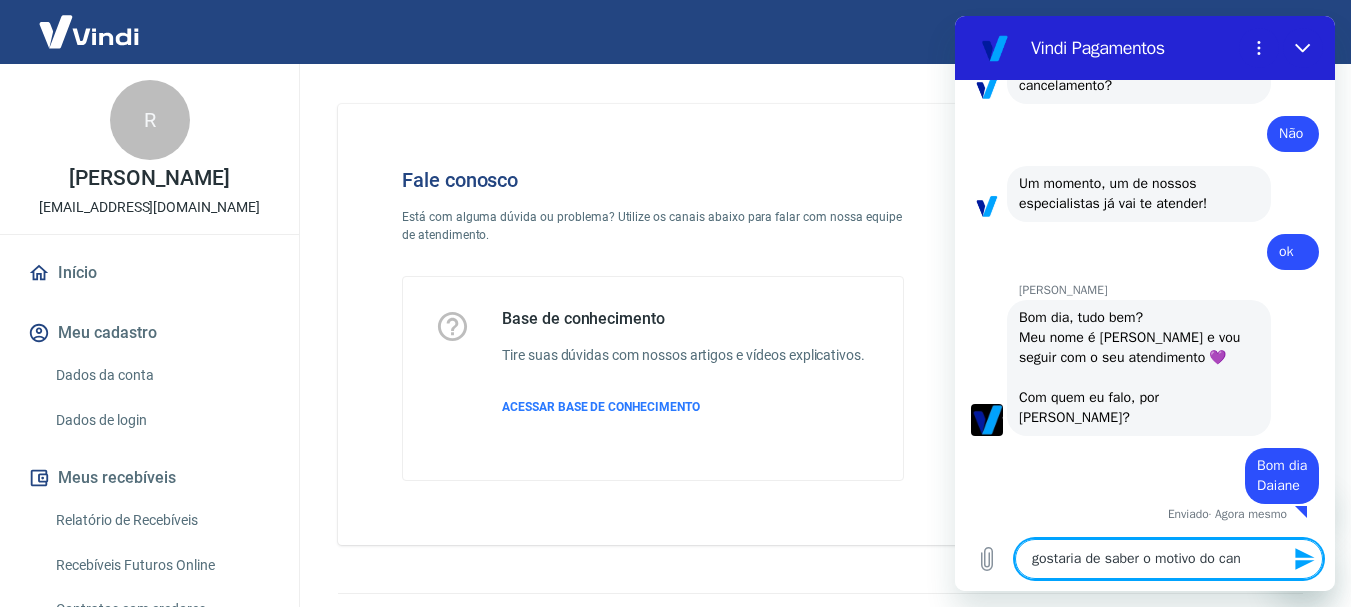 type on "gostaria de saber o motivo do canc" 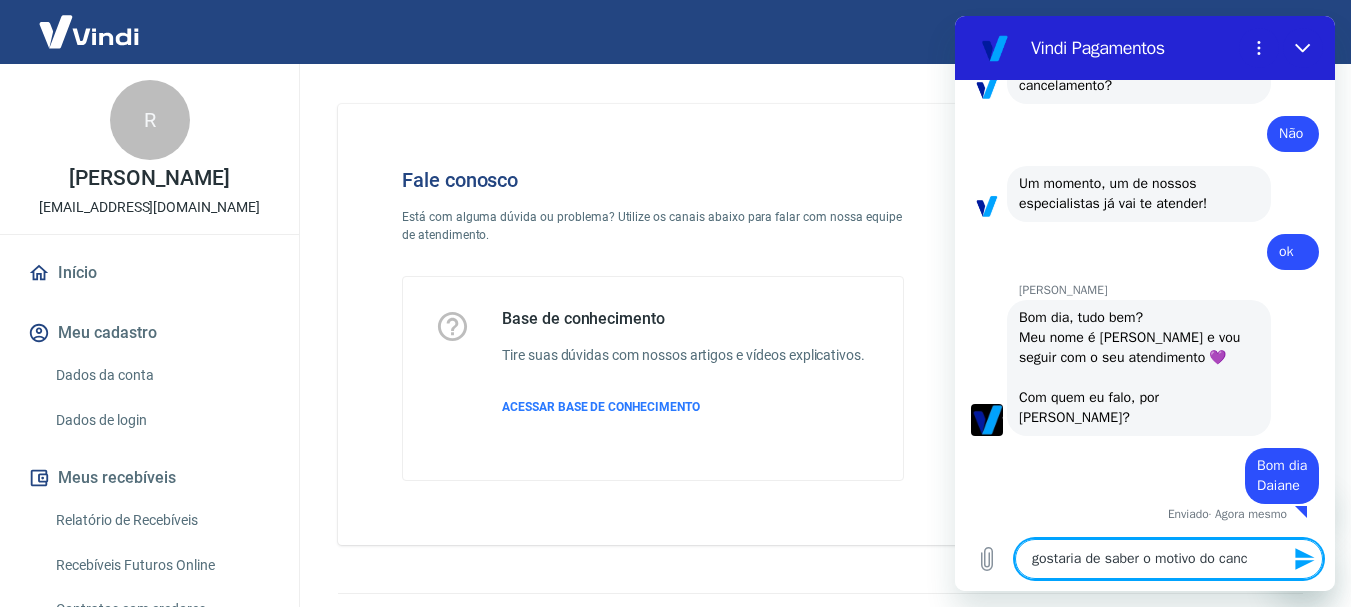 type on "gostaria de saber o motivo do cance" 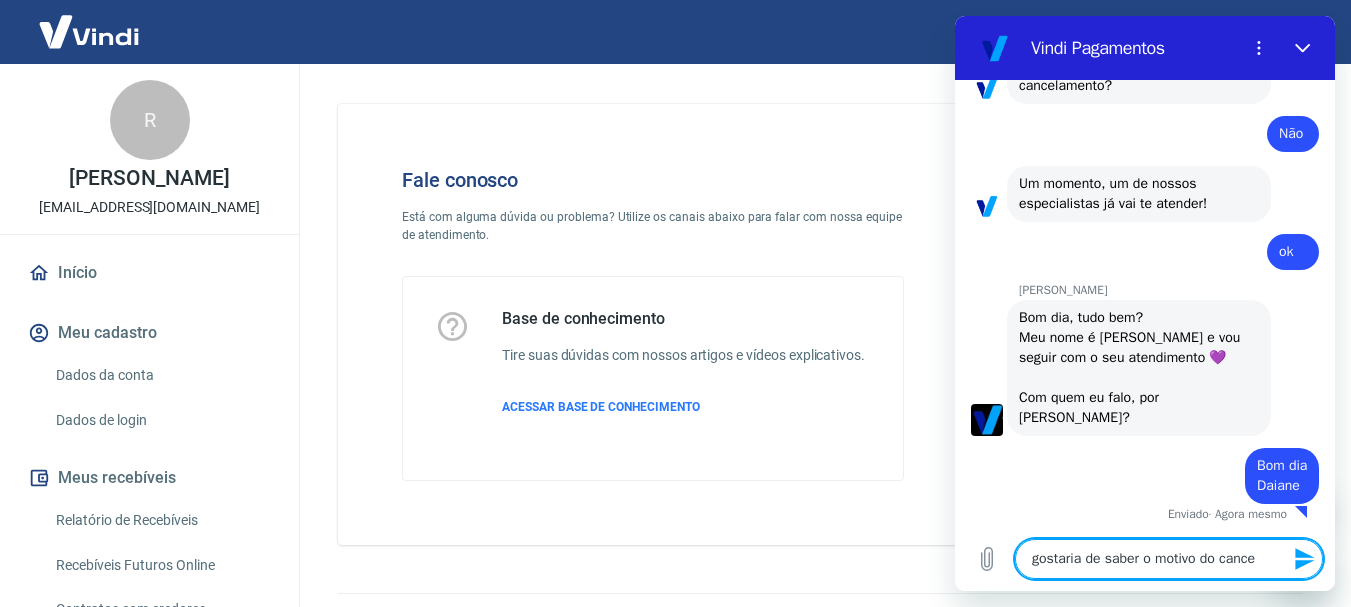 type on "gostaria de saber o motivo do cancel" 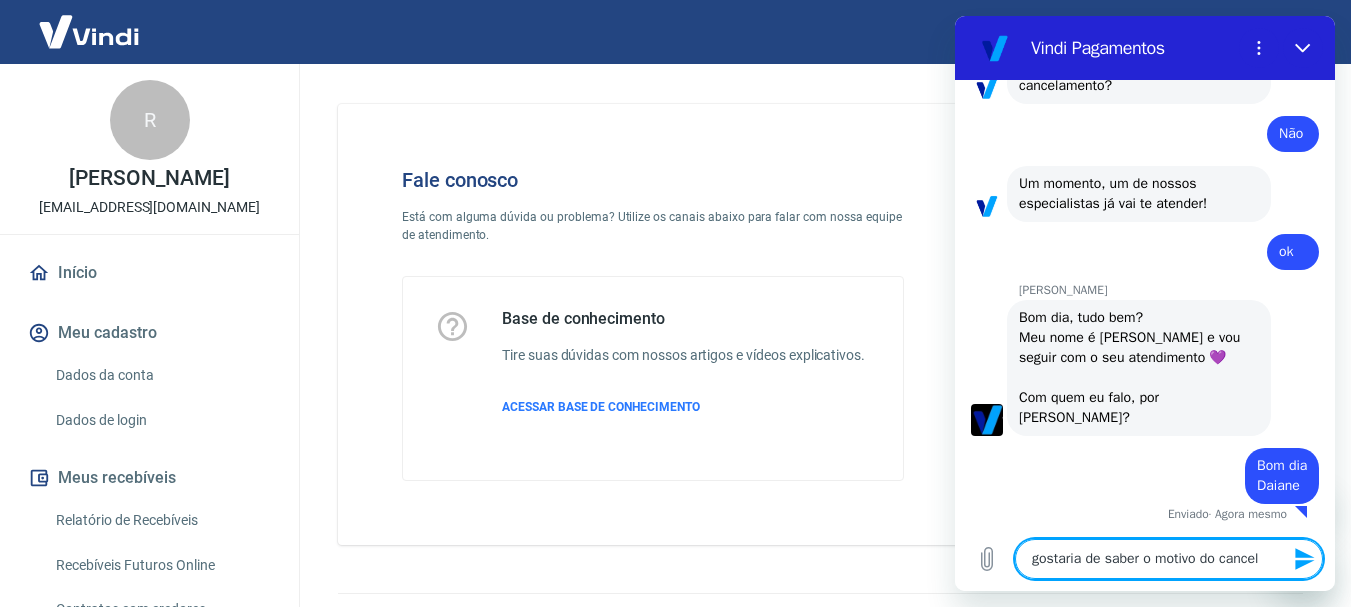 type on "gostaria de saber o motivo do cancela" 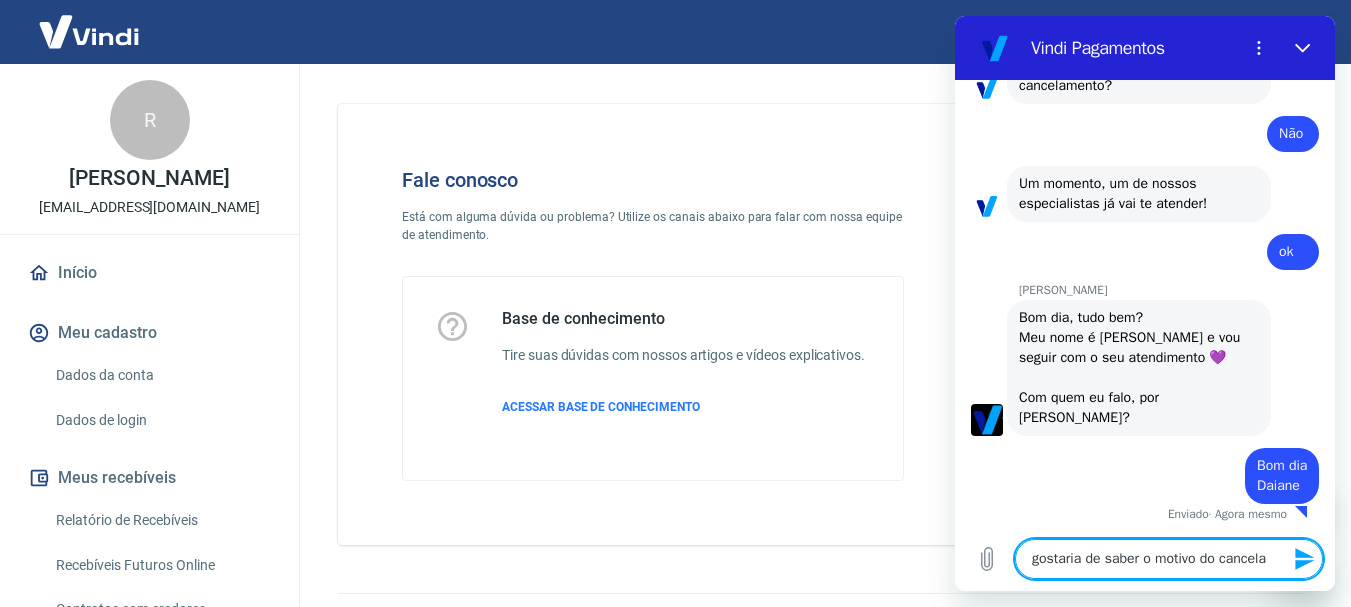 type on "gostaria de saber o motivo do cancelam" 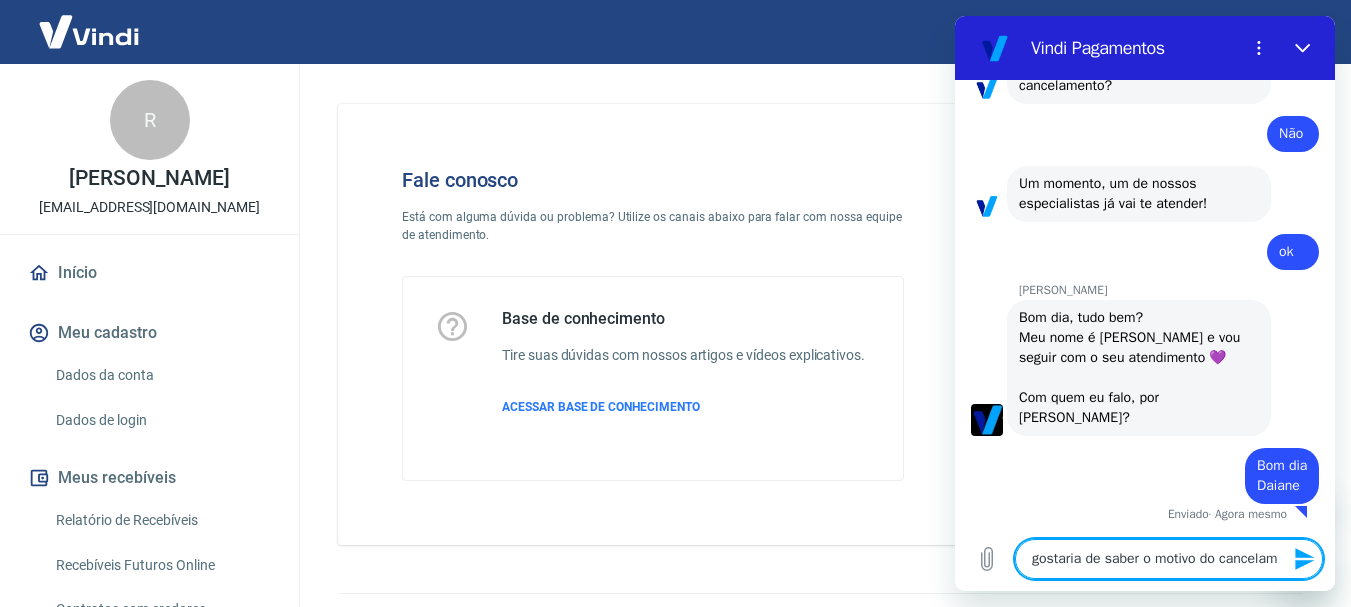 type on "gostaria de saber o motivo do cancelame" 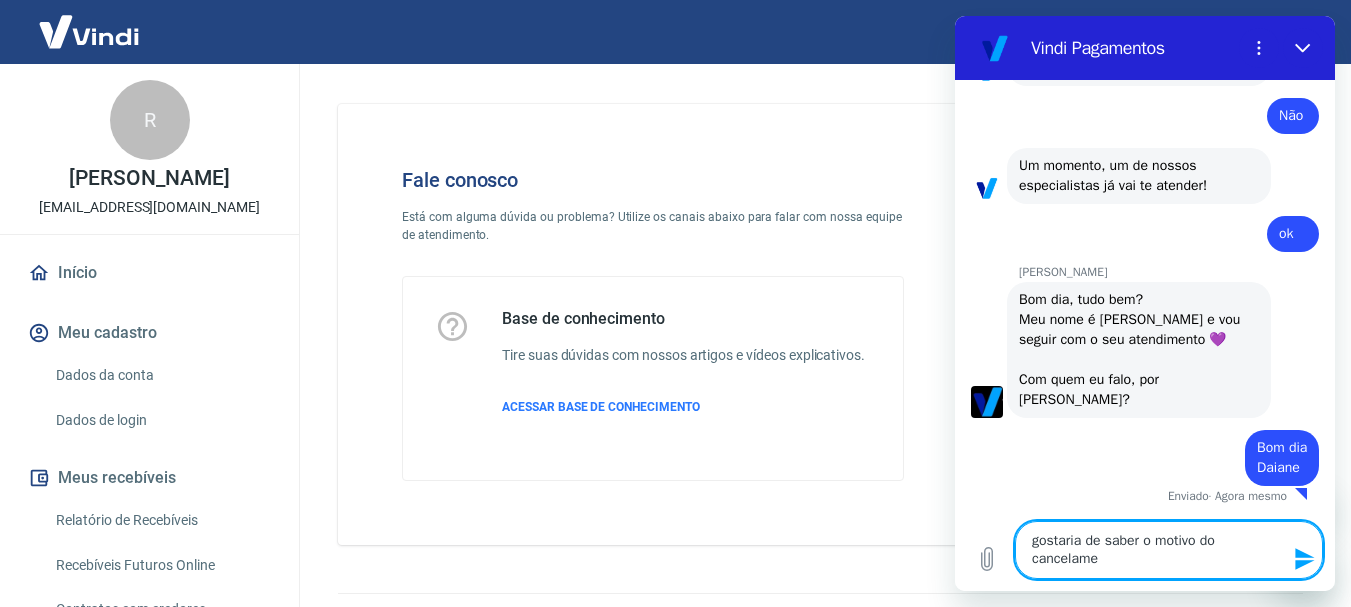 type on "gostaria de saber o motivo do cancelamen" 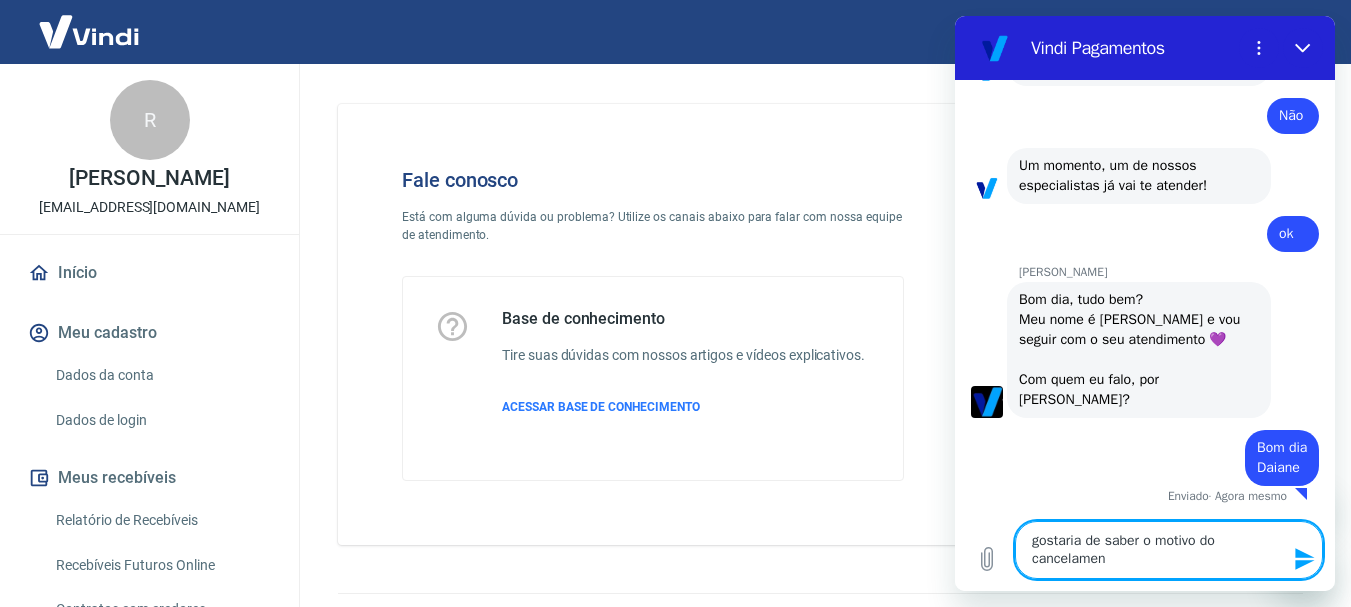 type on "gostaria de saber o motivo do cancelament" 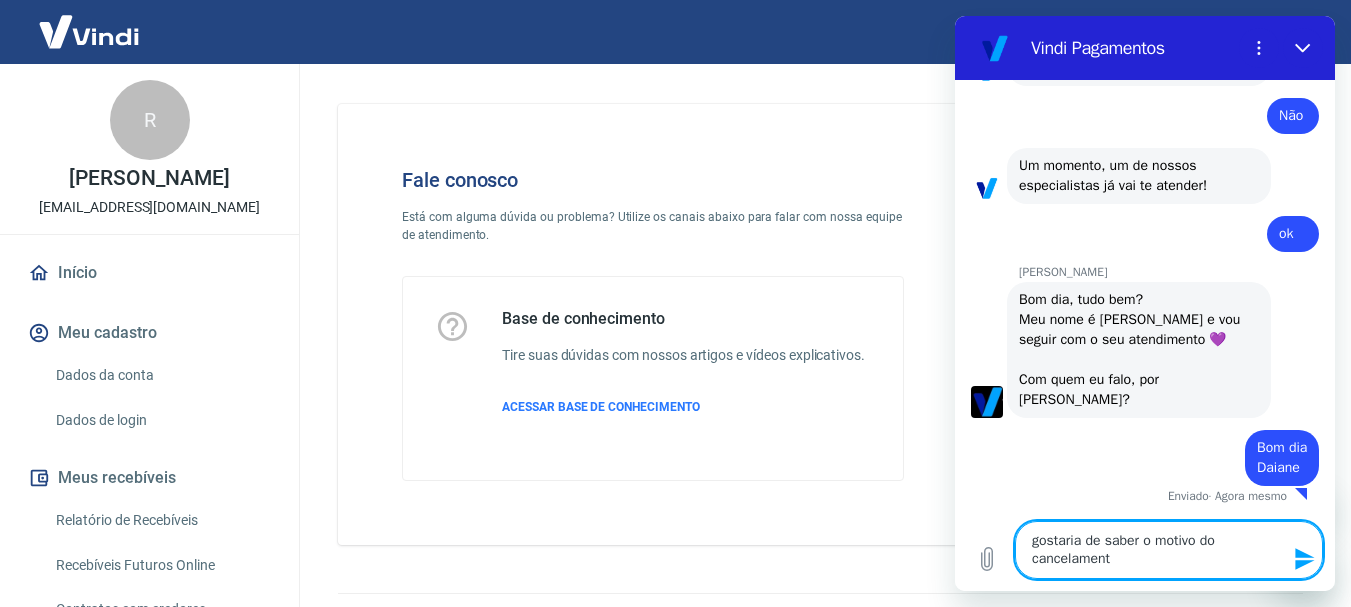 type on "gostaria de saber o motivo do cancelamento" 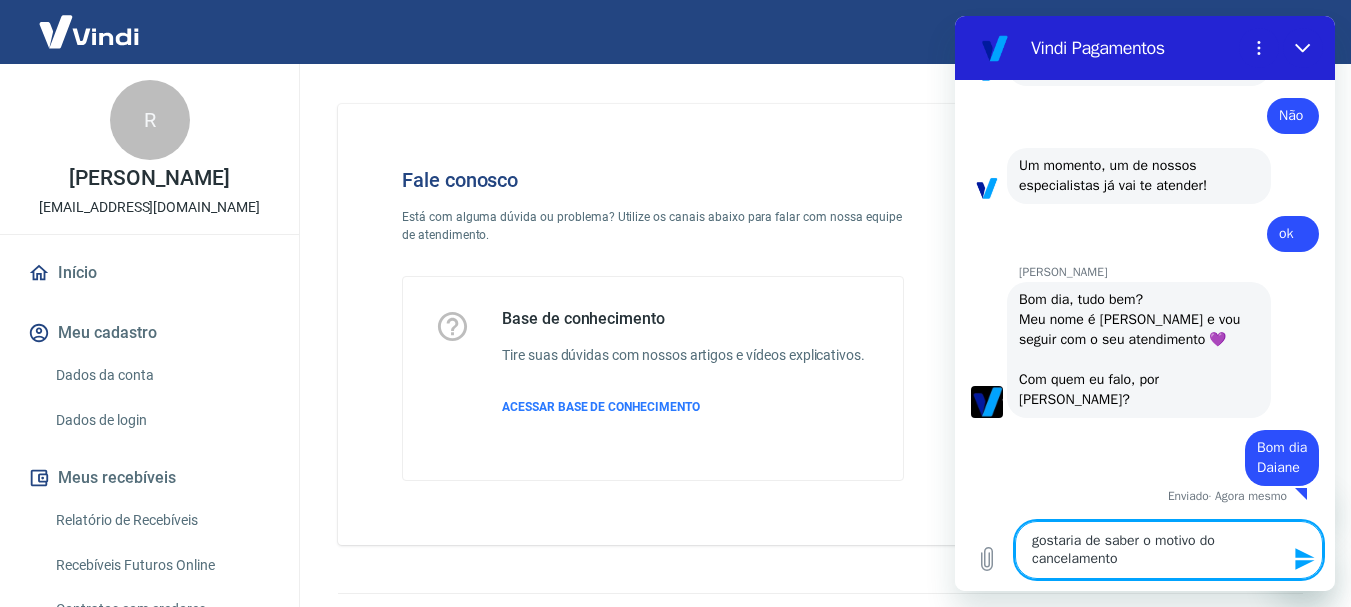 type on "x" 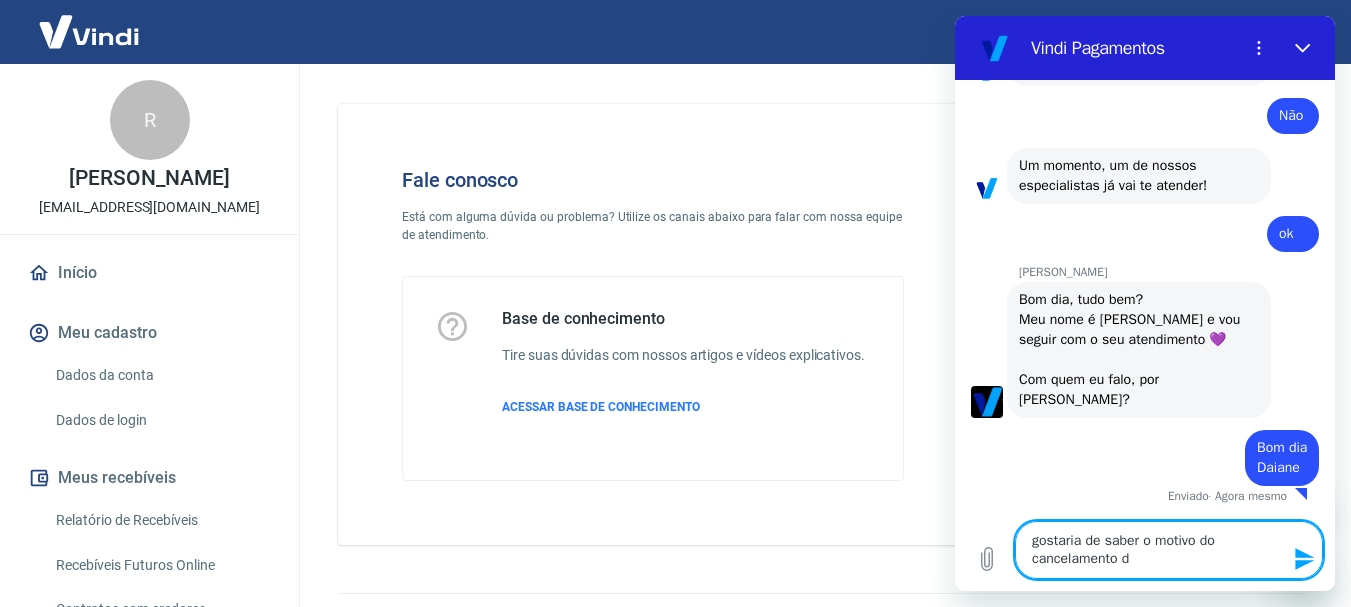 type on "gostaria de saber o motivo do cancelamento do" 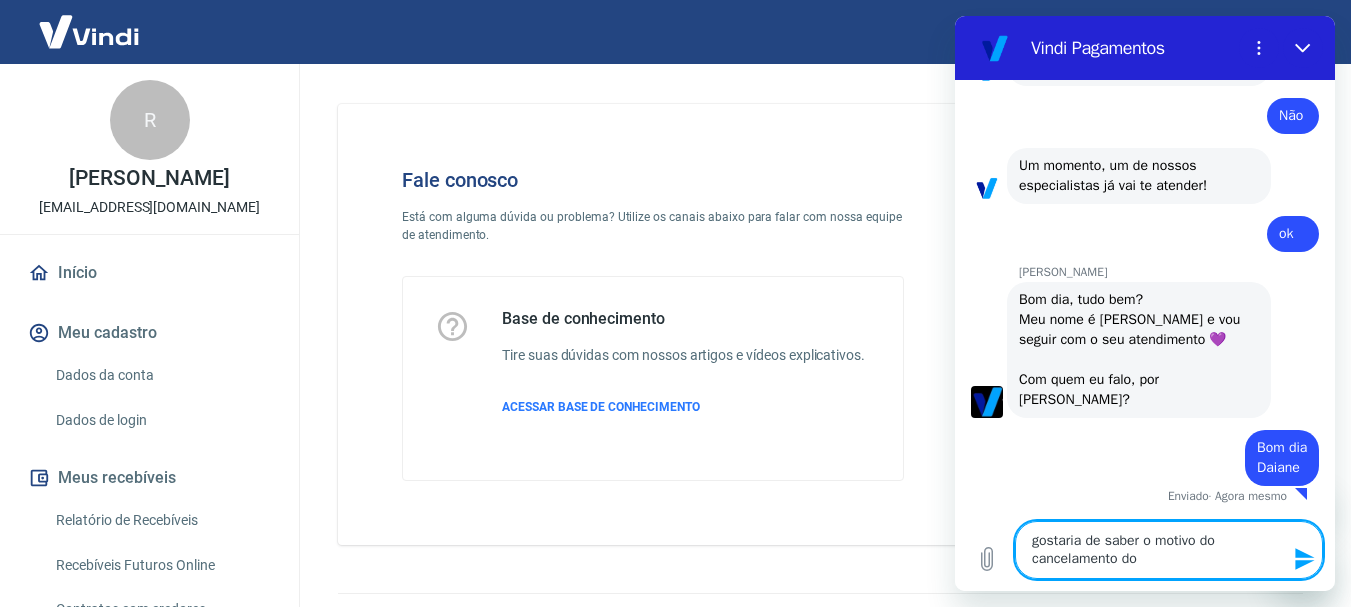 type on "gostaria de saber o motivo do cancelamento do" 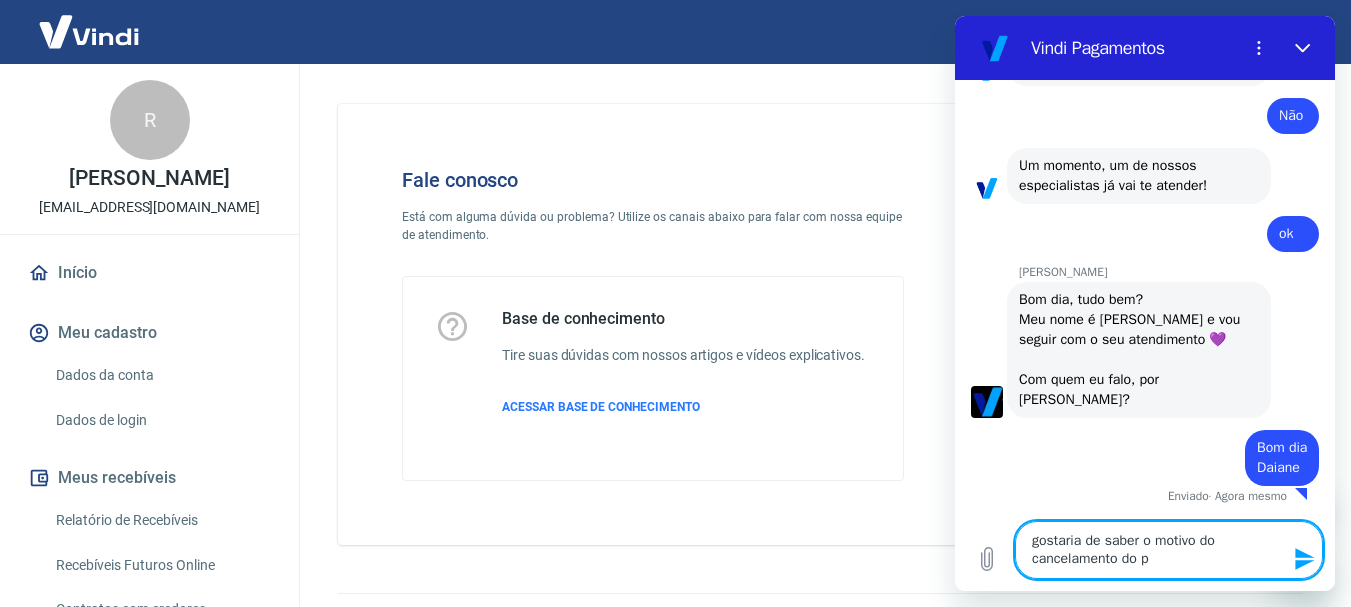 type on "gostaria de saber o motivo do cancelamento do pe" 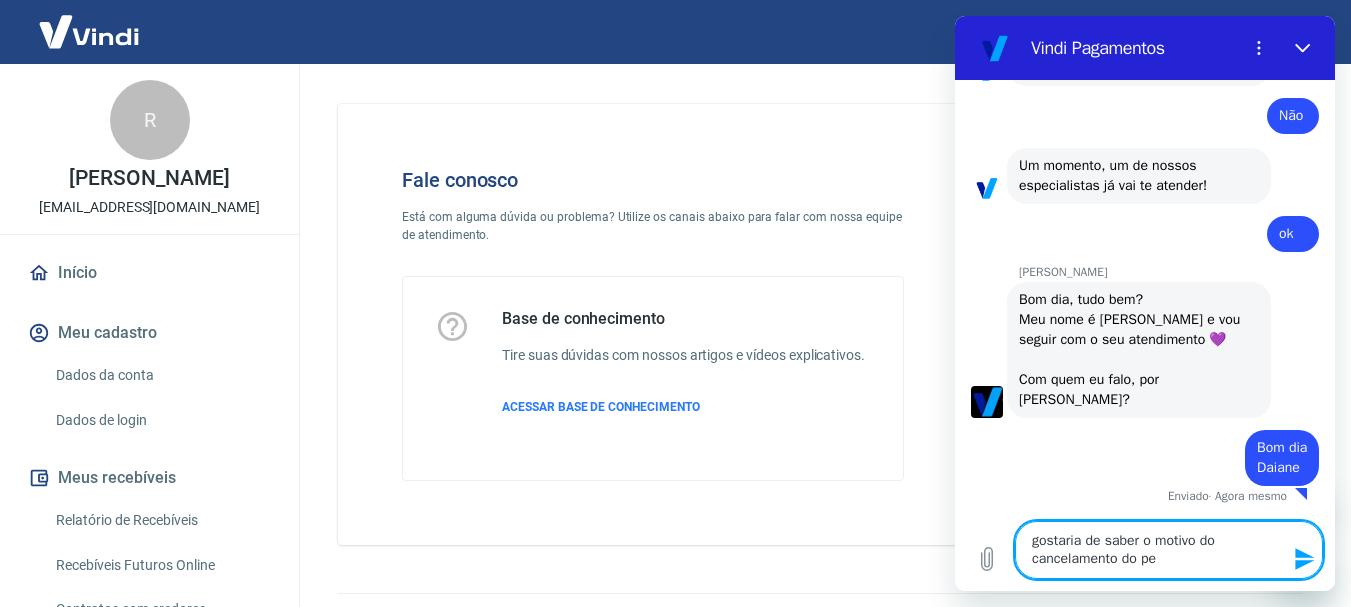 type on "gostaria de saber o motivo do cancelamento do ped" 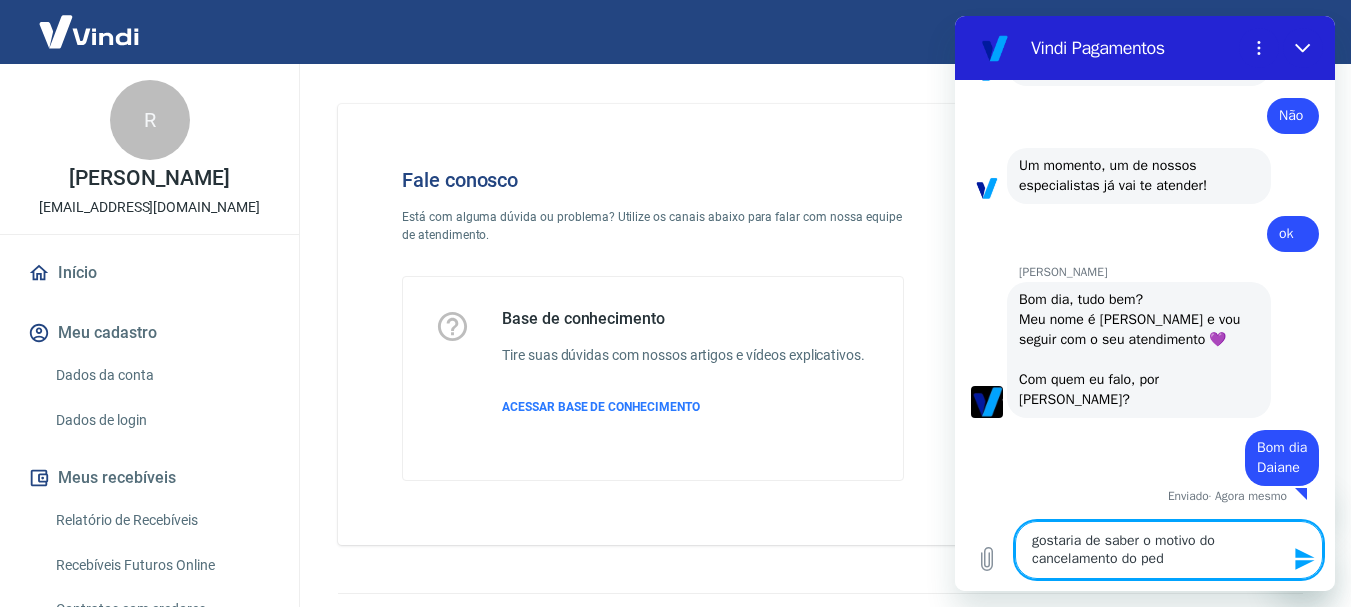 type on "gostaria de saber o motivo do cancelamento do pedi" 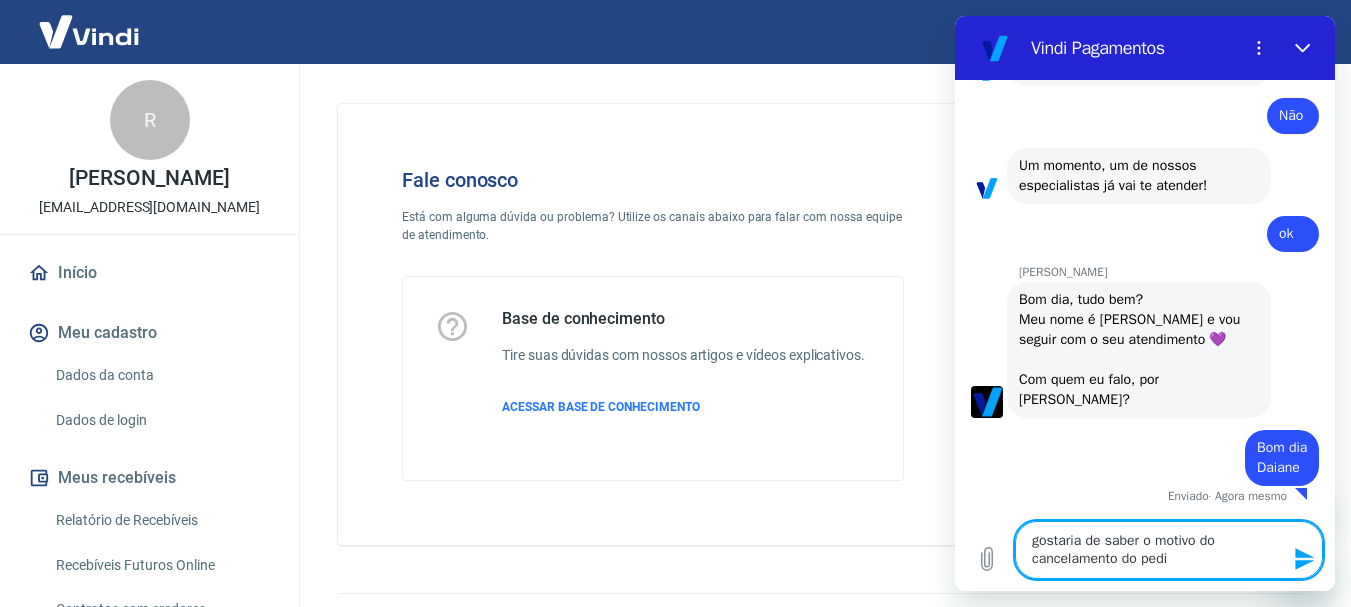 type on "gostaria de saber o motivo do cancelamento do pedid" 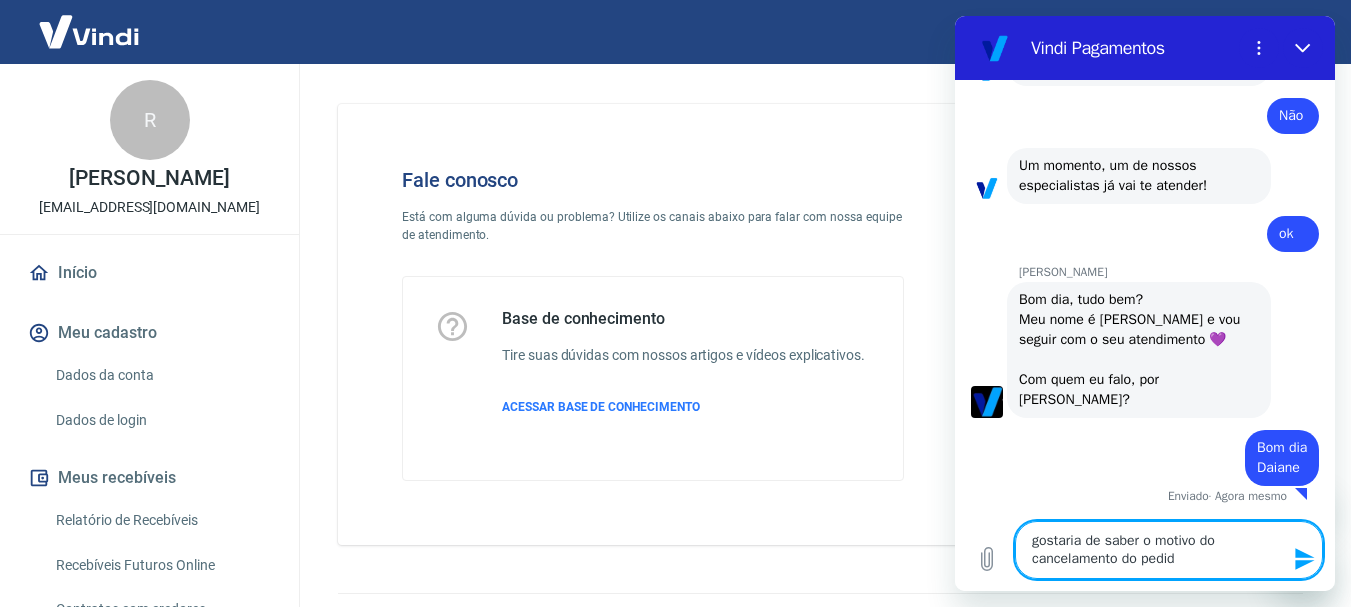 type on "gostaria de saber o motivo do cancelamento do pedido" 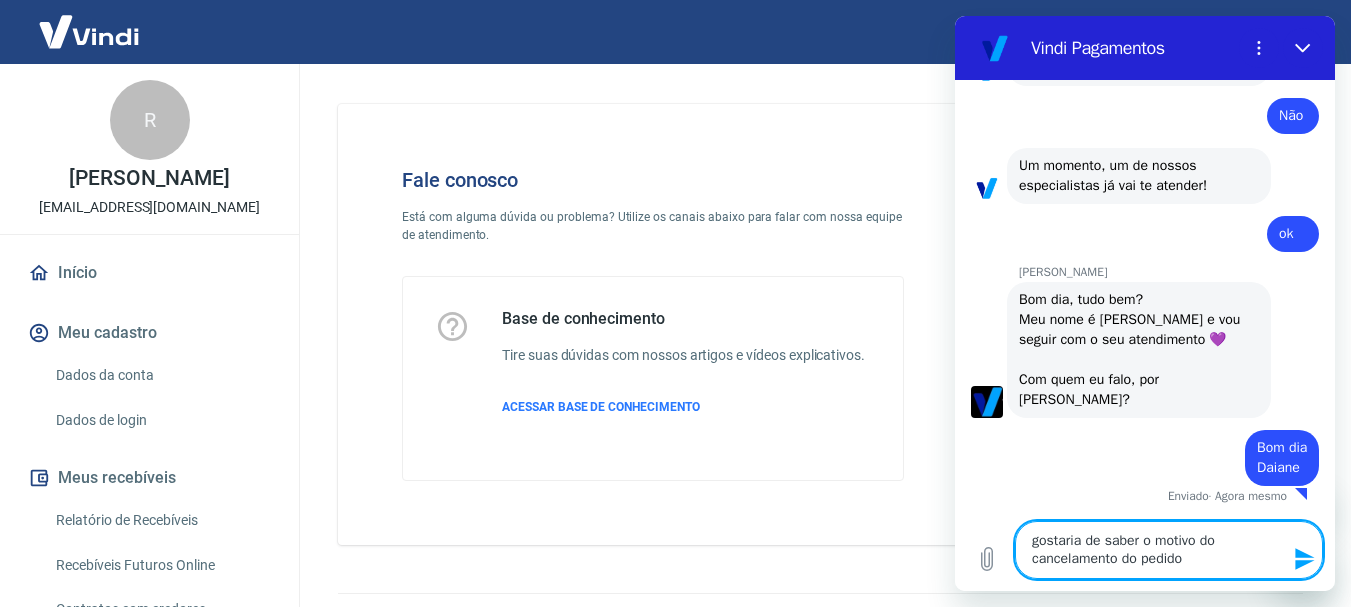 type on "gostaria de saber o motivo do cancelamento do pedido" 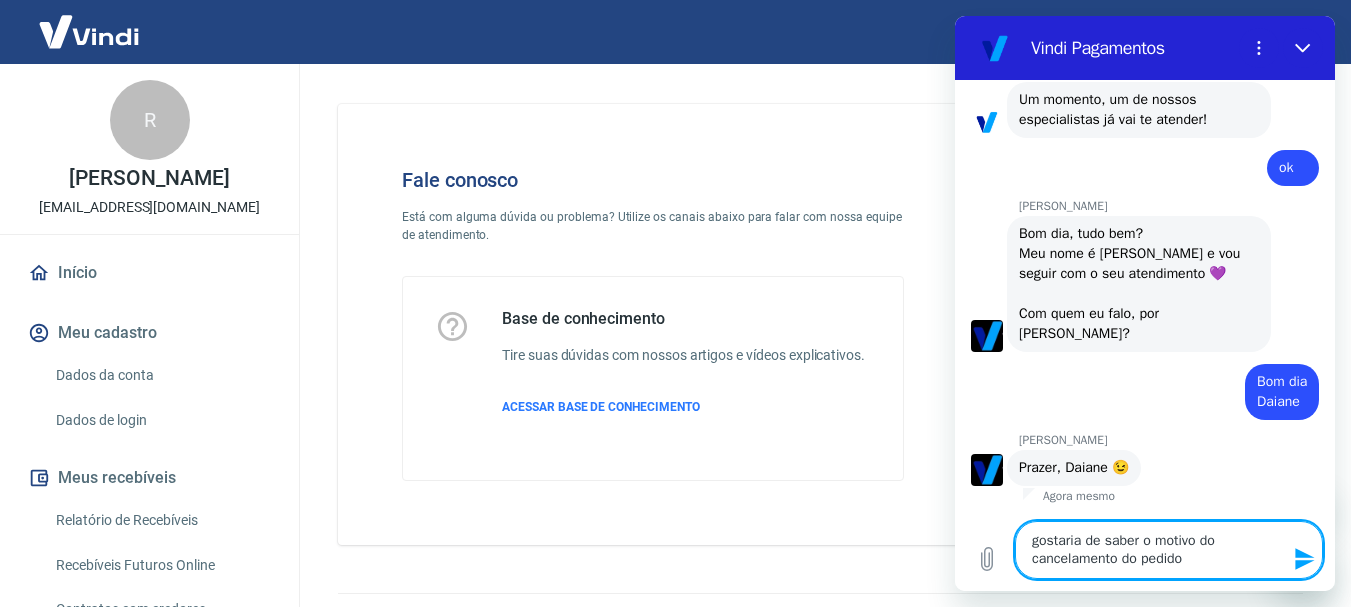 scroll, scrollTop: 3588, scrollLeft: 0, axis: vertical 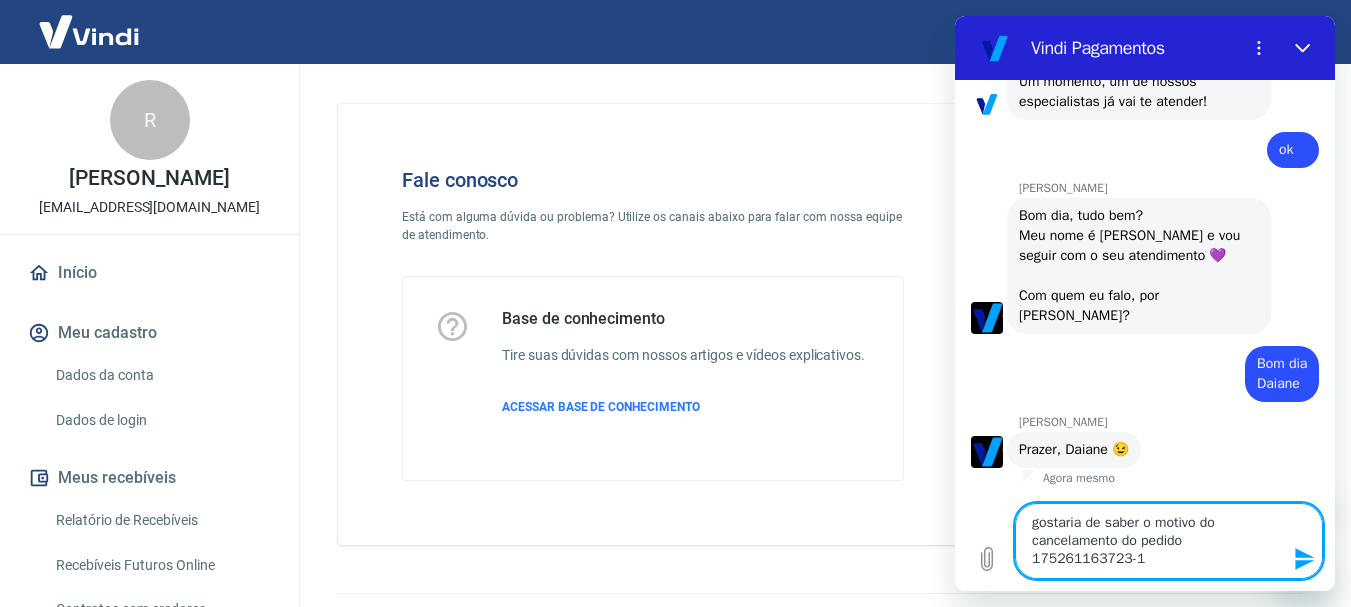 type 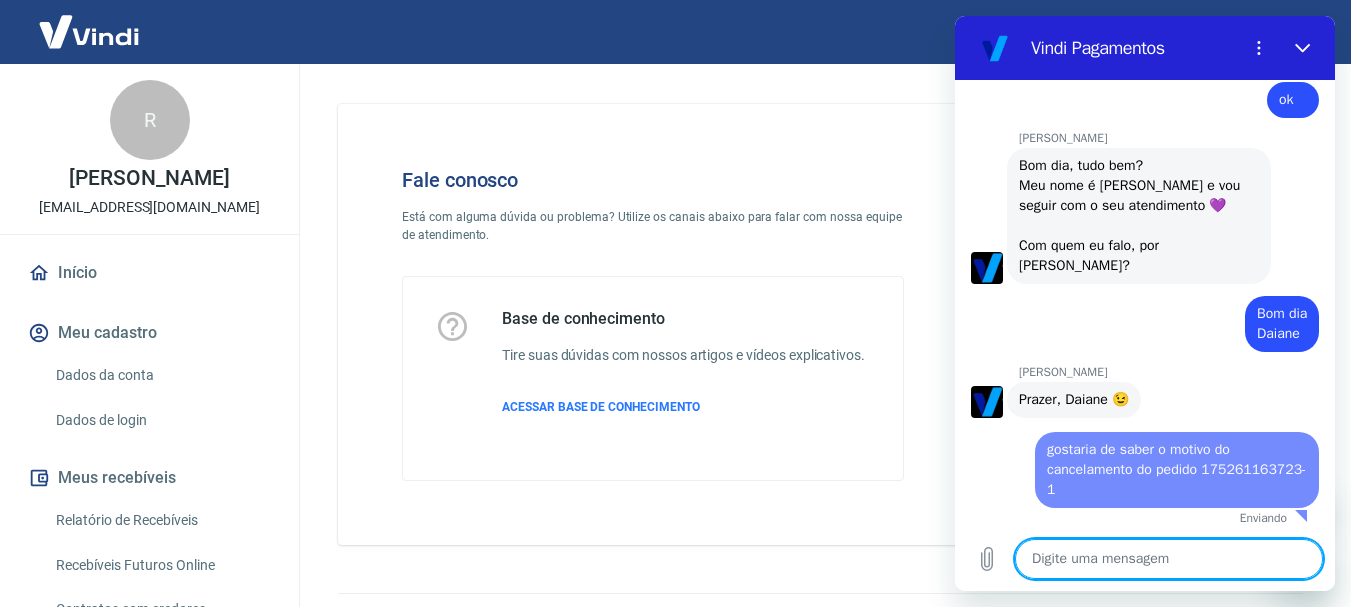 type on "x" 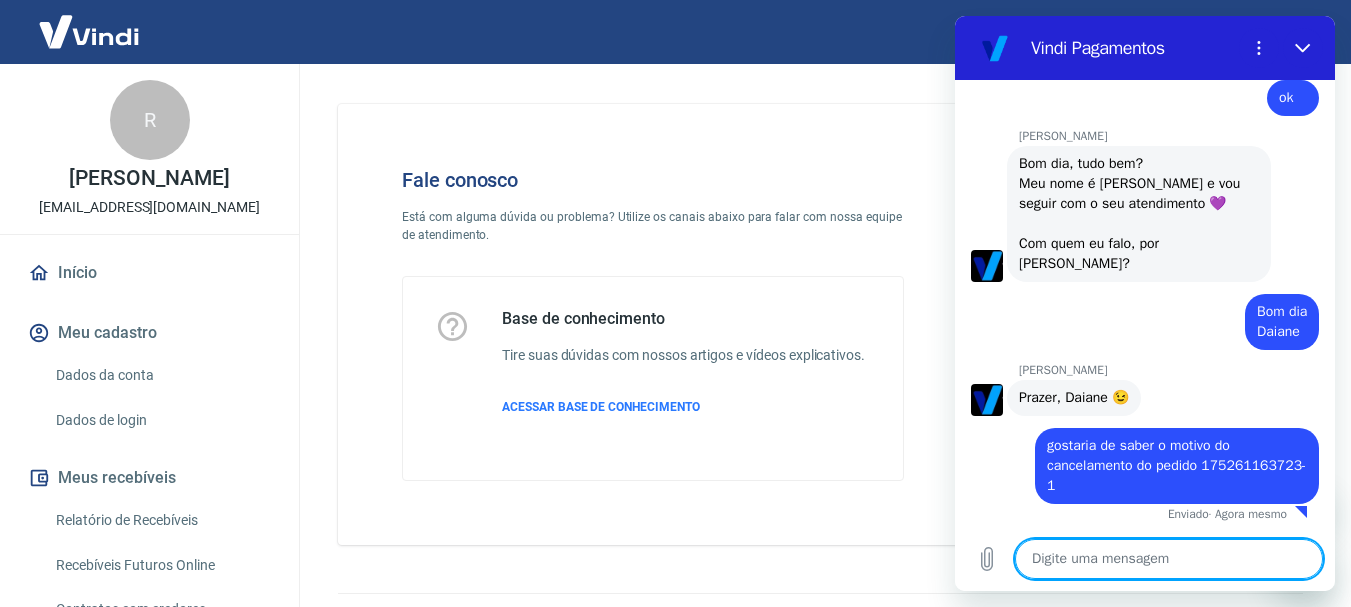 scroll, scrollTop: 3658, scrollLeft: 0, axis: vertical 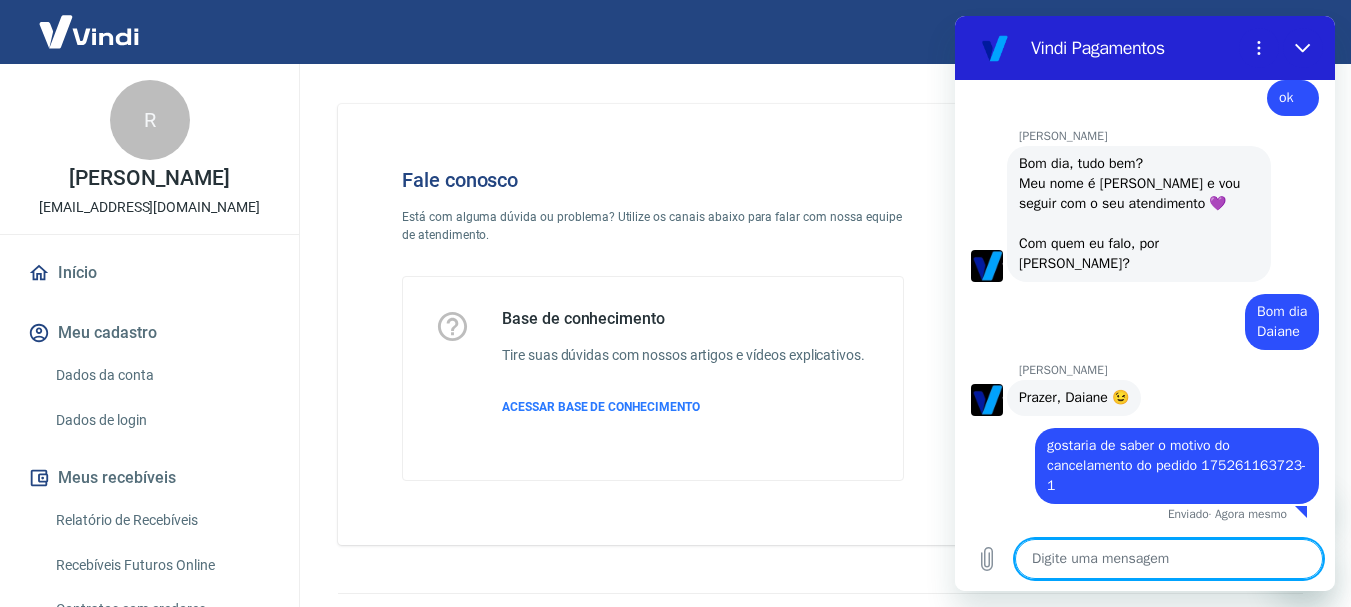 type on "o" 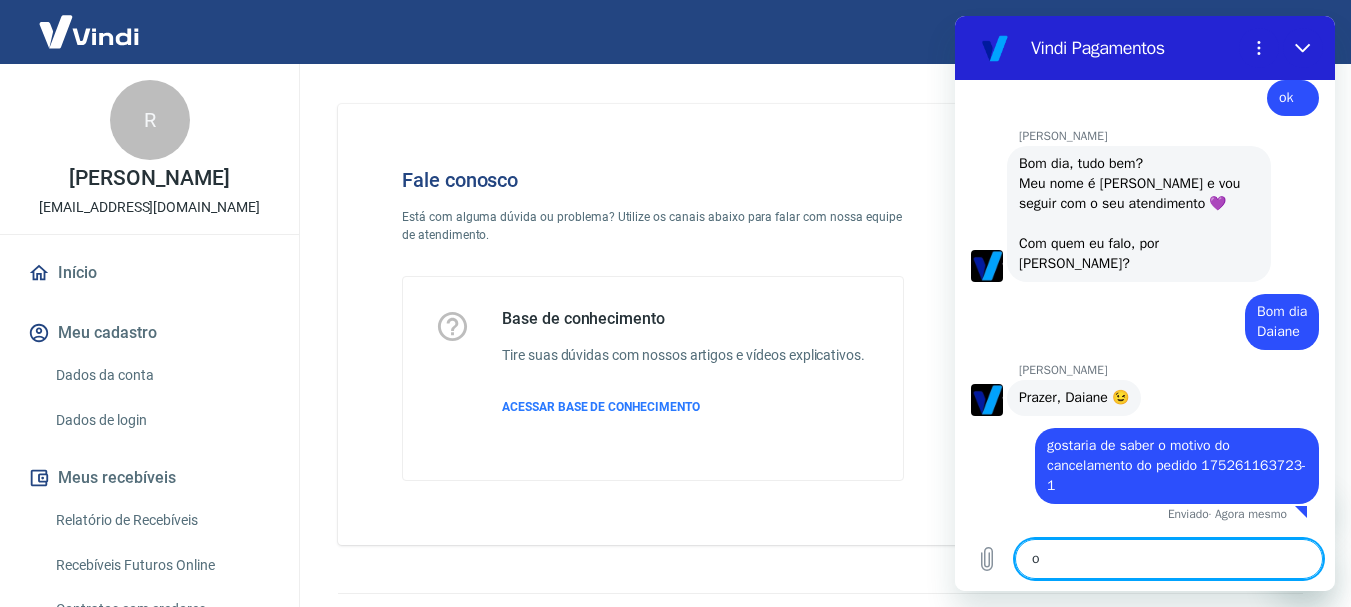 type on "o" 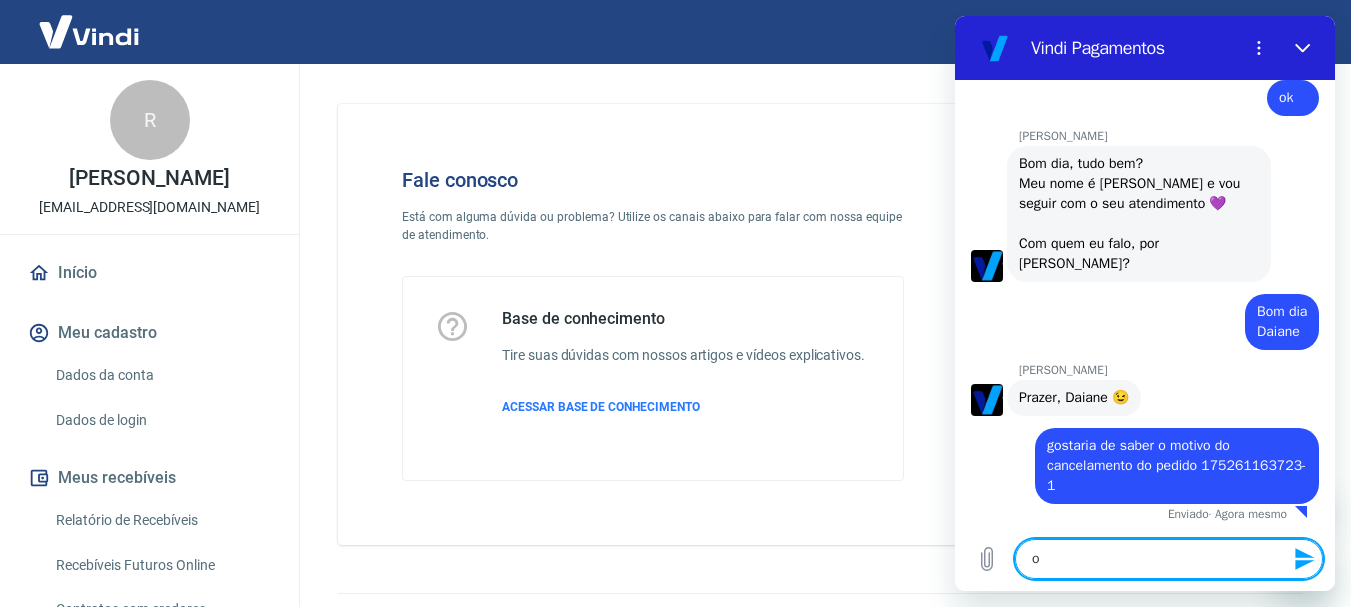 type on "o c" 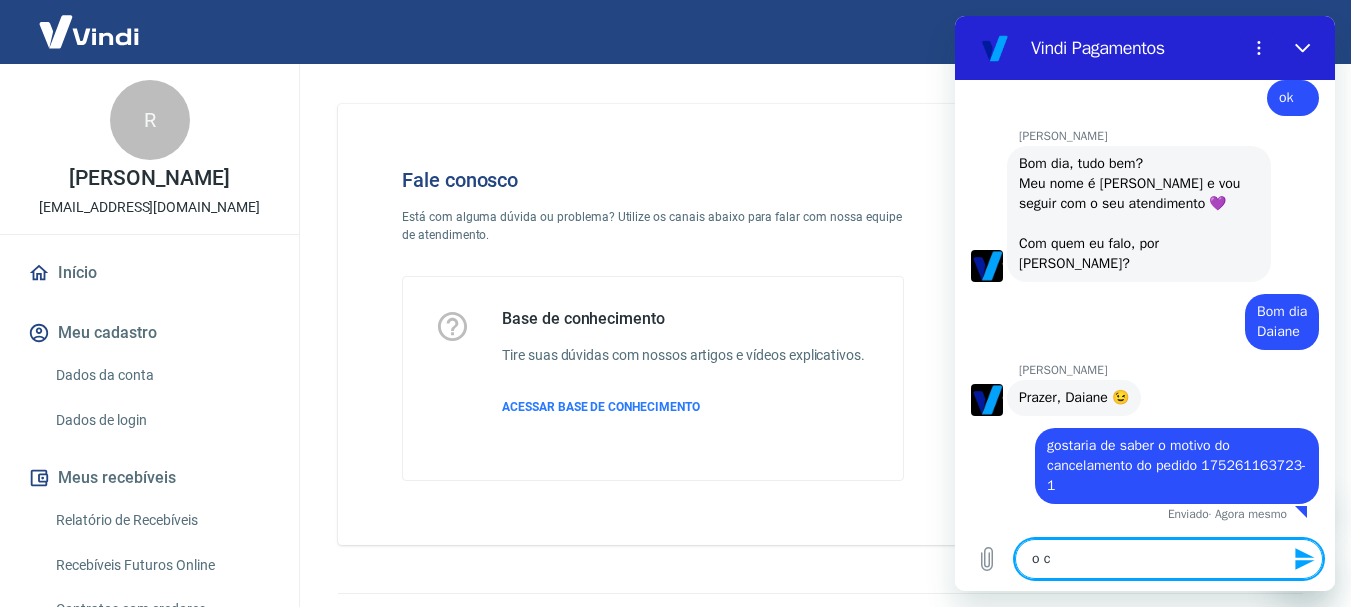 type on "o cl" 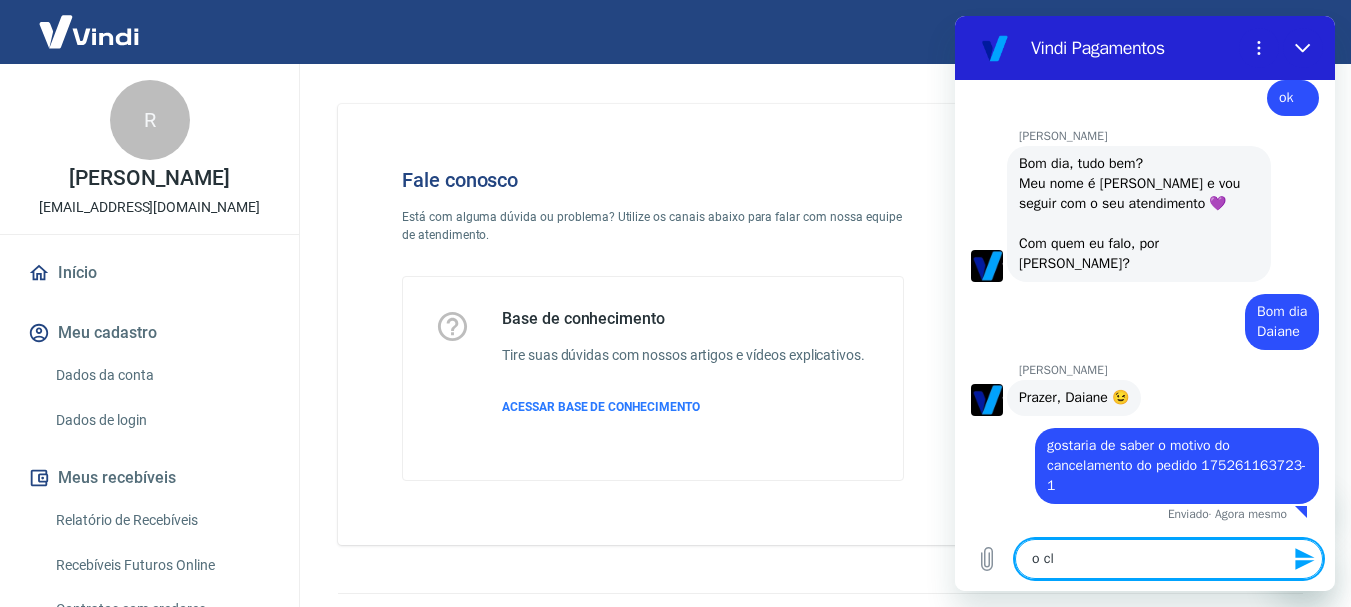 type on "o cli" 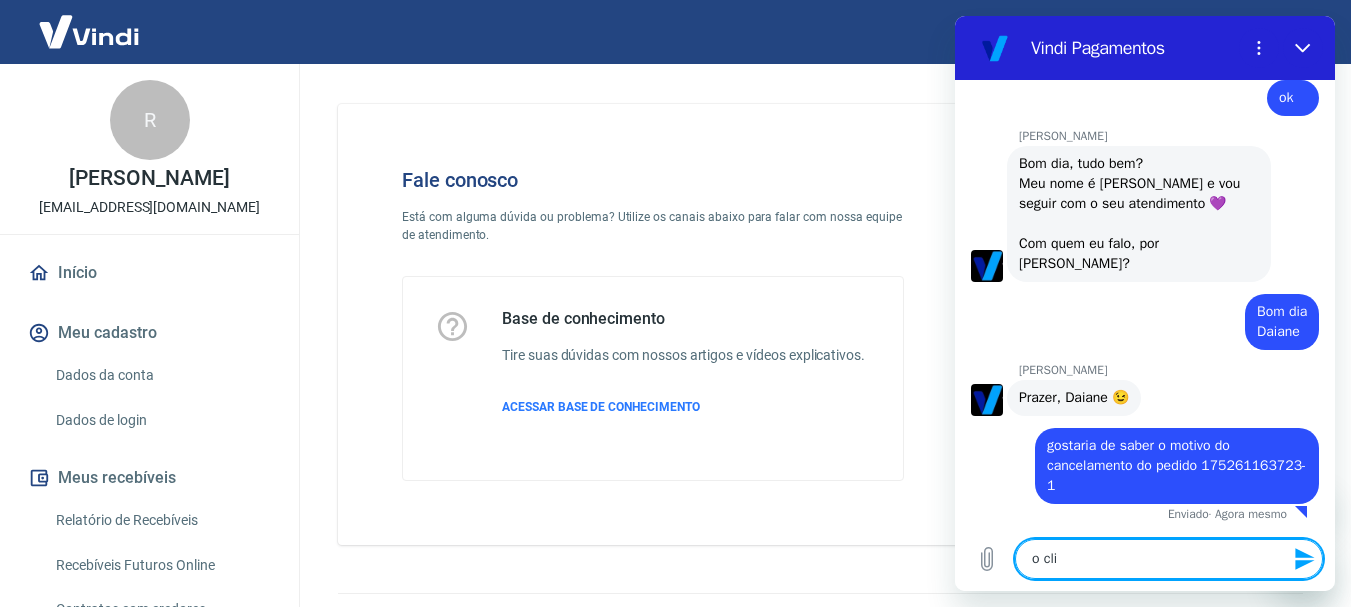type on "o clin" 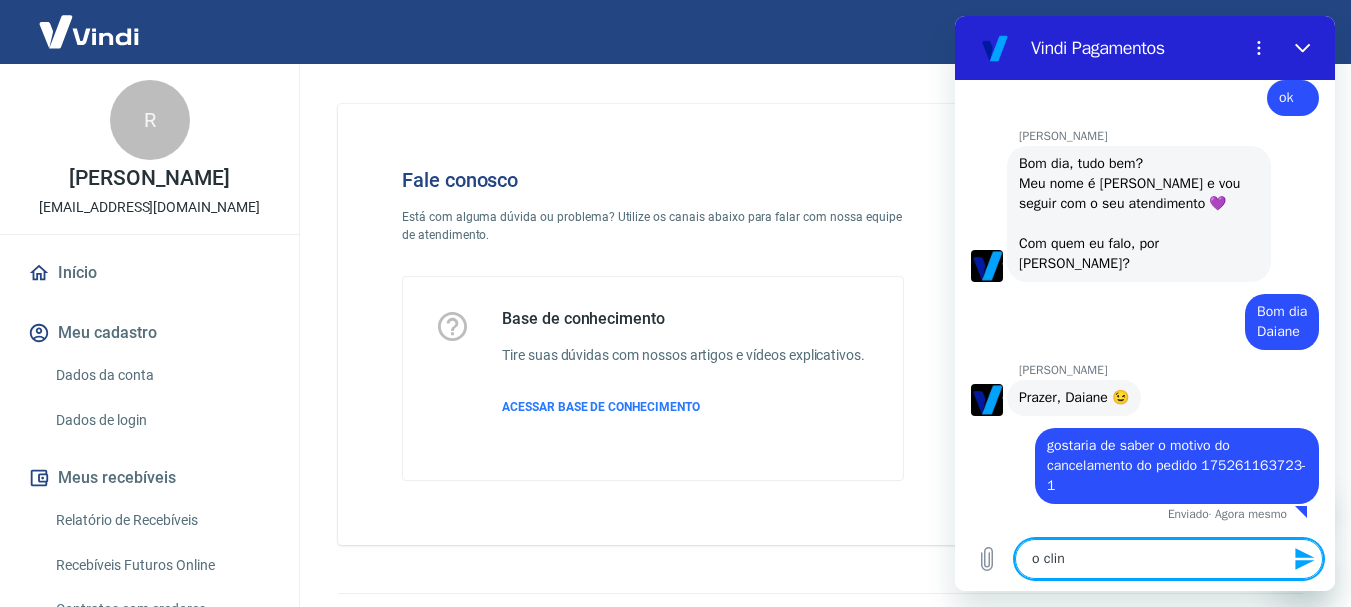 type on "x" 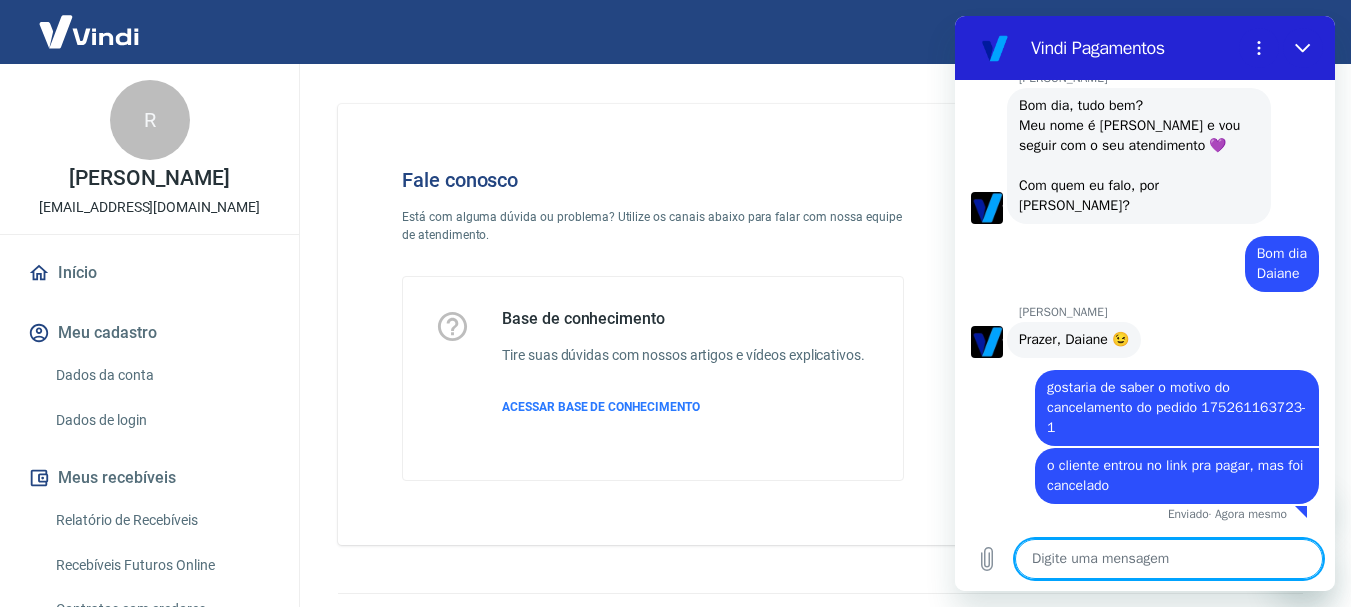 scroll, scrollTop: 3716, scrollLeft: 0, axis: vertical 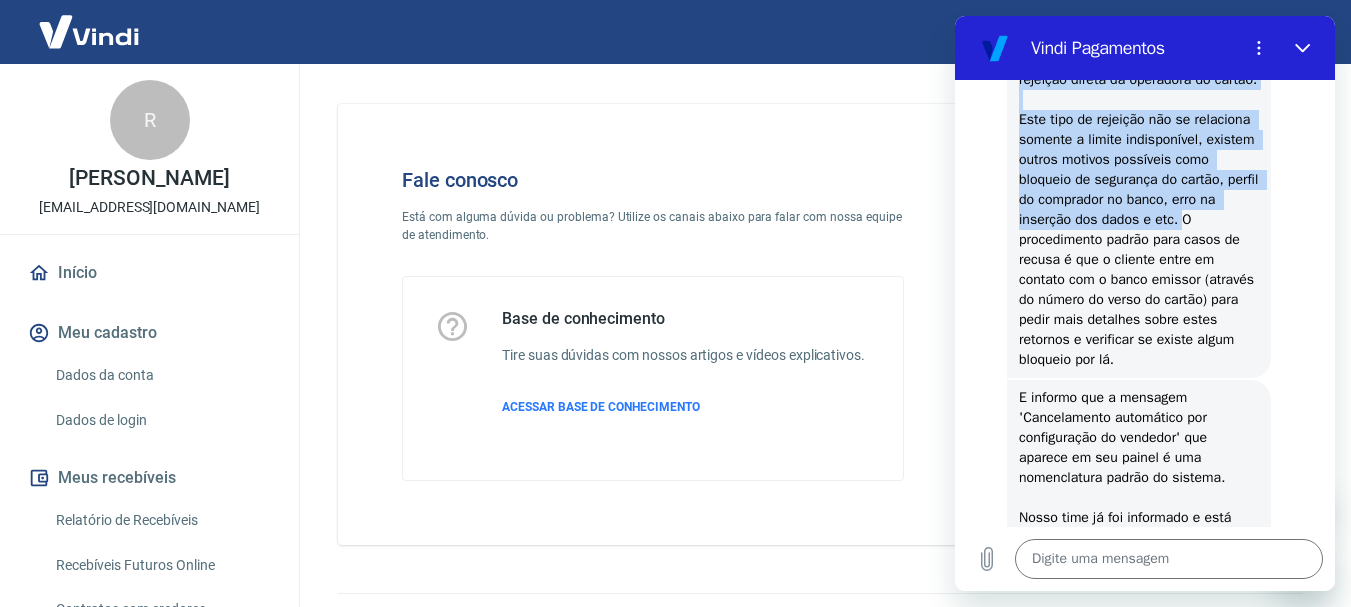 drag, startPoint x: 1108, startPoint y: 138, endPoint x: 1177, endPoint y: 381, distance: 252.60641 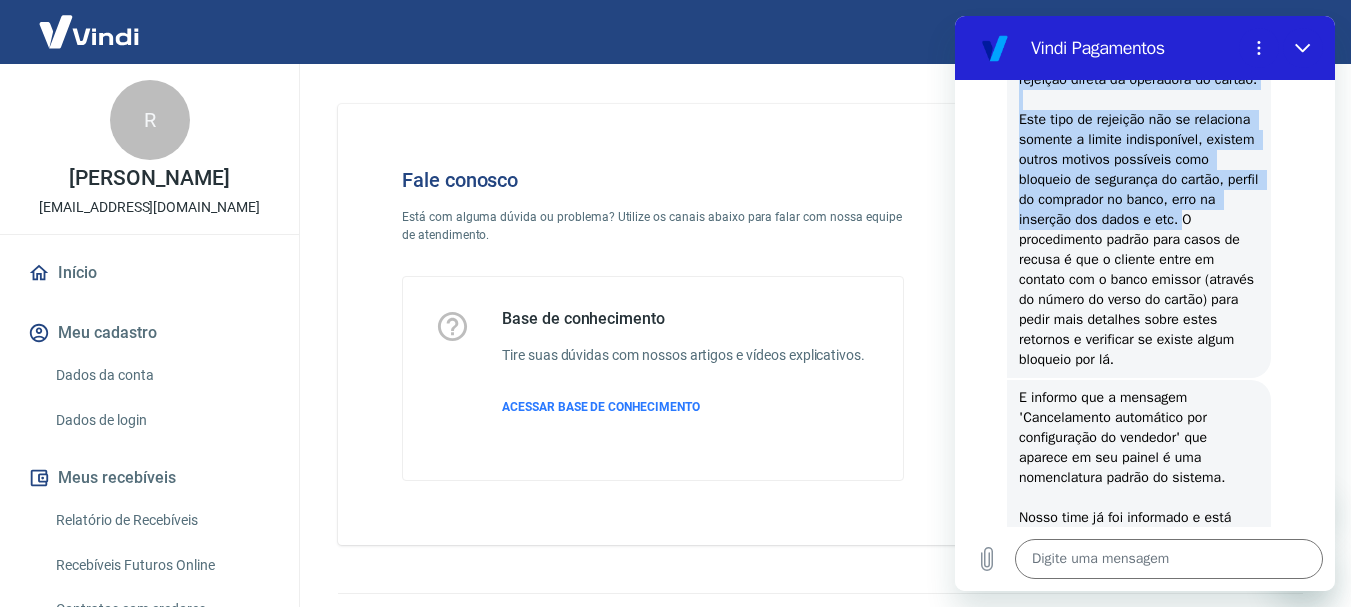 copy on "mais 5 tentativas, porém todos os pedidos foram cancelados pois, recebemos uma rejeição direta da operadora do cartão.
Este tipo de rejeição não se relaciona somente a limite indisponível, existem outros motivos possíveis como bloqueio de segurança do cartão, perfil do comprador no banco, erro na inserção dos dados e etc." 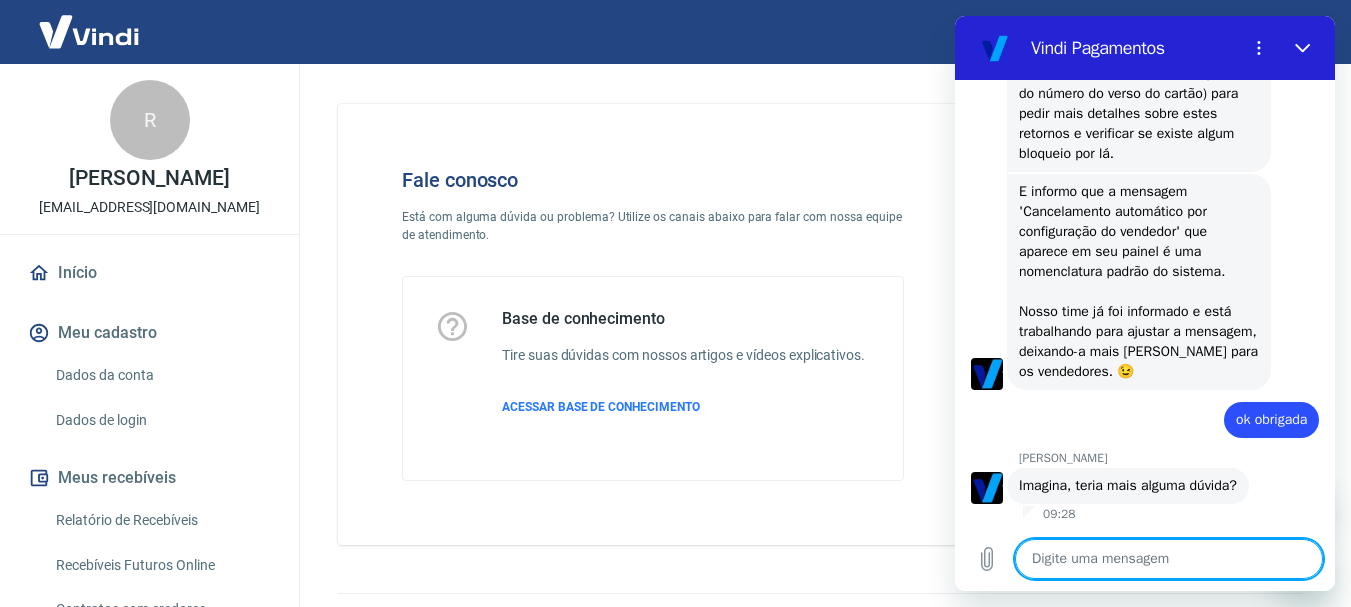 scroll, scrollTop: 4514, scrollLeft: 0, axis: vertical 